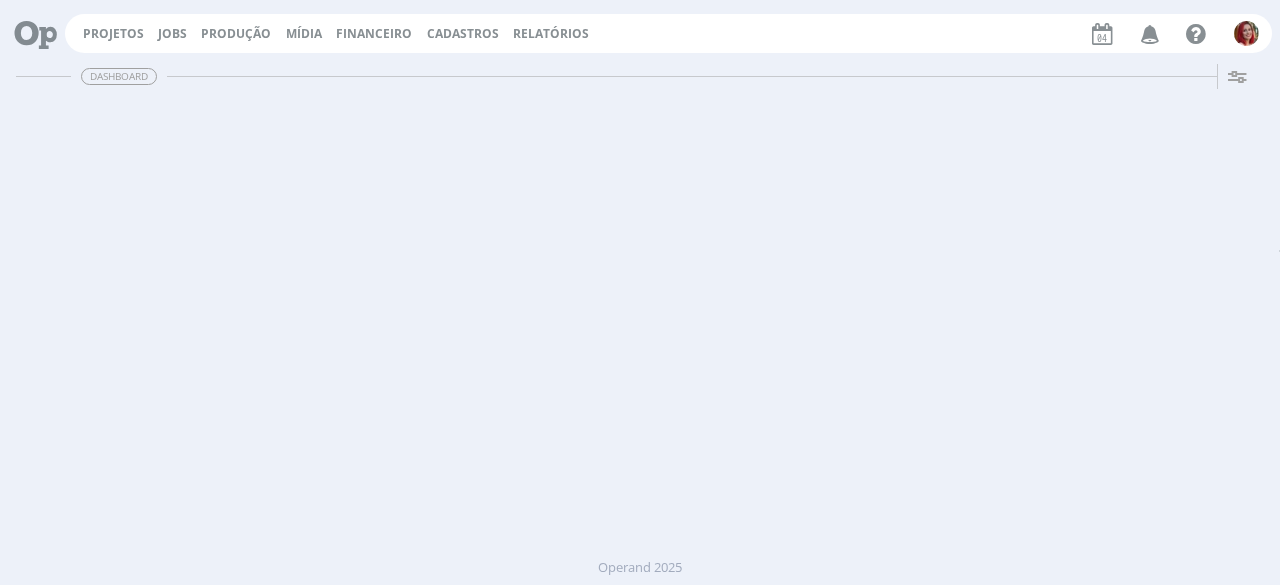 scroll, scrollTop: 0, scrollLeft: 0, axis: both 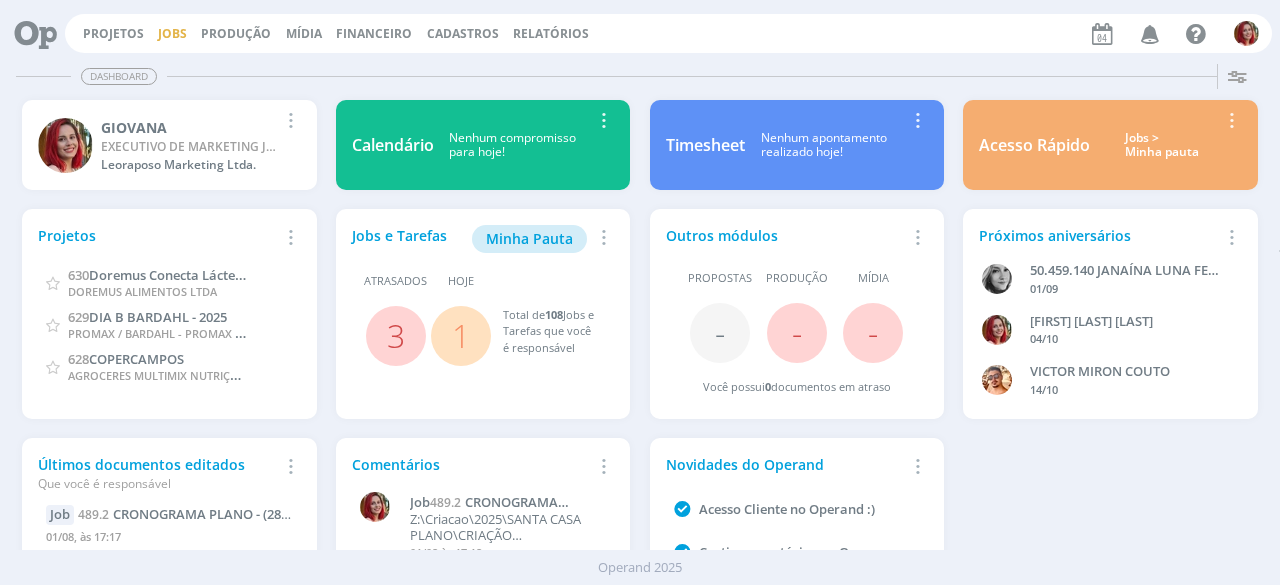 click on "Jobs" at bounding box center (172, 33) 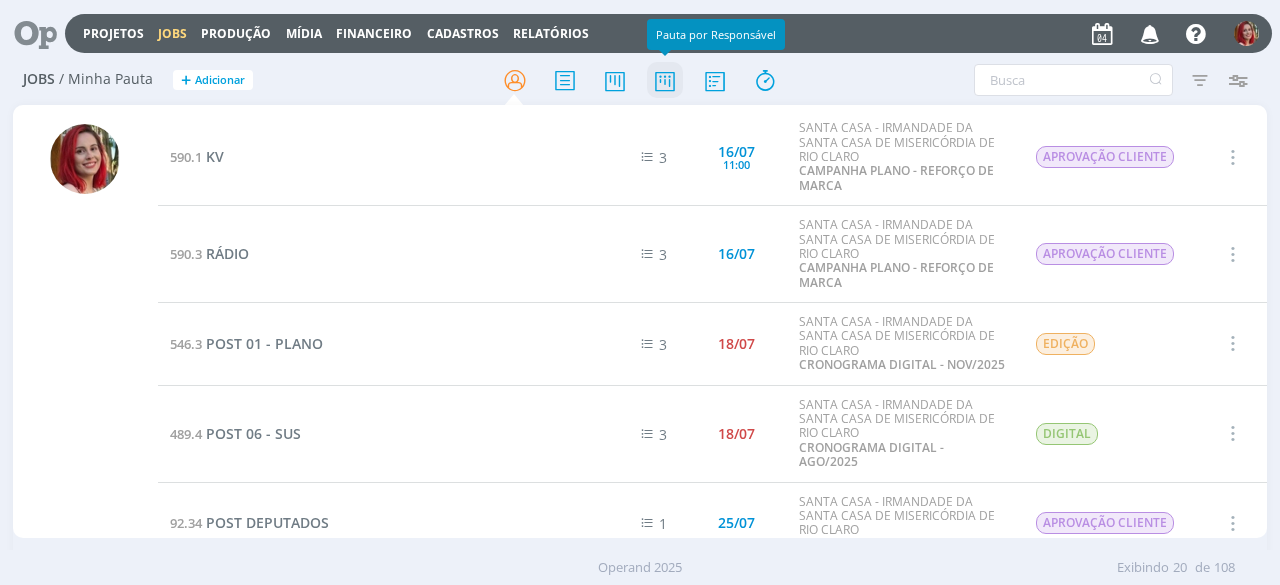 click at bounding box center (665, 80) 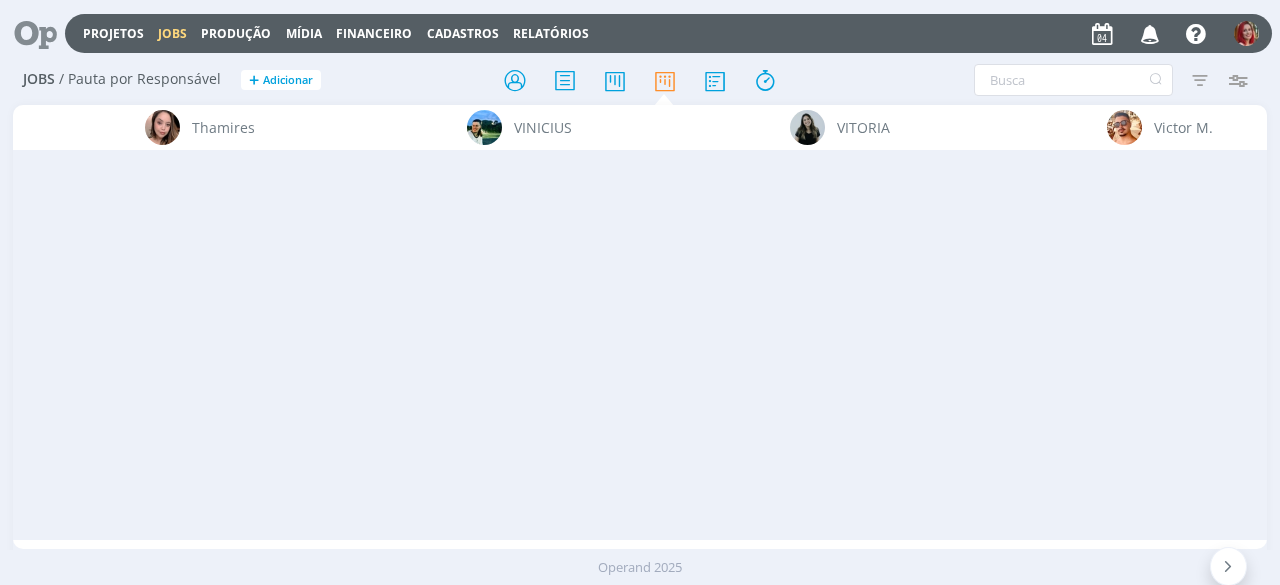 scroll, scrollTop: 0, scrollLeft: 0, axis: both 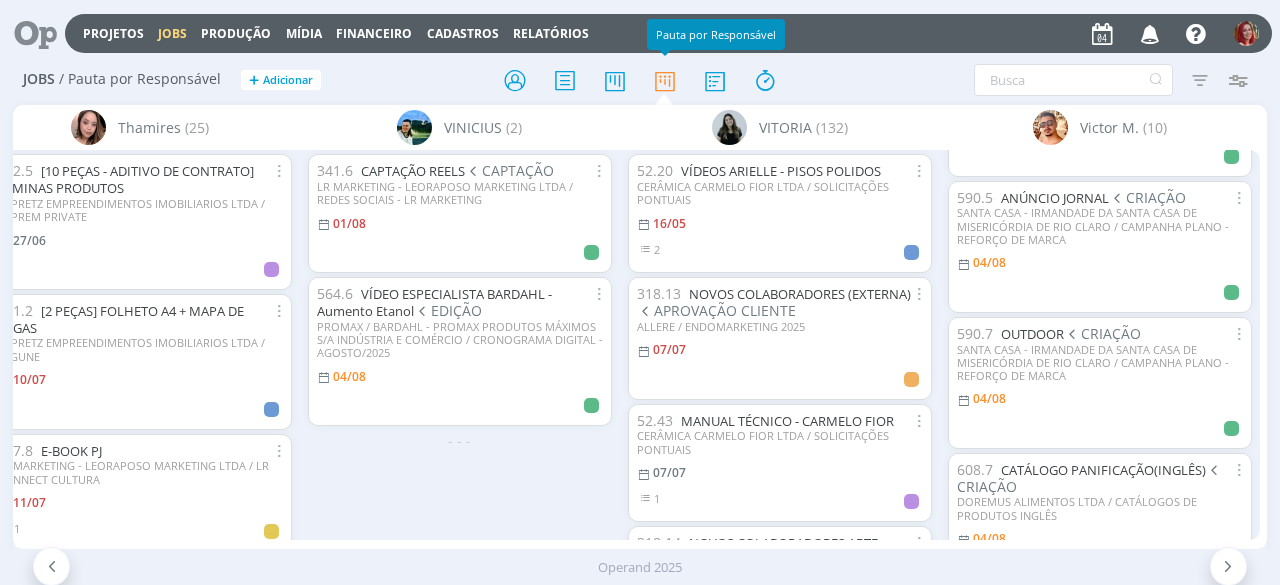 click at bounding box center [1150, 33] 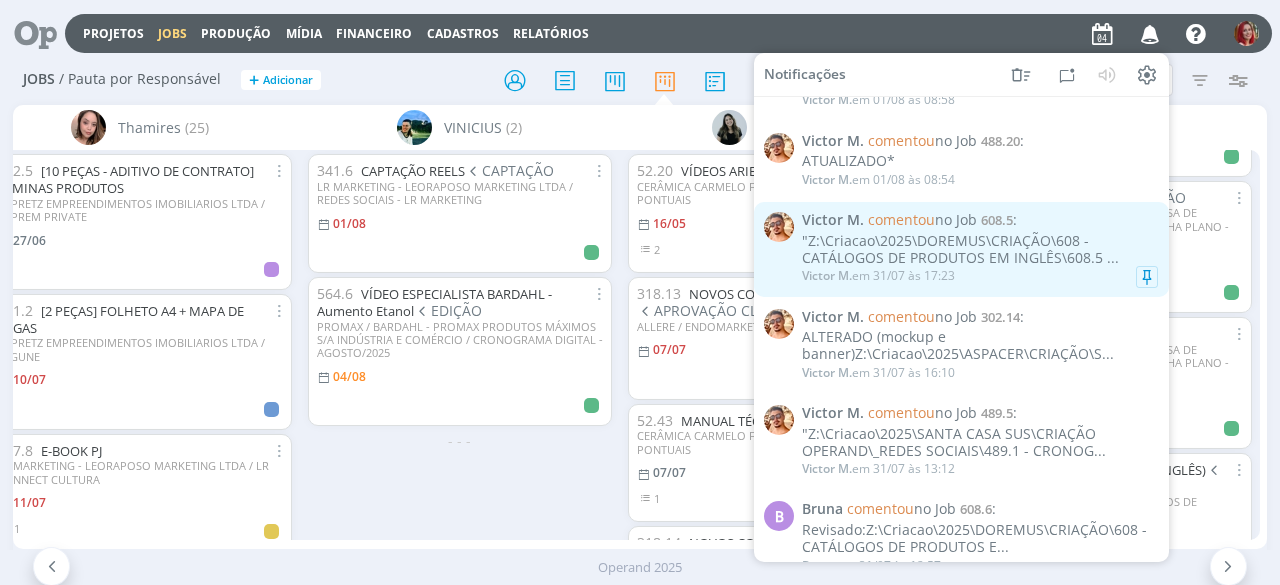 scroll, scrollTop: 400, scrollLeft: 0, axis: vertical 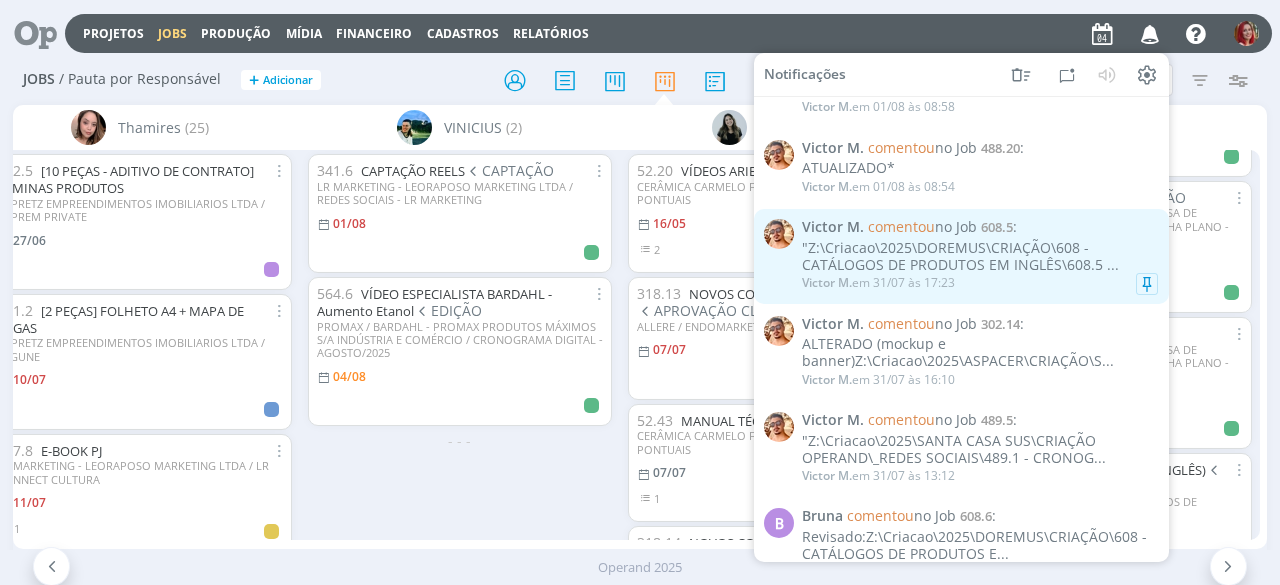 click on "Victor M.
em 31/07 às 17:23" at bounding box center [980, 283] 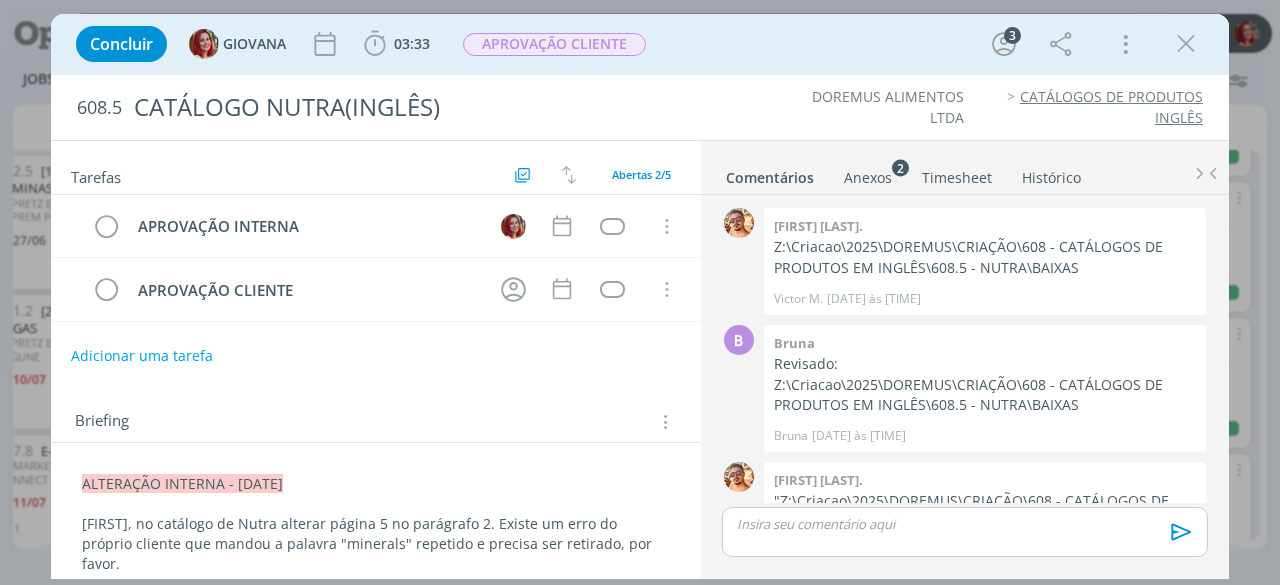 scroll, scrollTop: 88, scrollLeft: 0, axis: vertical 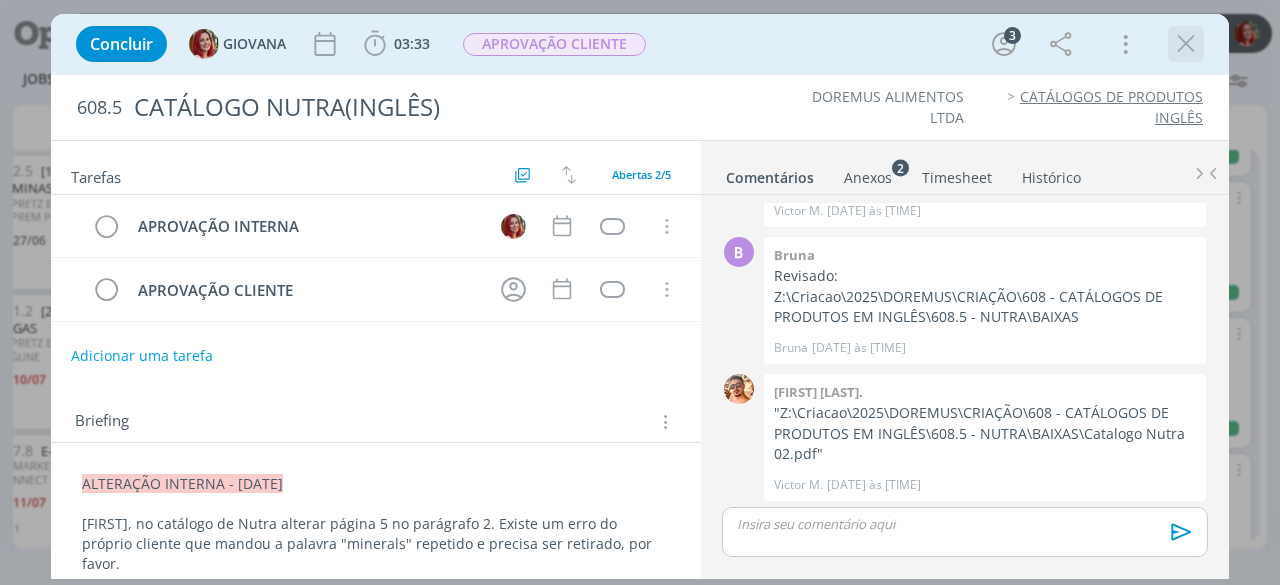 click at bounding box center [1186, 44] 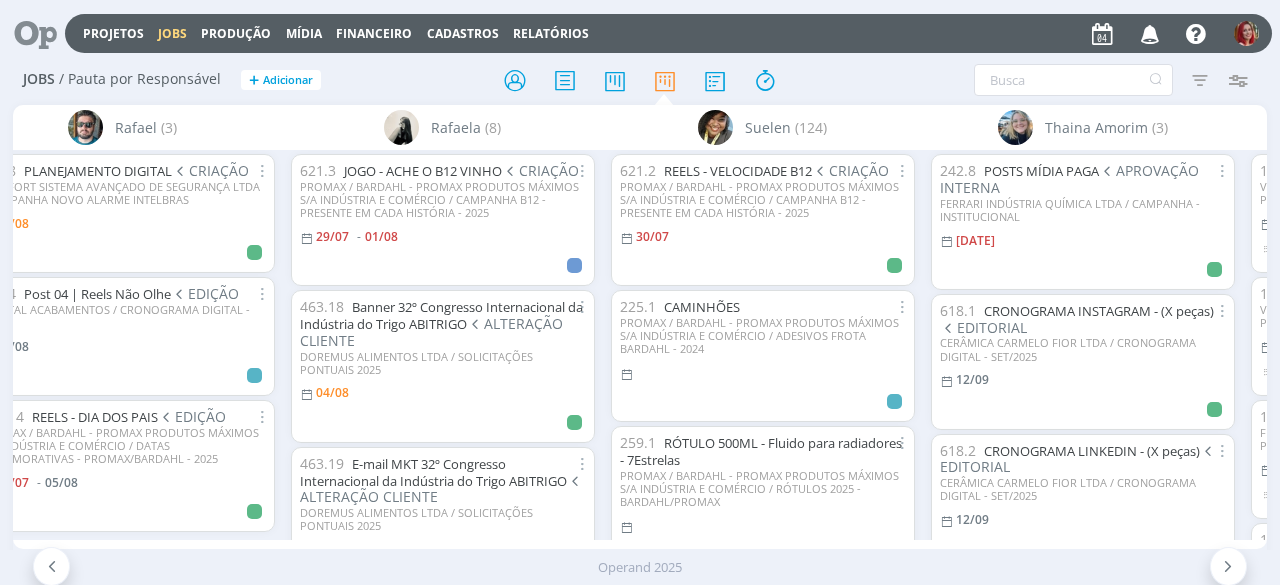 scroll, scrollTop: 0, scrollLeft: 5589, axis: horizontal 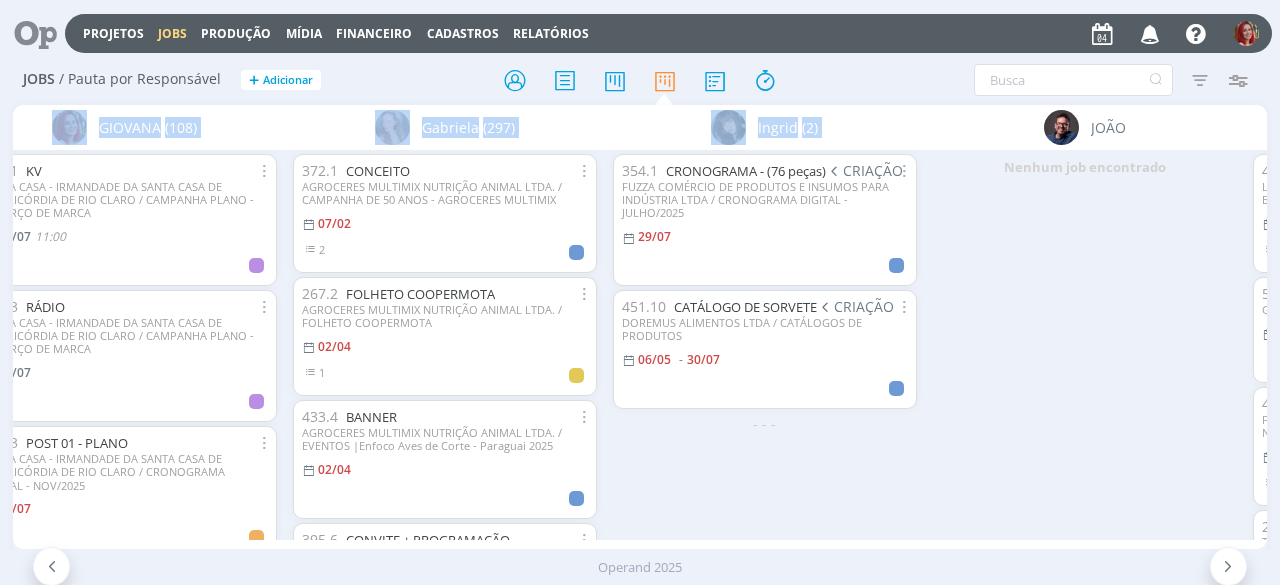 drag, startPoint x: 727, startPoint y: 534, endPoint x: 713, endPoint y: 537, distance: 14.3178215 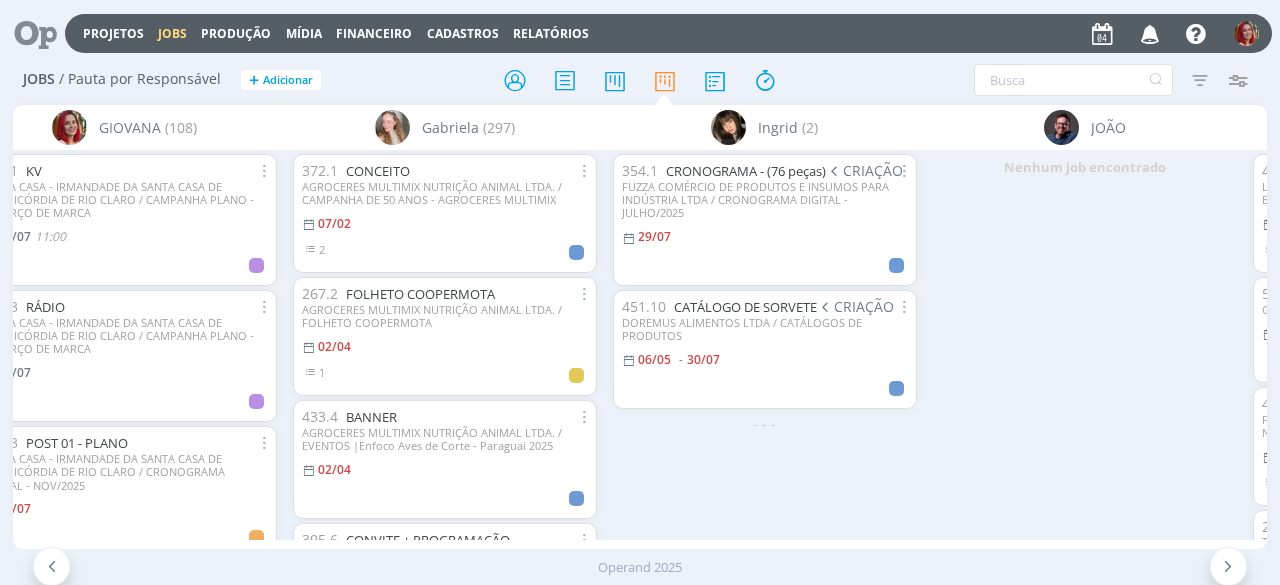 click on "Filtrar
Filtrar
Limpar
Tipo
Jobs e Tarefas
Data
Personalizado
a
Situação dos jobs
Abertos
Concluídos
Cancelados
Cliente / Projeto
Cliente
Selecione
Projeto
Selecione primeiro um cliente
Status
Envolvidos
Requisitante
Empresa
Selecione
Visibilidade
Apenas ocultos
Configurar exibição
Ordenação
Ordenação padrão
Cliente / Projeto
Prazo
Nº Doc
Título
Status
B V" at bounding box center [1058, 80] 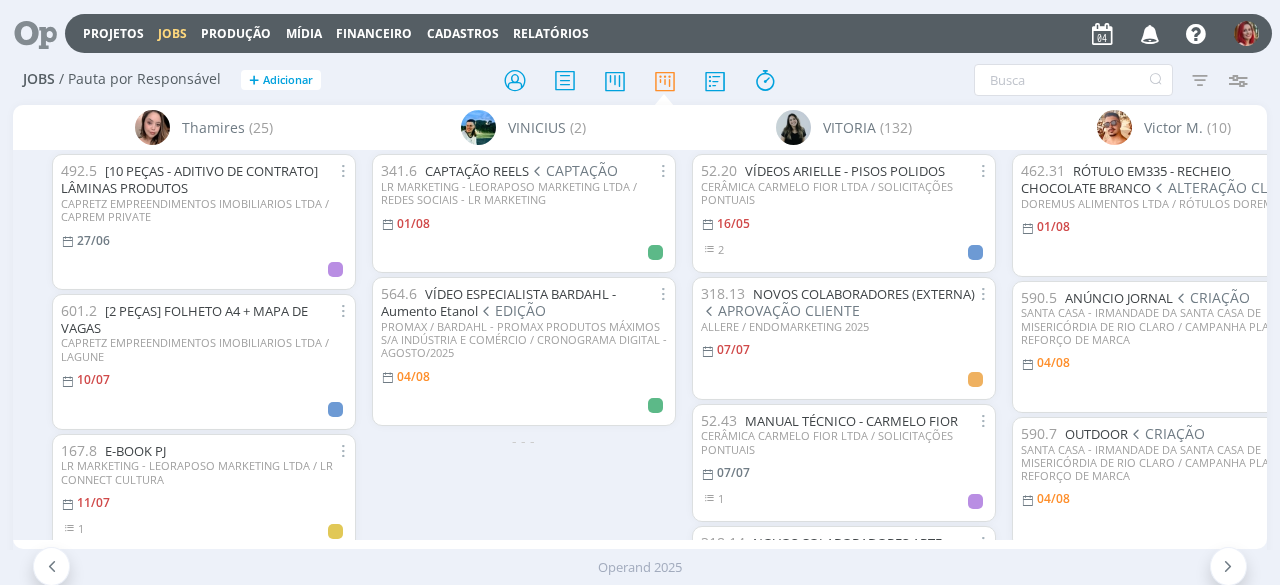 scroll, scrollTop: 0, scrollLeft: 7401, axis: horizontal 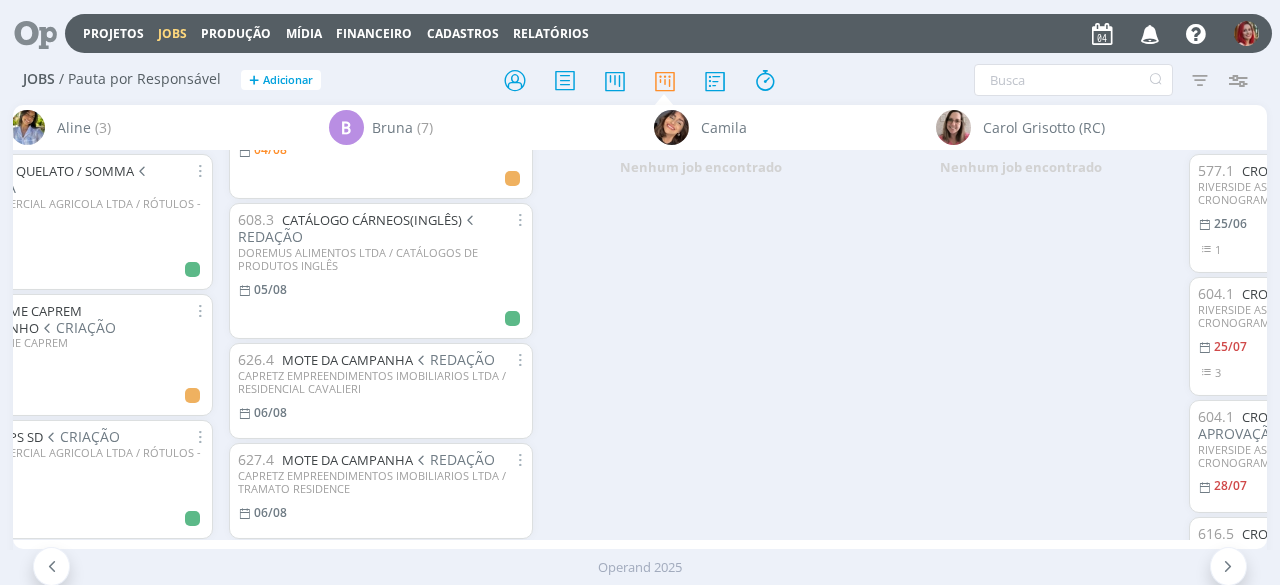 click at bounding box center (1150, 33) 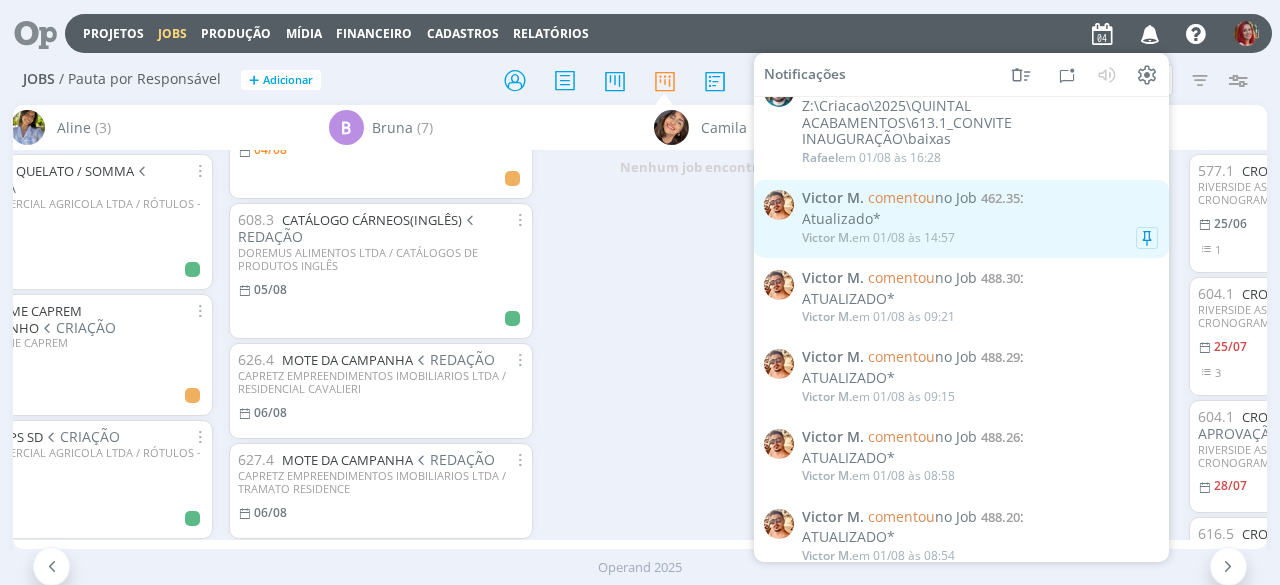 scroll, scrollTop: 0, scrollLeft: 0, axis: both 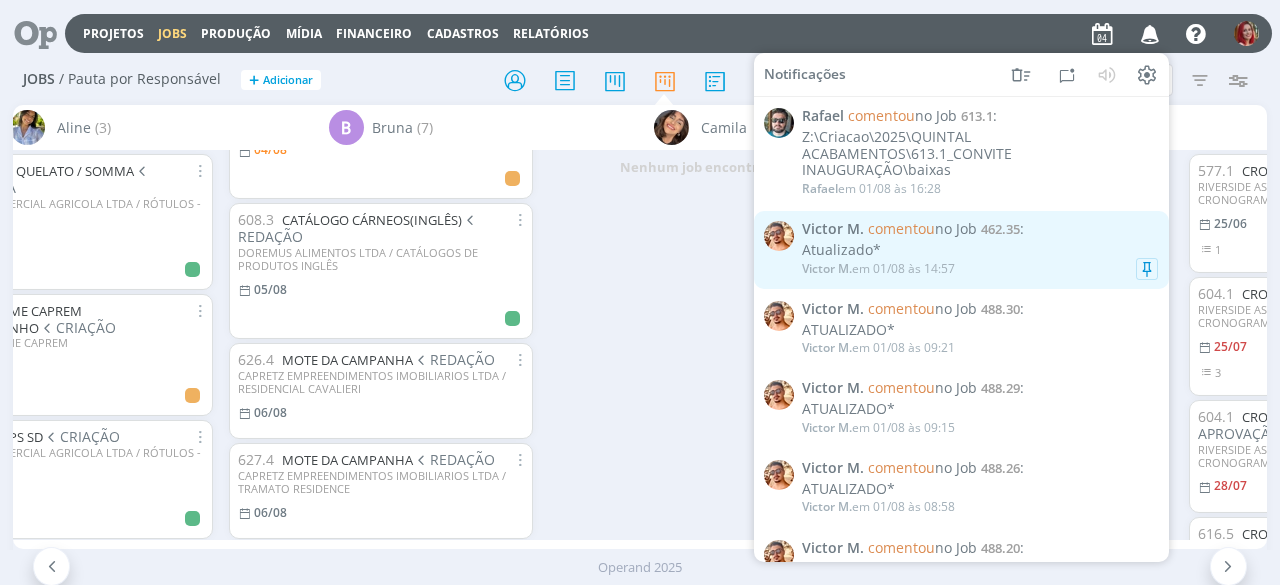 click on "Victor M. comentou  no Job 462.35 :
Atualizado* Victor M.
em 01/08 às 14:57" at bounding box center [961, 250] 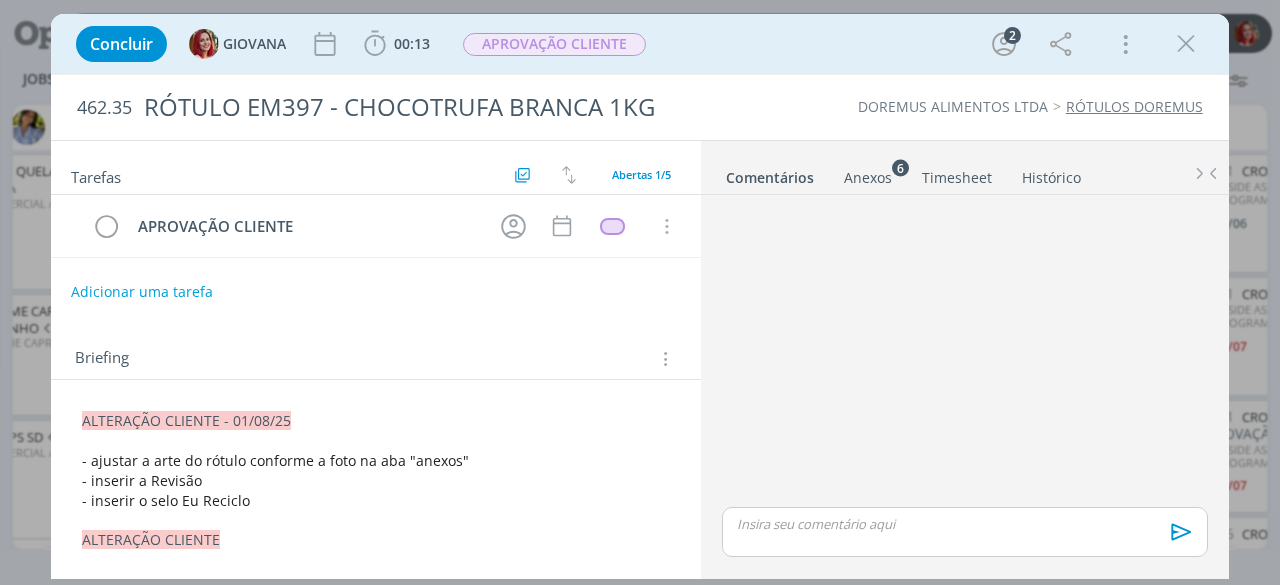 scroll, scrollTop: 68, scrollLeft: 0, axis: vertical 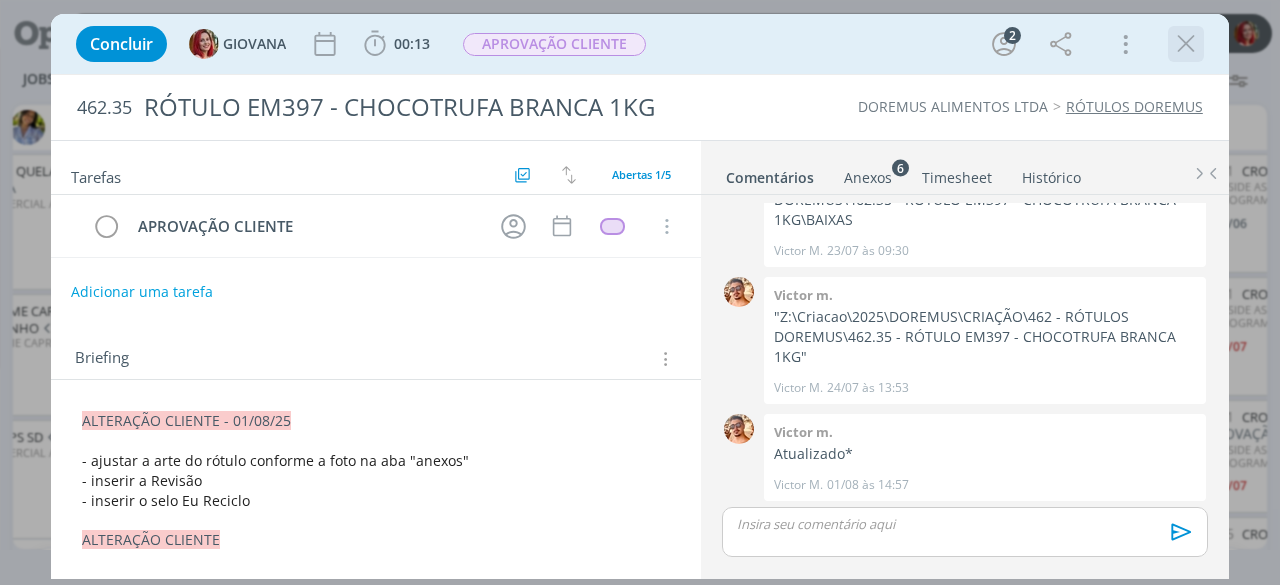 click at bounding box center (1186, 44) 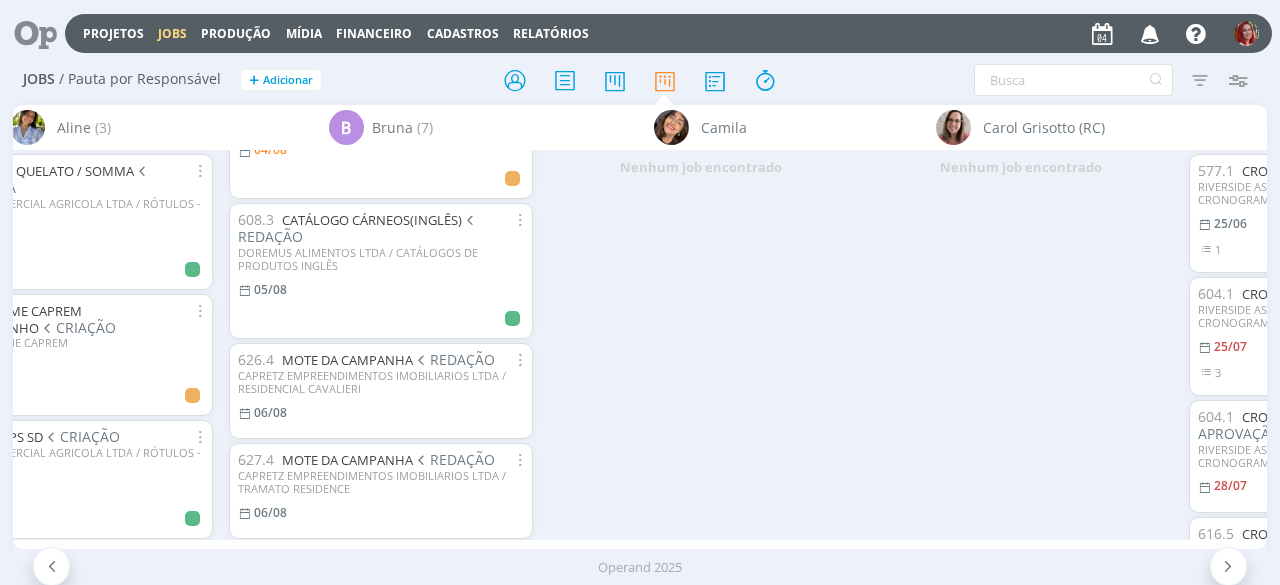 click at bounding box center (1150, 33) 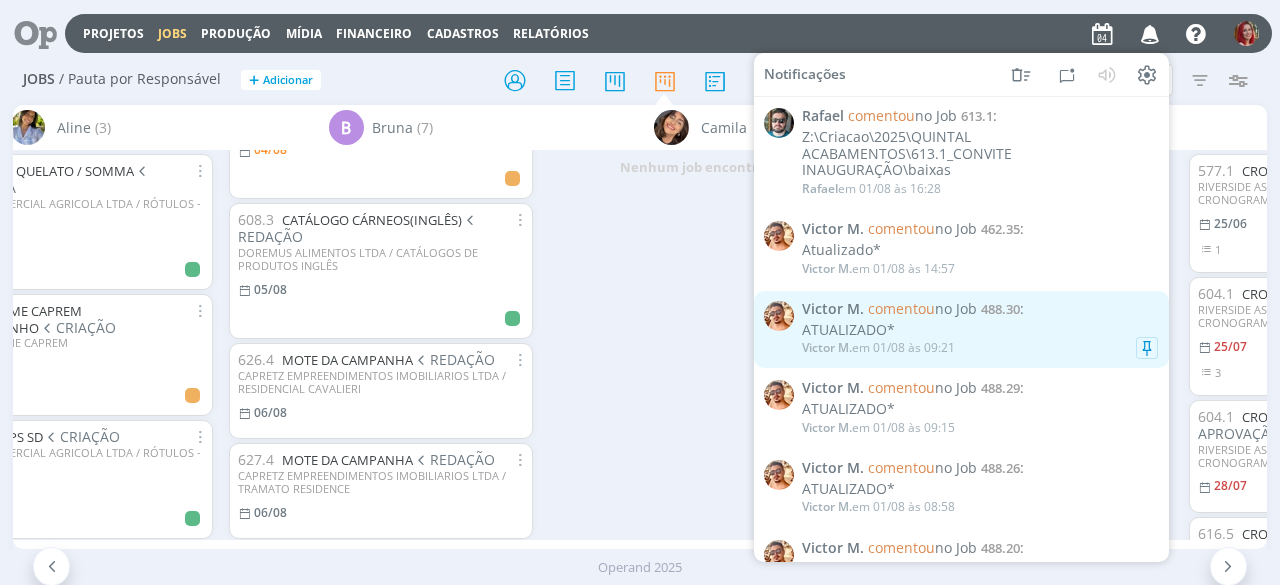 click on "Victor M.
em 01/08 às 09:21" at bounding box center (980, 348) 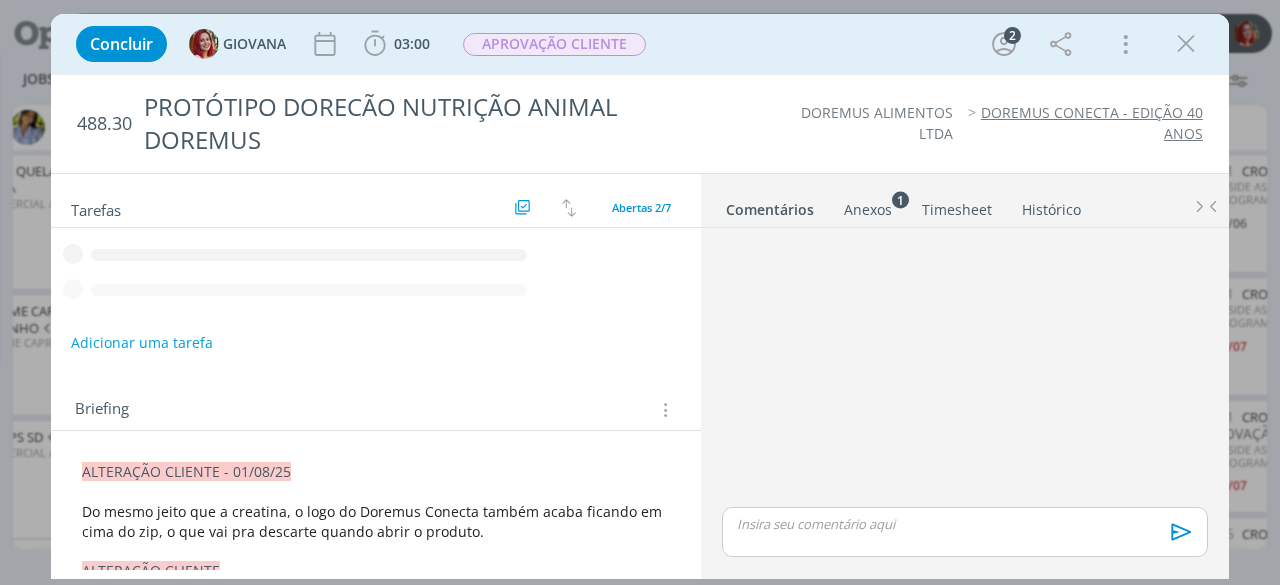 scroll, scrollTop: 60, scrollLeft: 0, axis: vertical 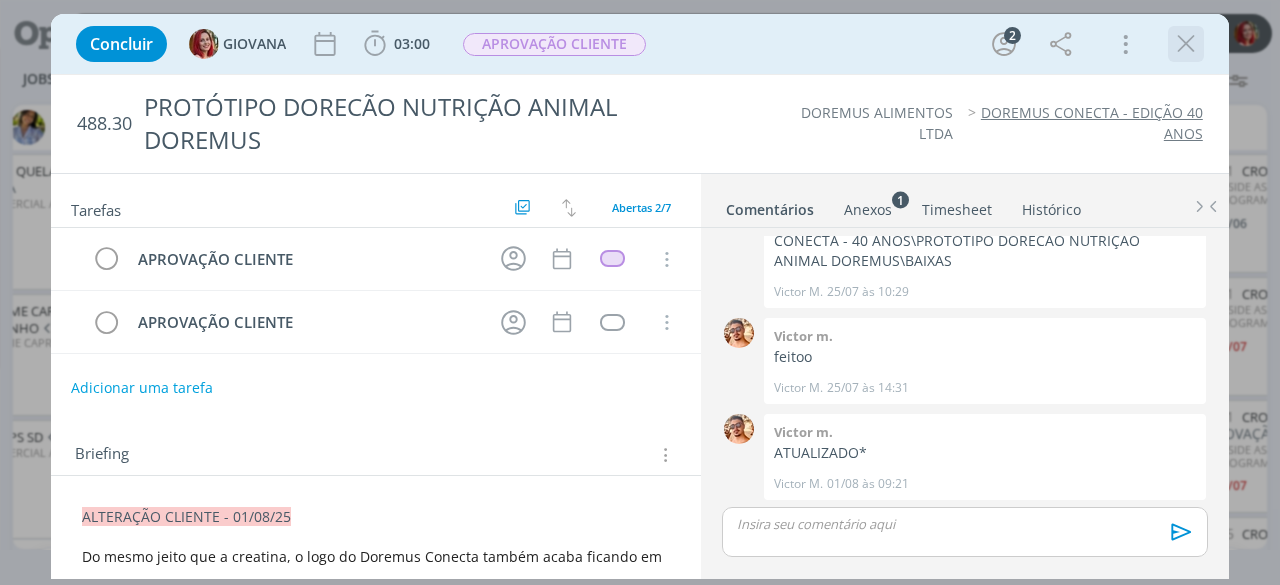 click at bounding box center (1186, 44) 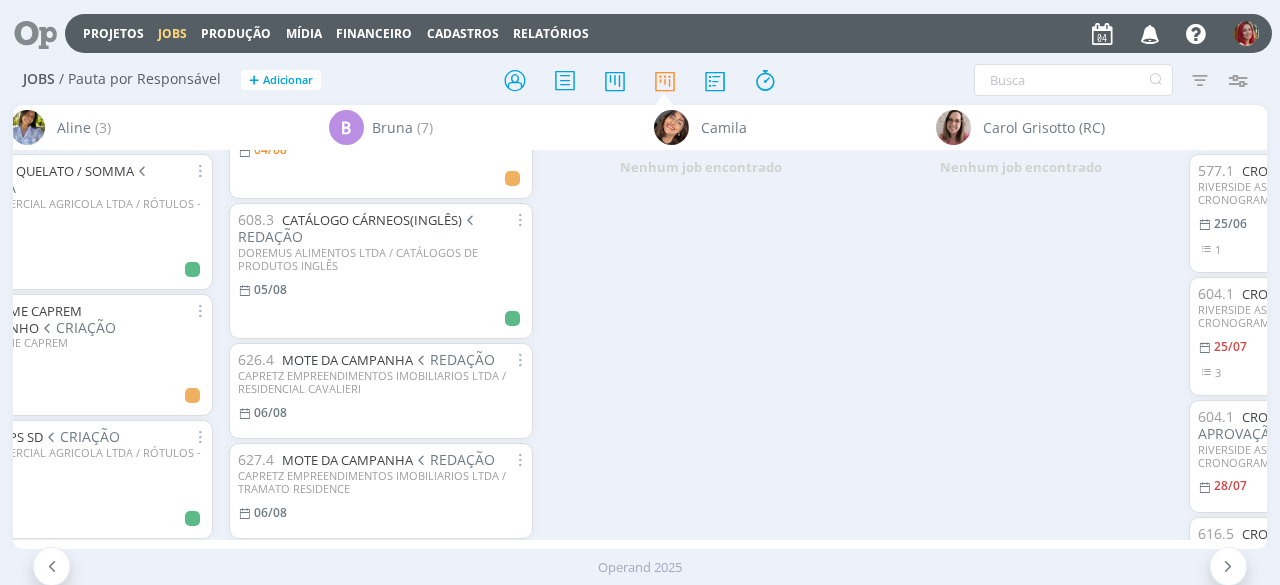 click at bounding box center [1150, 33] 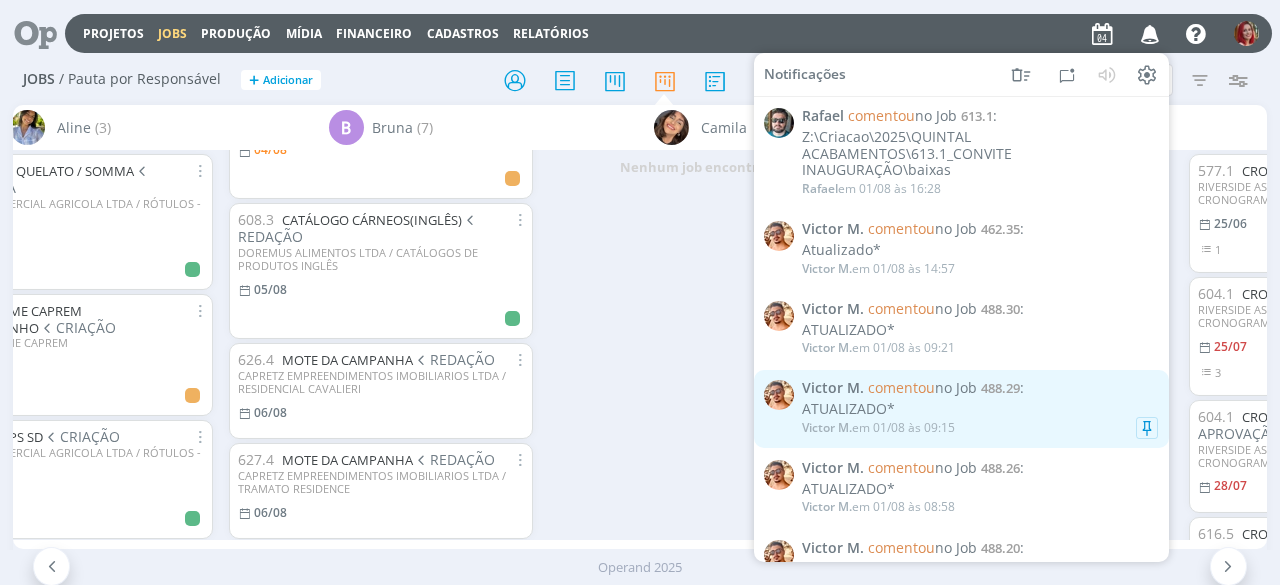 click on "Victor M.
em 01/08 às 09:15" at bounding box center (878, 428) 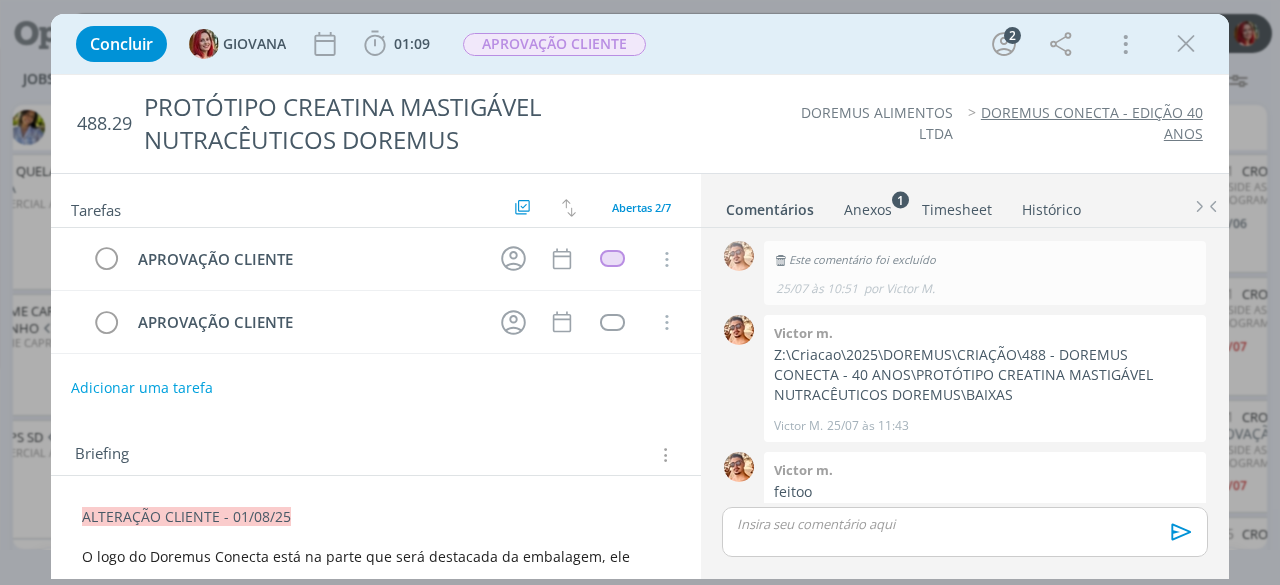 scroll, scrollTop: 154, scrollLeft: 0, axis: vertical 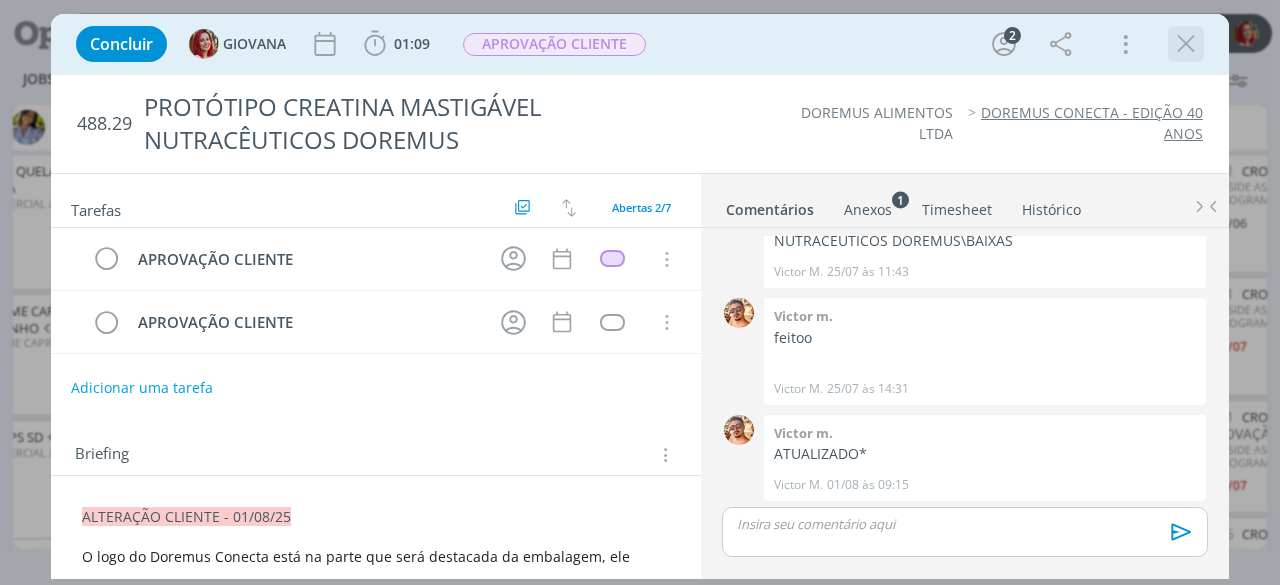 click at bounding box center (1186, 44) 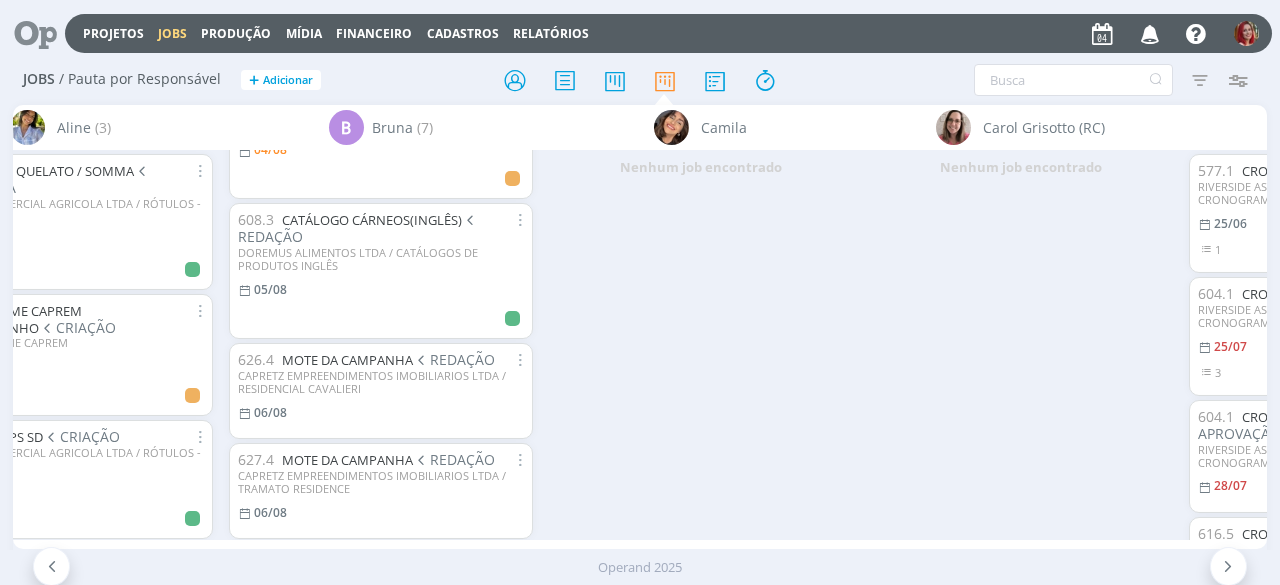 click at bounding box center [1150, 33] 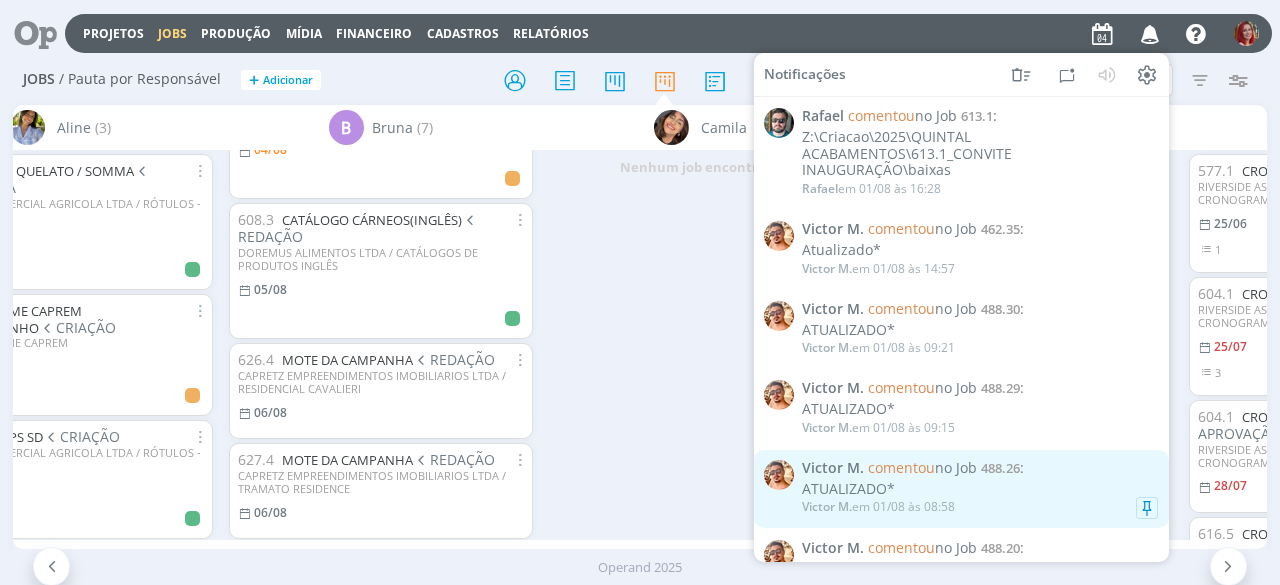 click on "ATUALIZADO*" at bounding box center [980, 489] 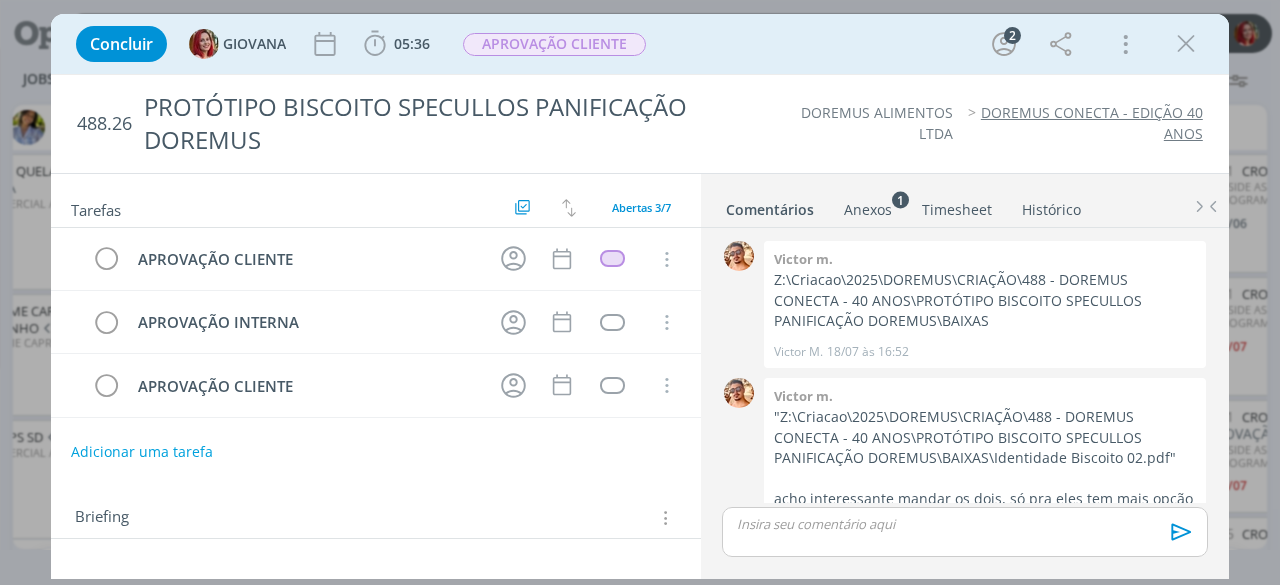 scroll, scrollTop: 340, scrollLeft: 0, axis: vertical 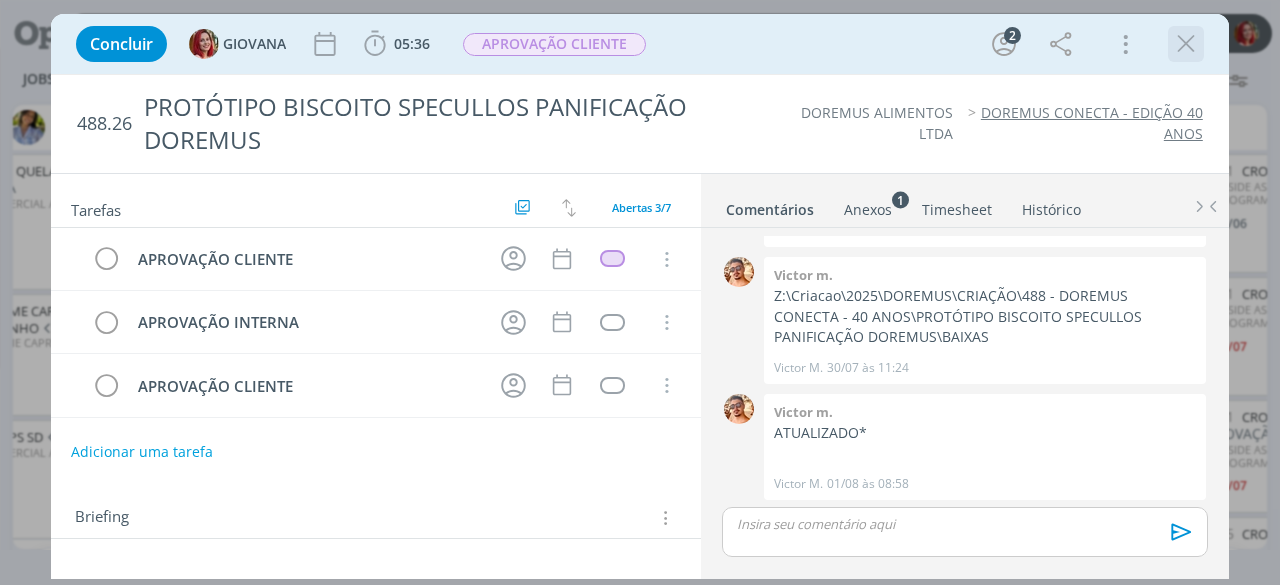 click at bounding box center (1186, 44) 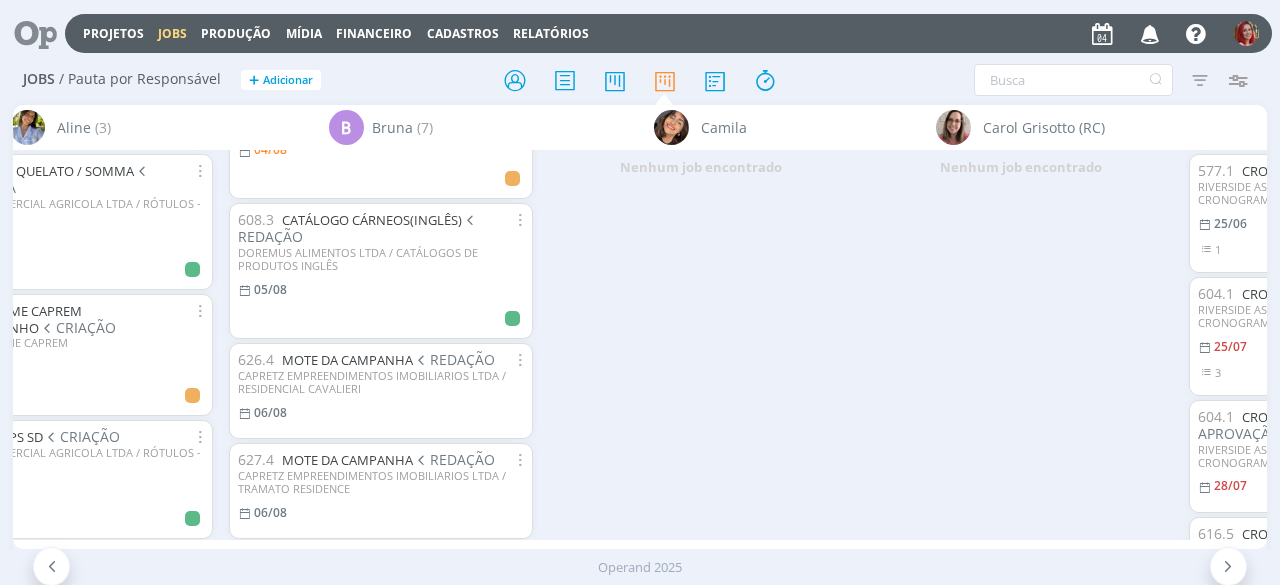 click at bounding box center [1150, 33] 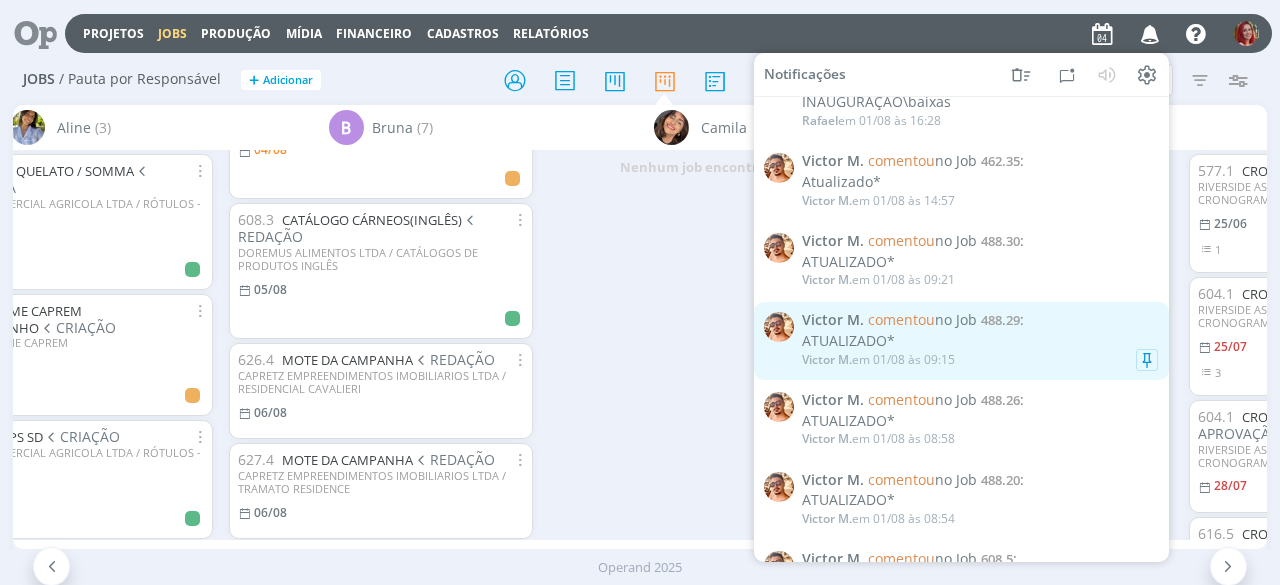 scroll, scrollTop: 100, scrollLeft: 0, axis: vertical 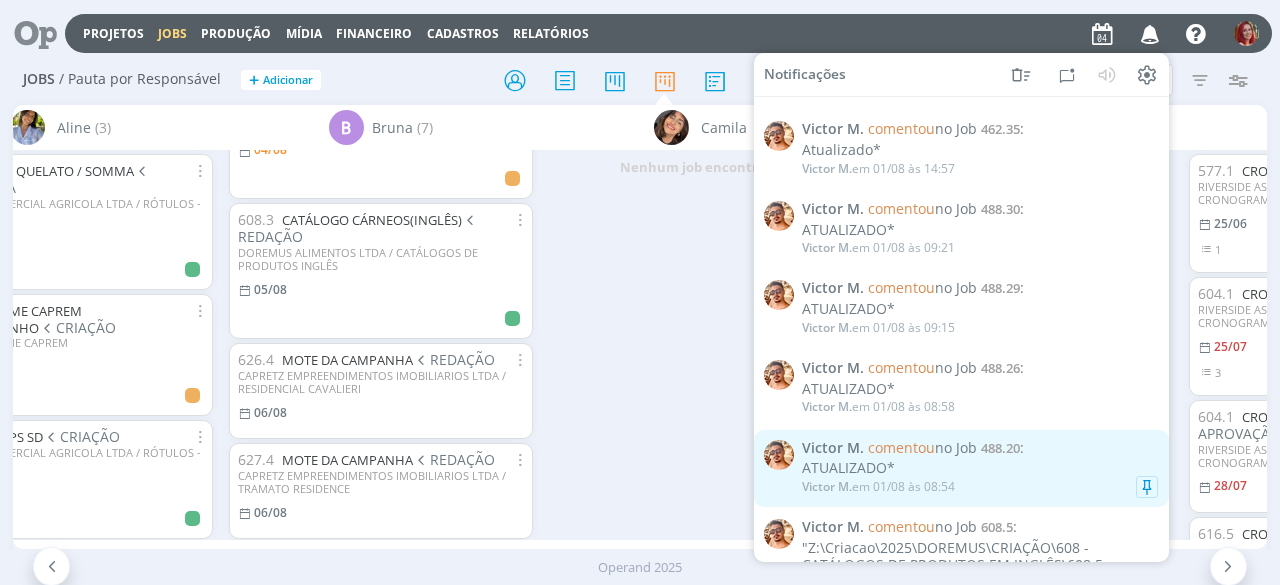 click on "ATUALIZADO*" at bounding box center [980, 468] 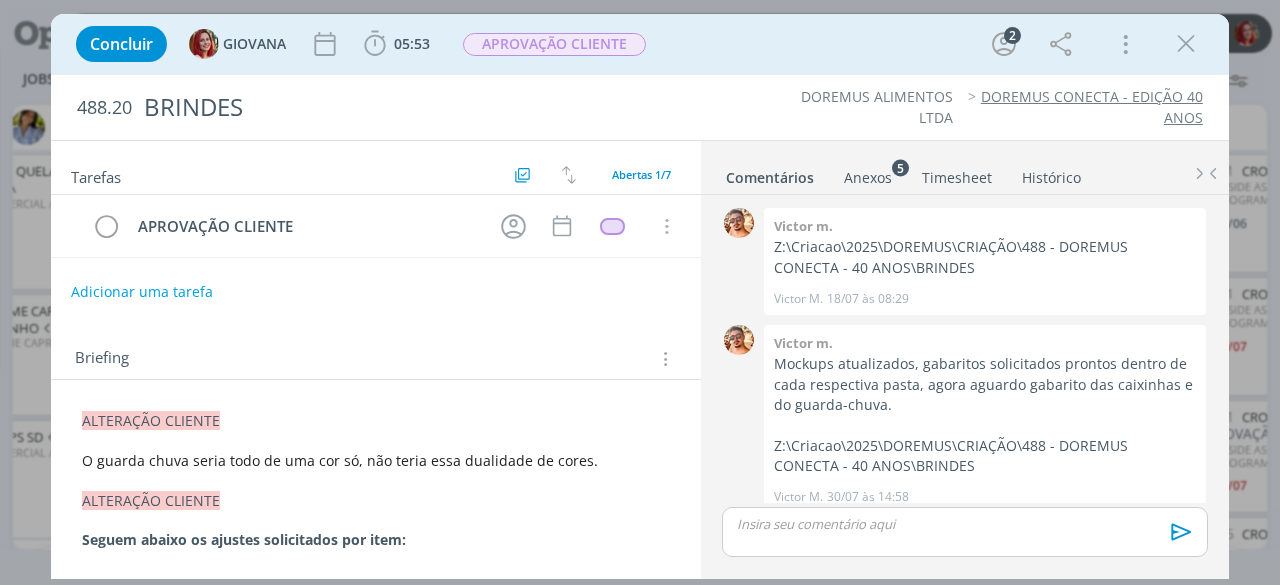 scroll, scrollTop: 205, scrollLeft: 0, axis: vertical 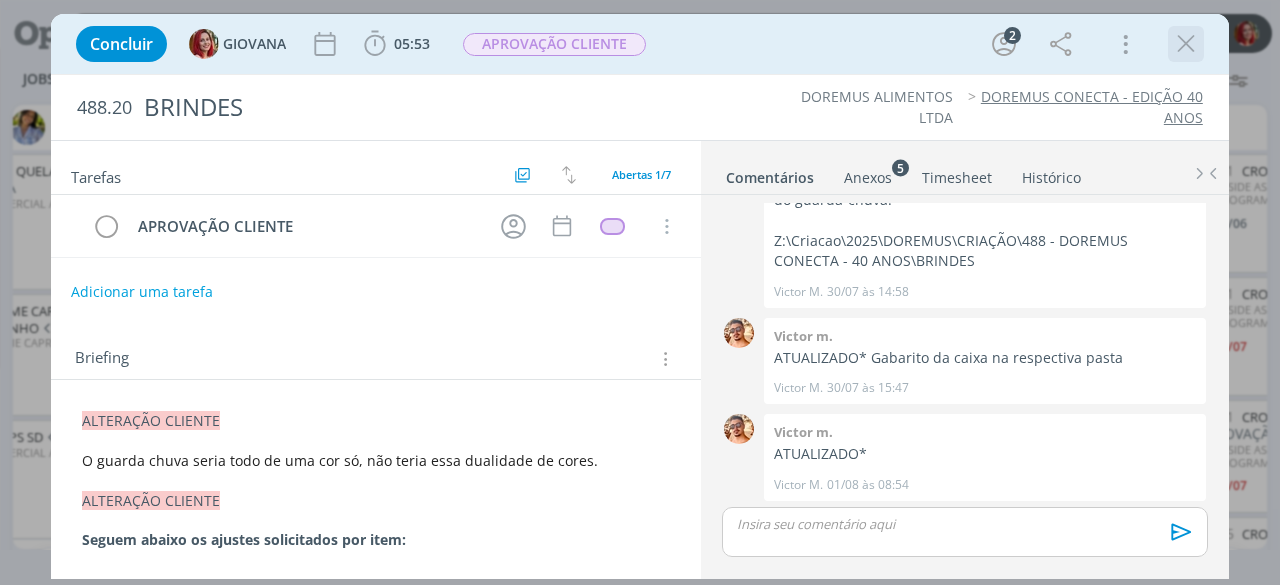 click at bounding box center [1186, 44] 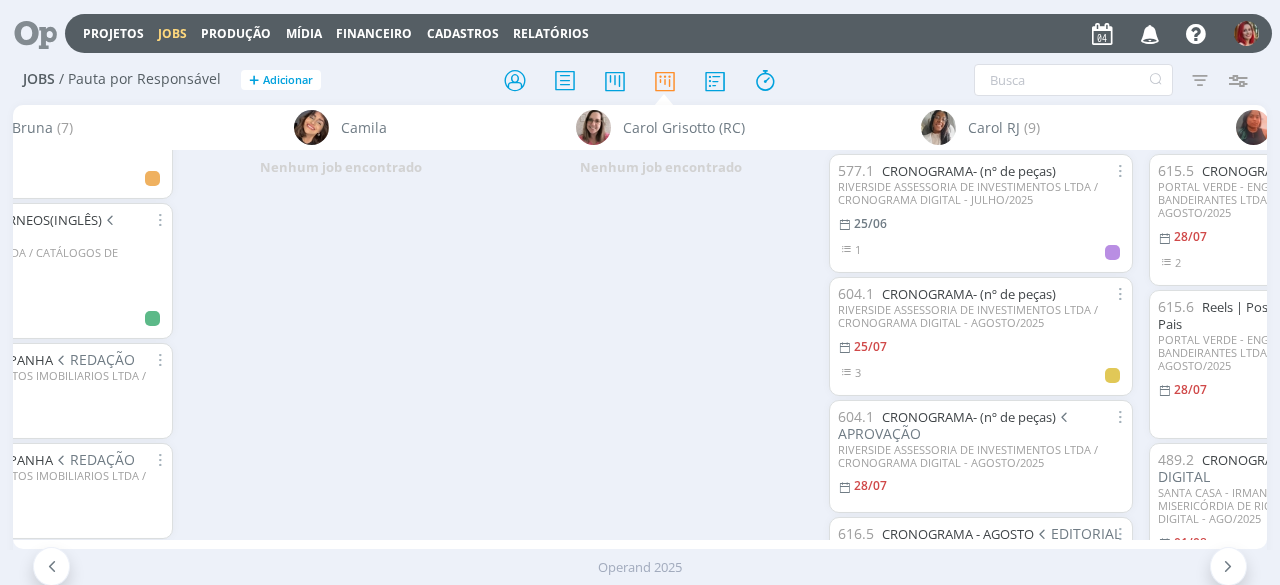 scroll, scrollTop: 0, scrollLeft: 1453, axis: horizontal 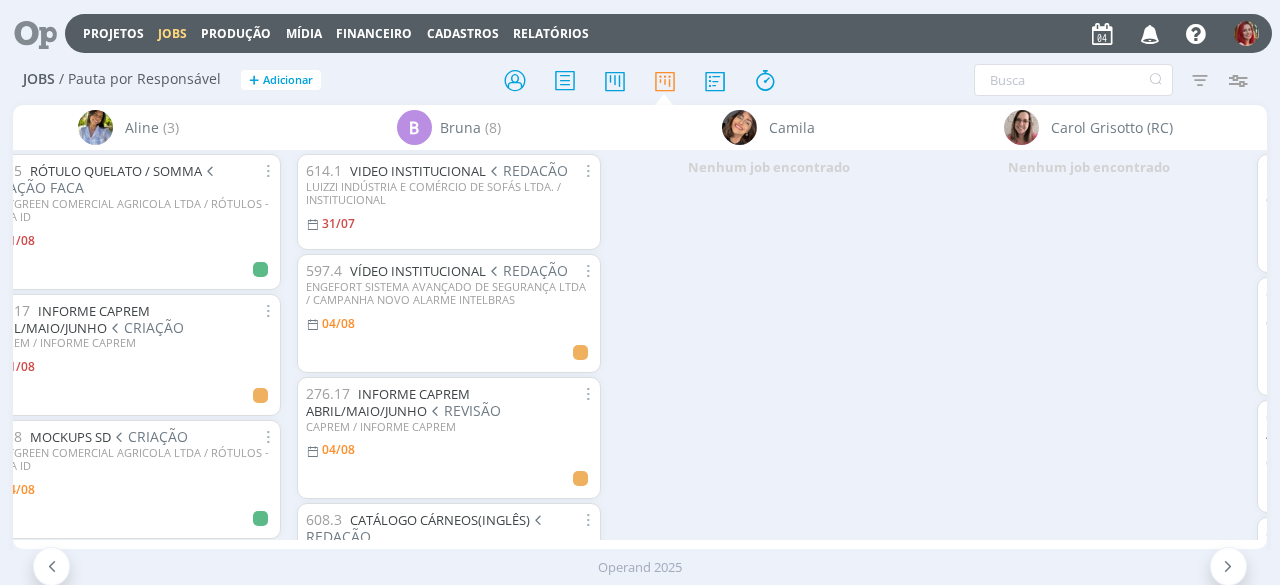 click on "Nenhum job encontrado" at bounding box center (769, 344) 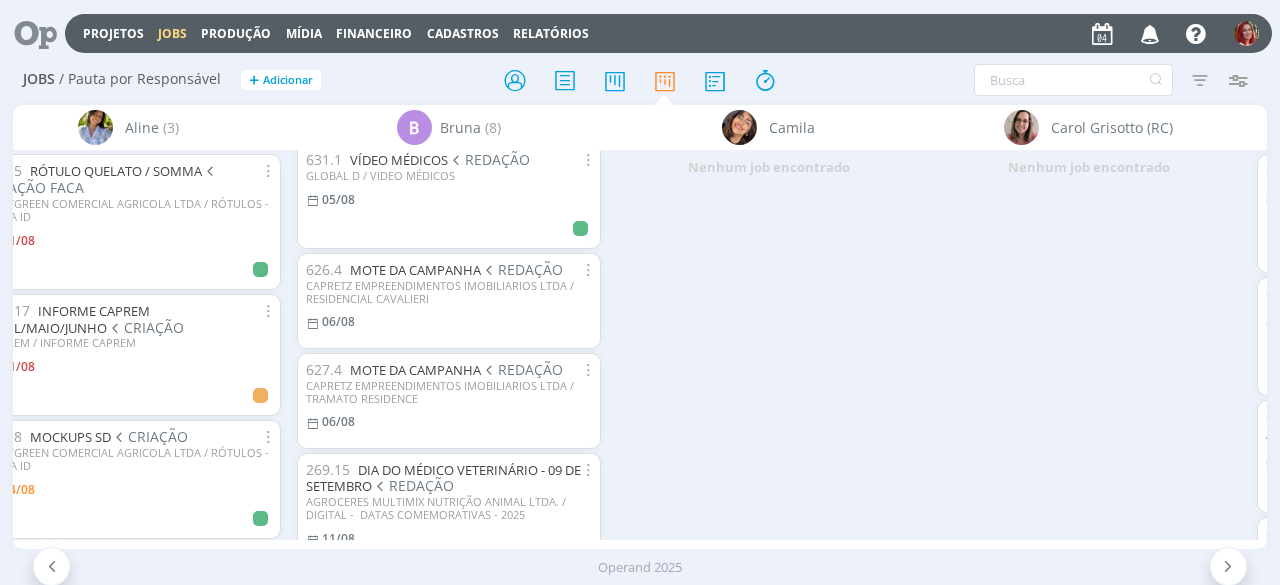 scroll, scrollTop: 577, scrollLeft: 0, axis: vertical 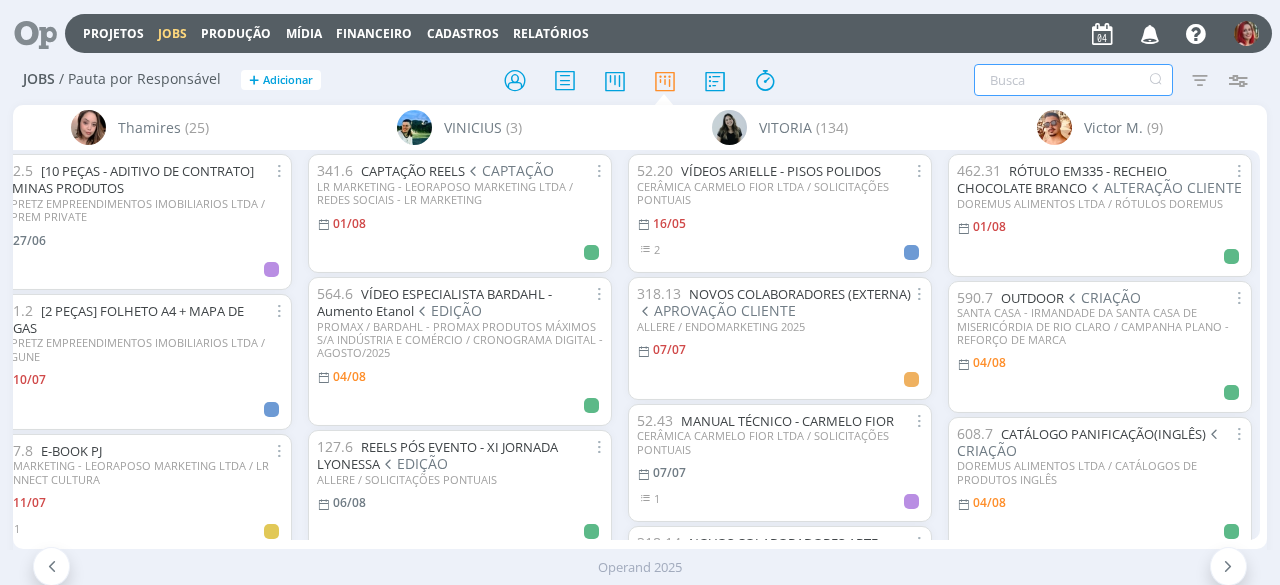 click at bounding box center (1073, 80) 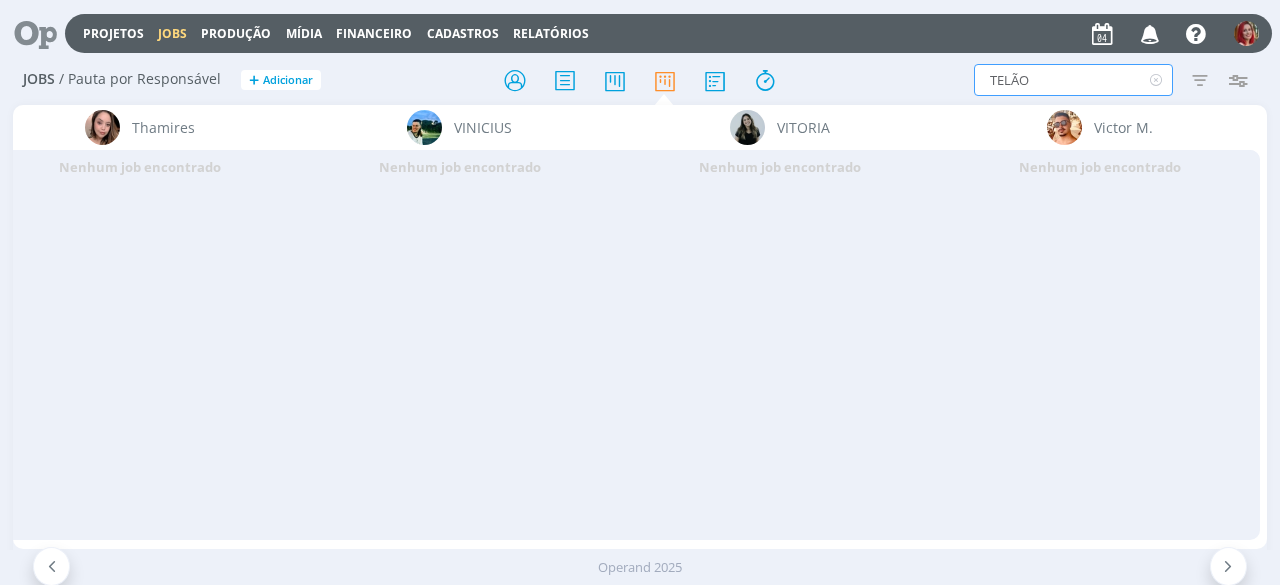drag, startPoint x: 1054, startPoint y: 83, endPoint x: 1002, endPoint y: 83, distance: 52 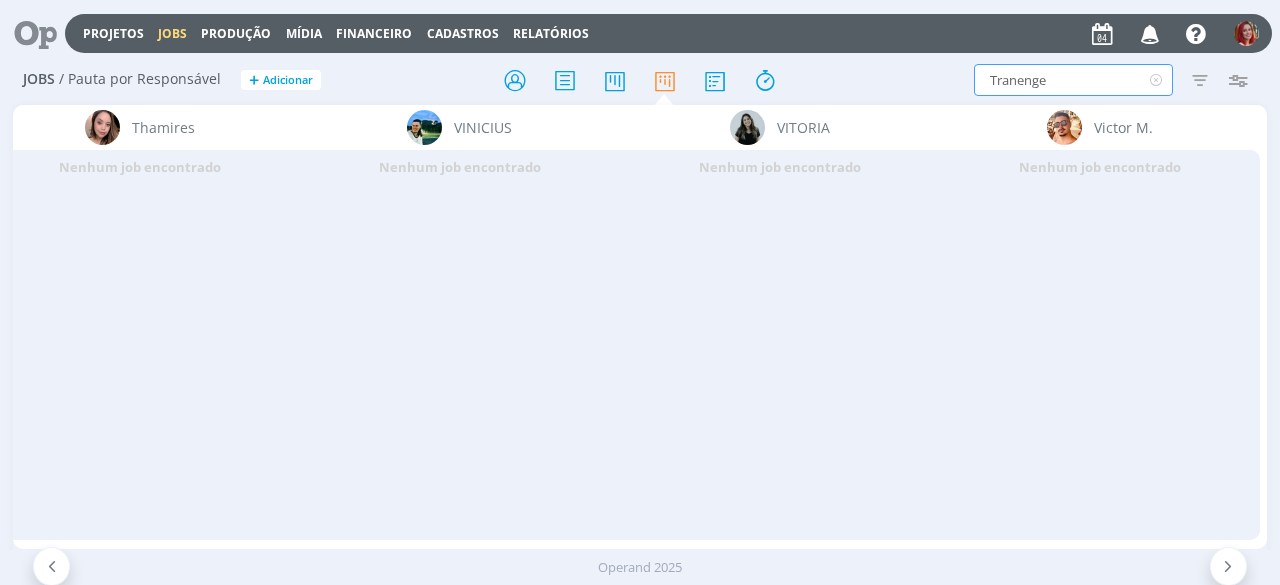 type on "Tranenge" 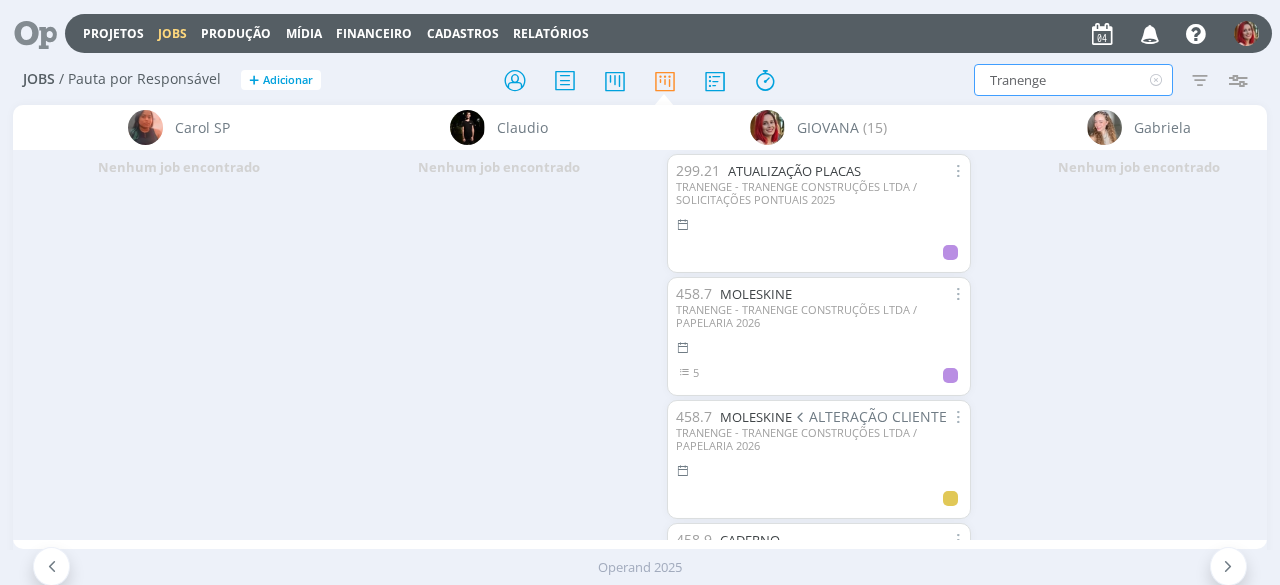 scroll, scrollTop: 0, scrollLeft: 2571, axis: horizontal 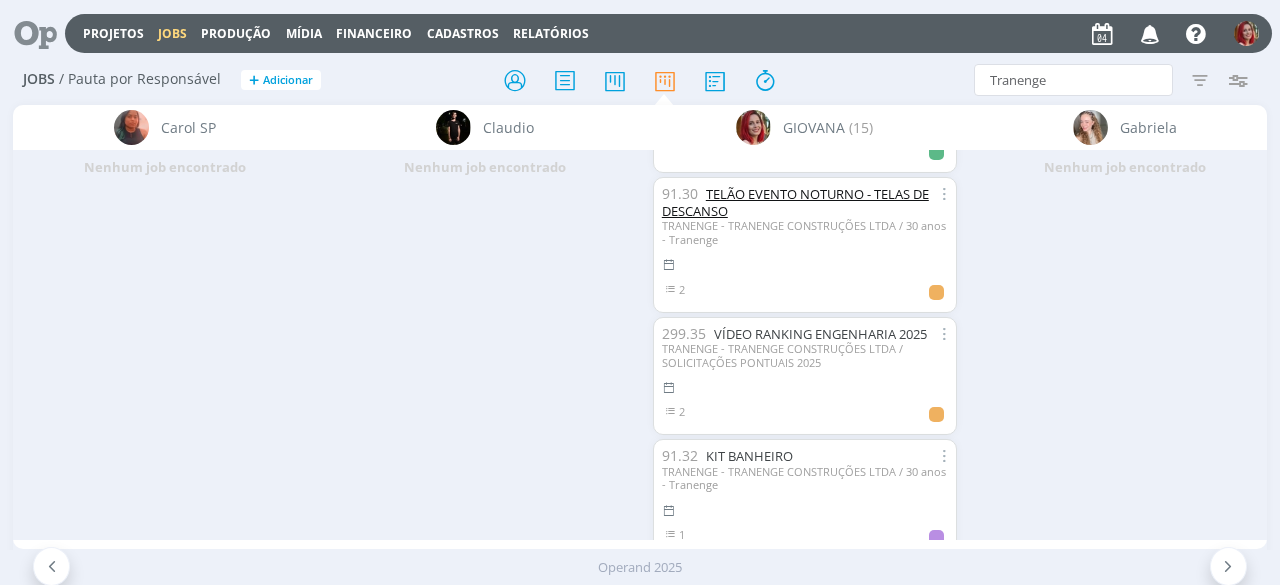 click on "TELÃO EVENTO NOTURNO - TELAS DE DESCANSO" at bounding box center (795, 202) 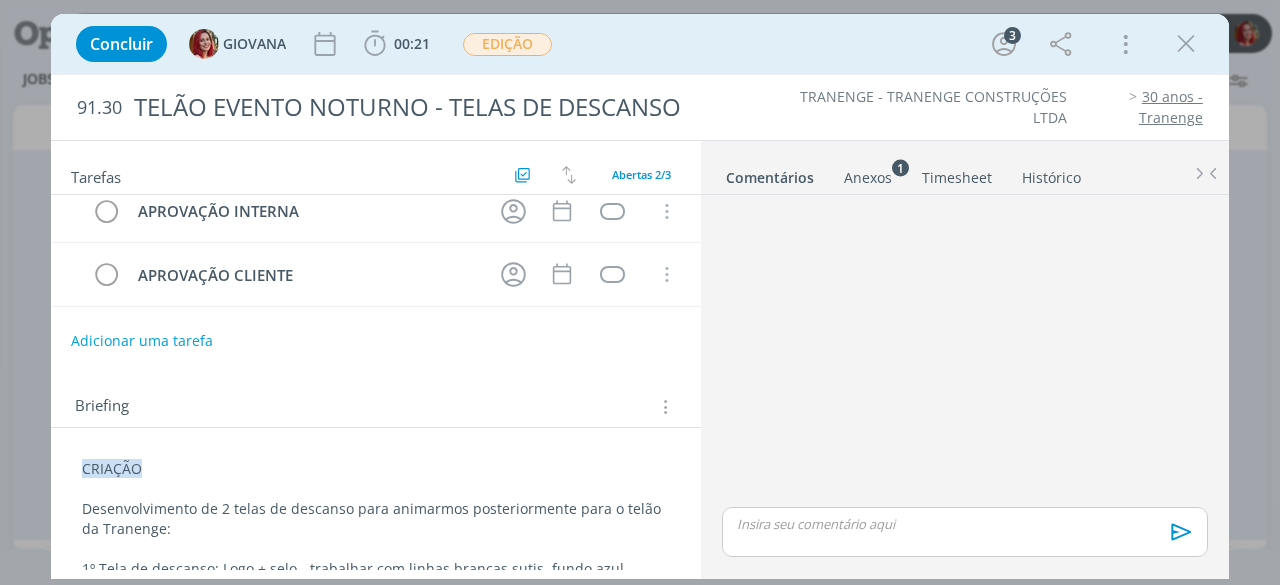 scroll, scrollTop: 0, scrollLeft: 0, axis: both 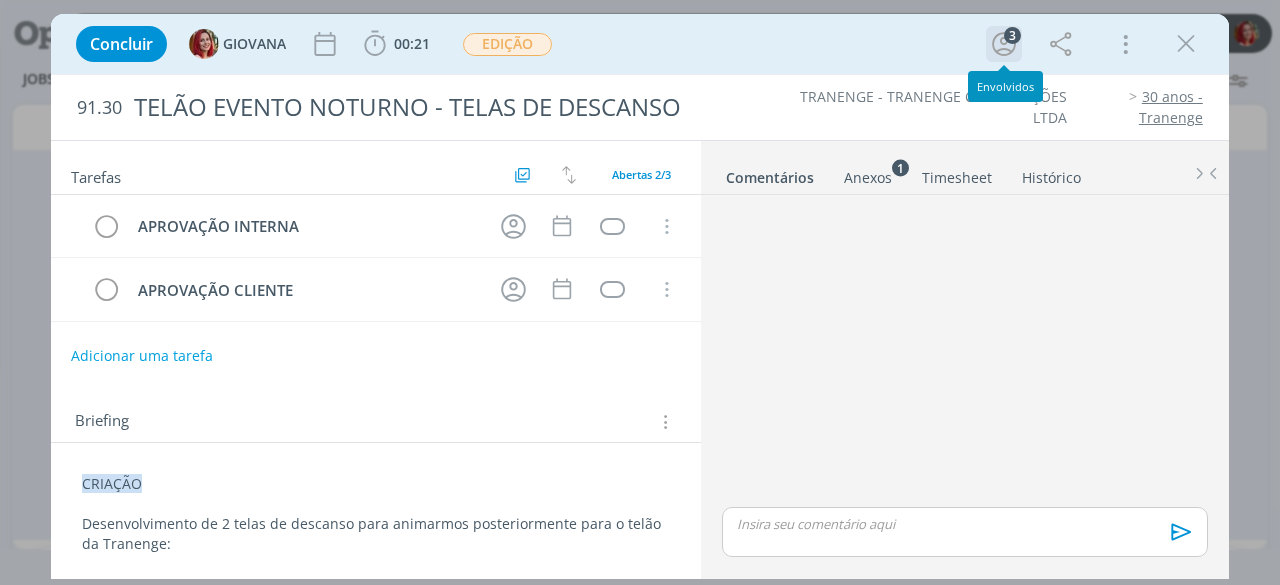 click on "3" at bounding box center [1012, 35] 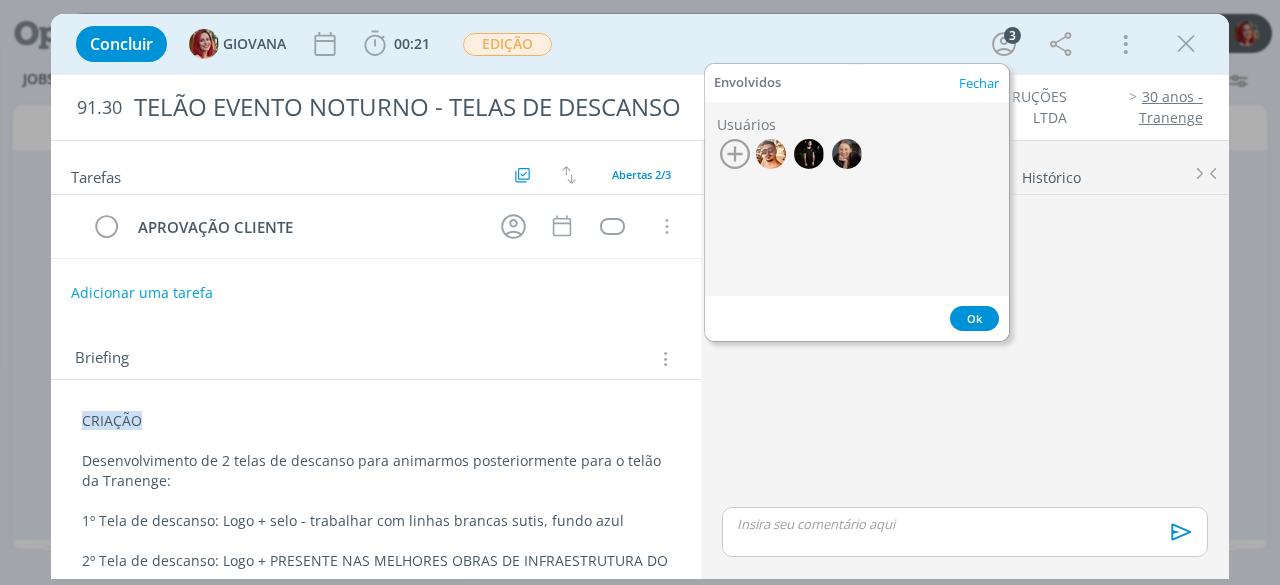 scroll, scrollTop: 0, scrollLeft: 0, axis: both 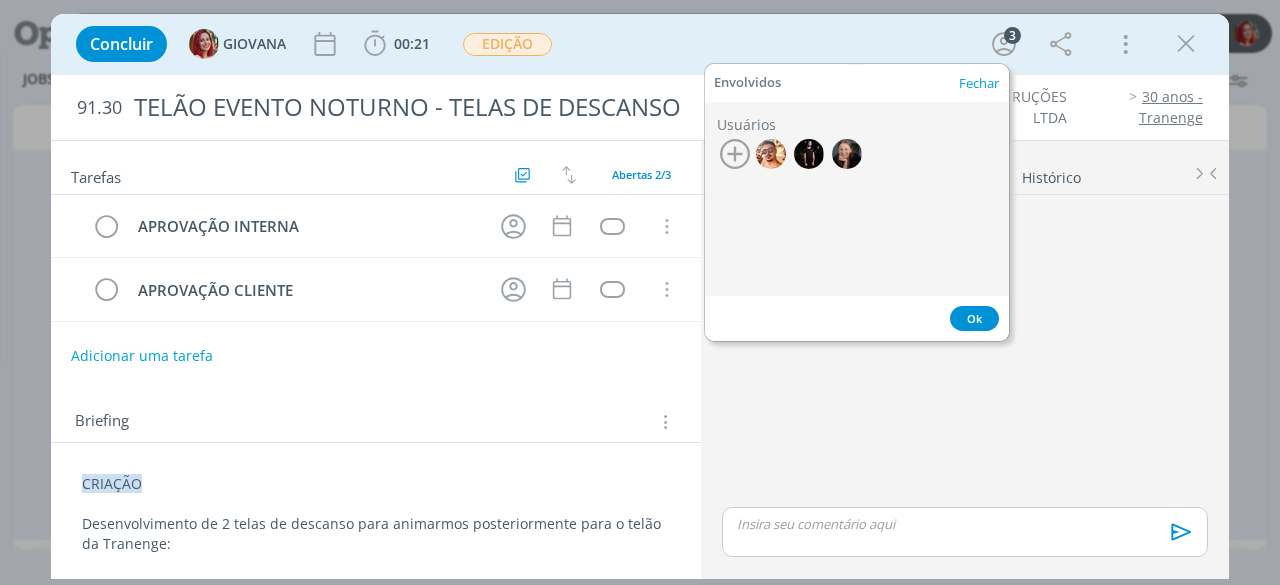 click on "Concluir
GIOVANA
00:21
Iniciar
Apontar
Data * 04/08/2025 Horas * 00:00 Tarefa Selecione a tarefa Descrição *  Retrabalho  Apontar Realizado Estimado 00:21 / 00:00 EDIÇÃO 3 Mais Informações
Copiar Link
Duplicar Job Mover Job de Projeto Exportar/Imprimir Job
Cancelar" at bounding box center (640, 44) 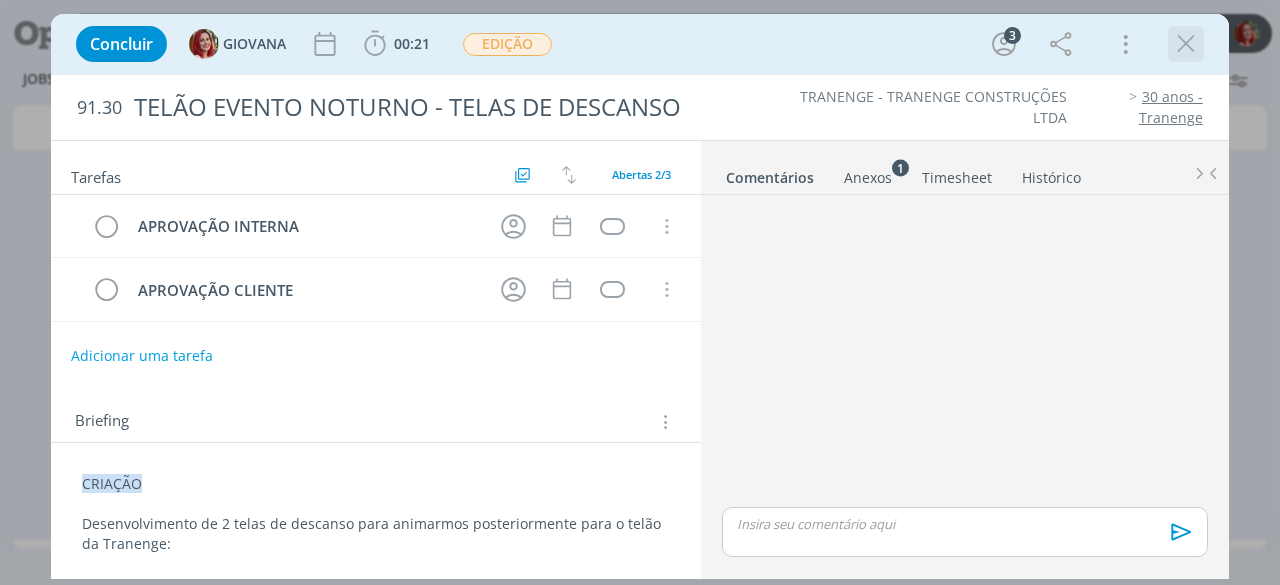 click at bounding box center [1186, 44] 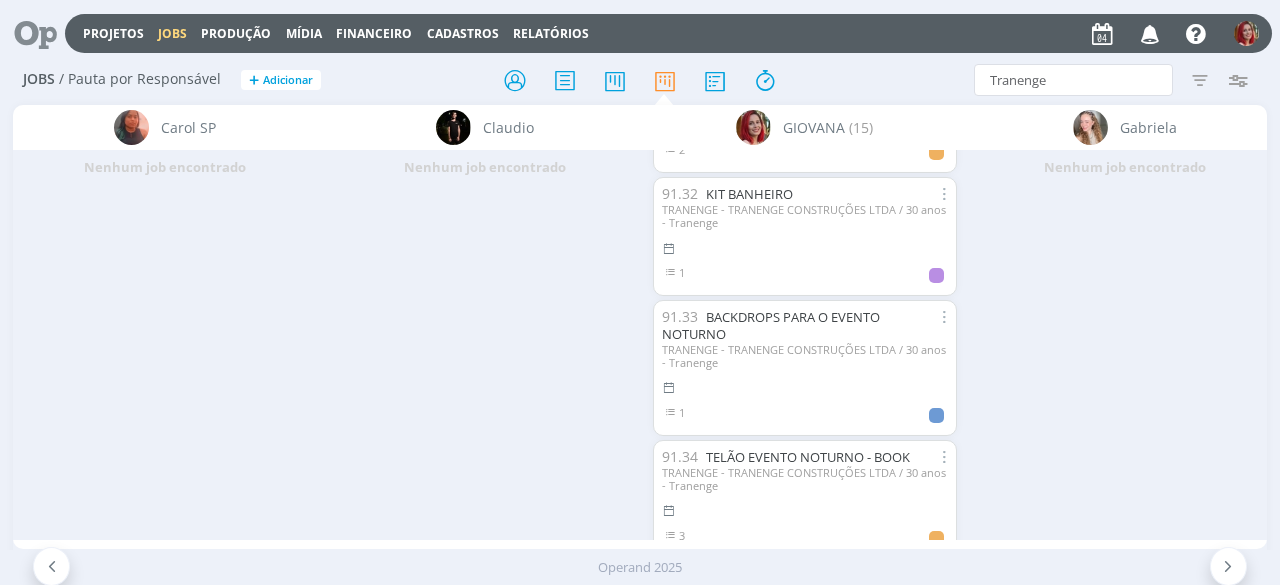 scroll, scrollTop: 1502, scrollLeft: 0, axis: vertical 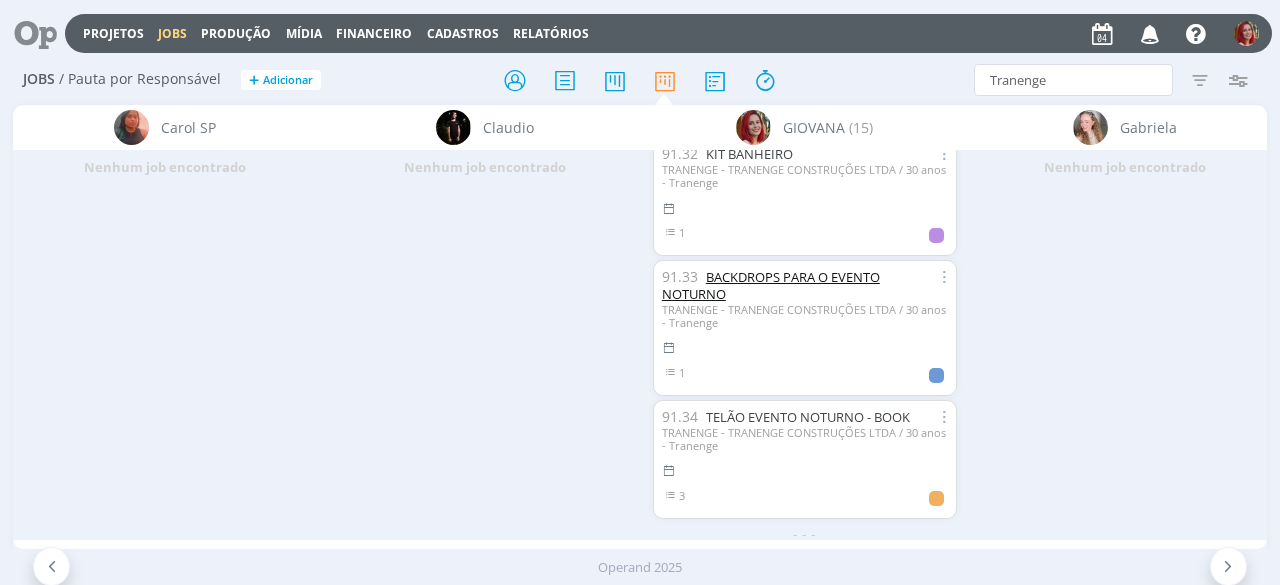 click on "BACKDROPS PARA O EVENTO NOTURNO" at bounding box center [771, 285] 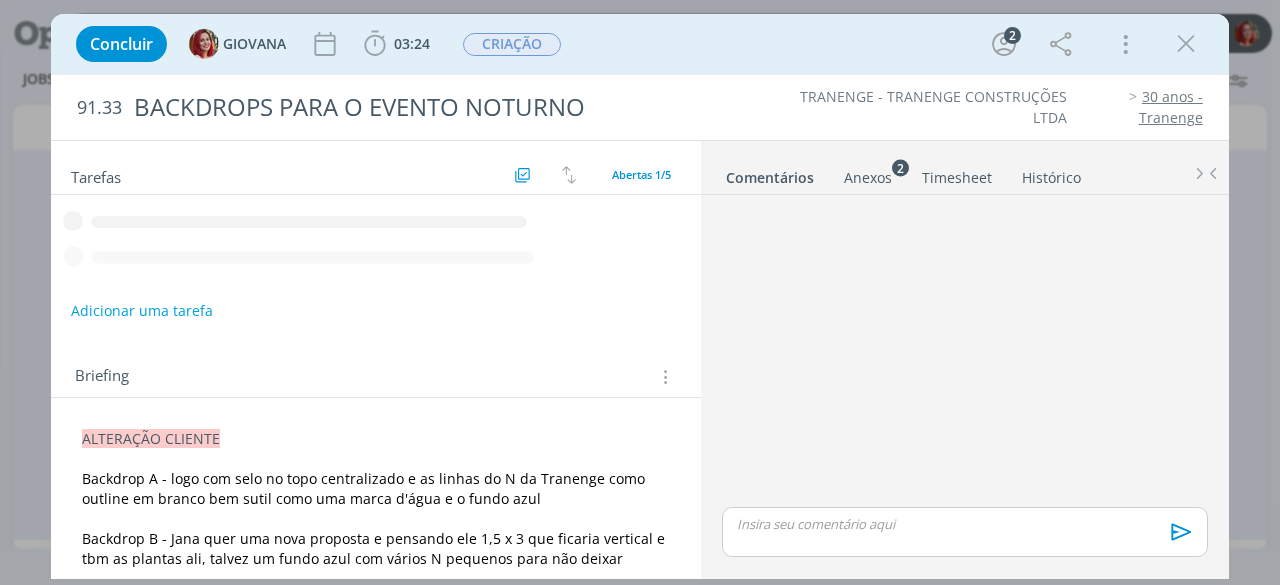 scroll, scrollTop: 27, scrollLeft: 0, axis: vertical 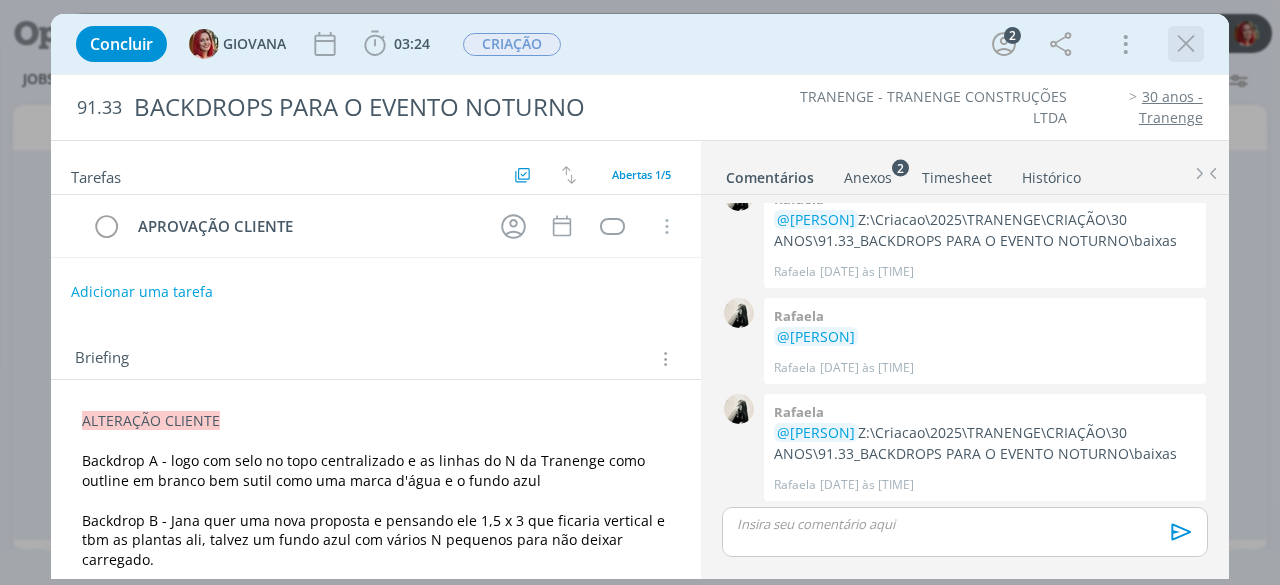 click at bounding box center [1186, 44] 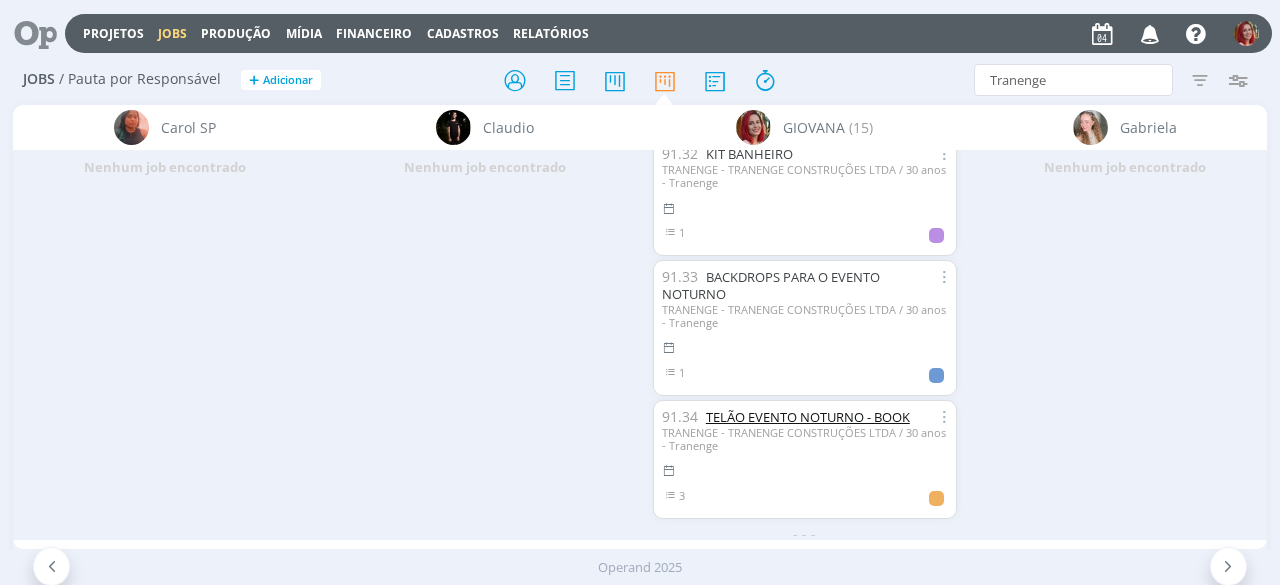 click on "TELÃO EVENTO NOTURNO - BOOK" at bounding box center [808, 417] 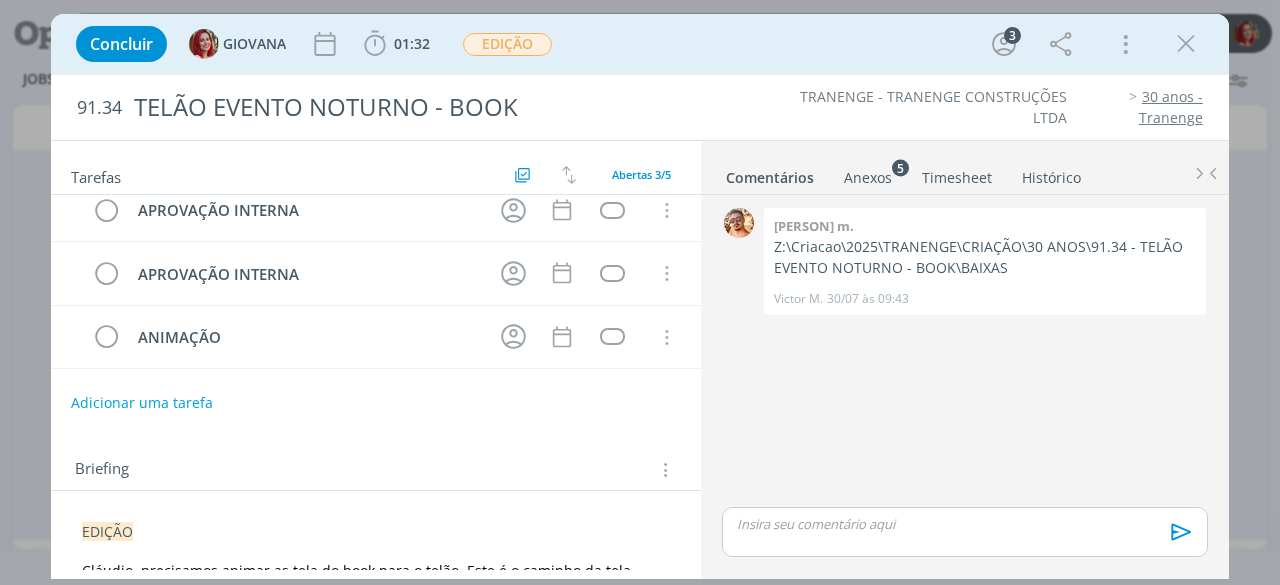 scroll, scrollTop: 0, scrollLeft: 0, axis: both 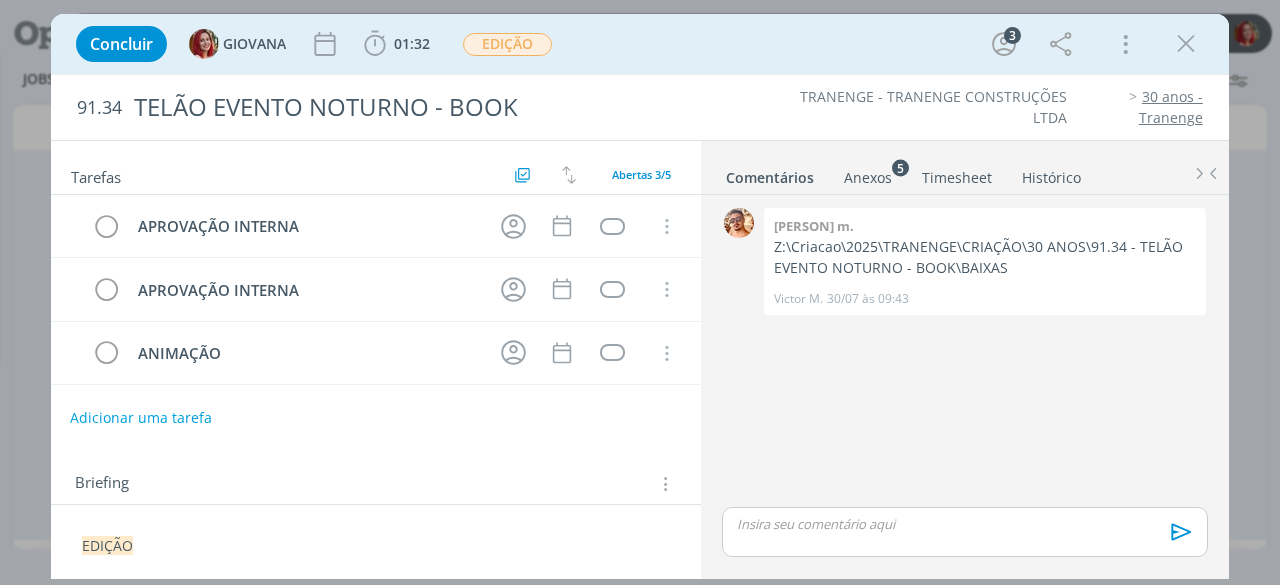 click on "Adicionar uma tarefa" at bounding box center (141, 418) 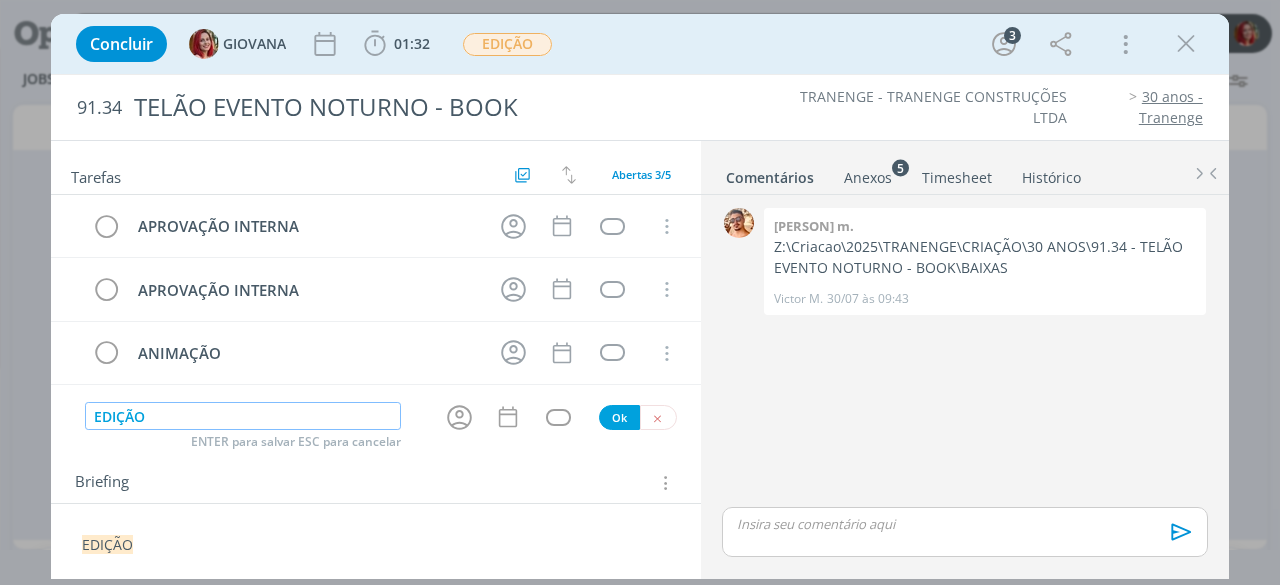 type on "EDIÇÃO" 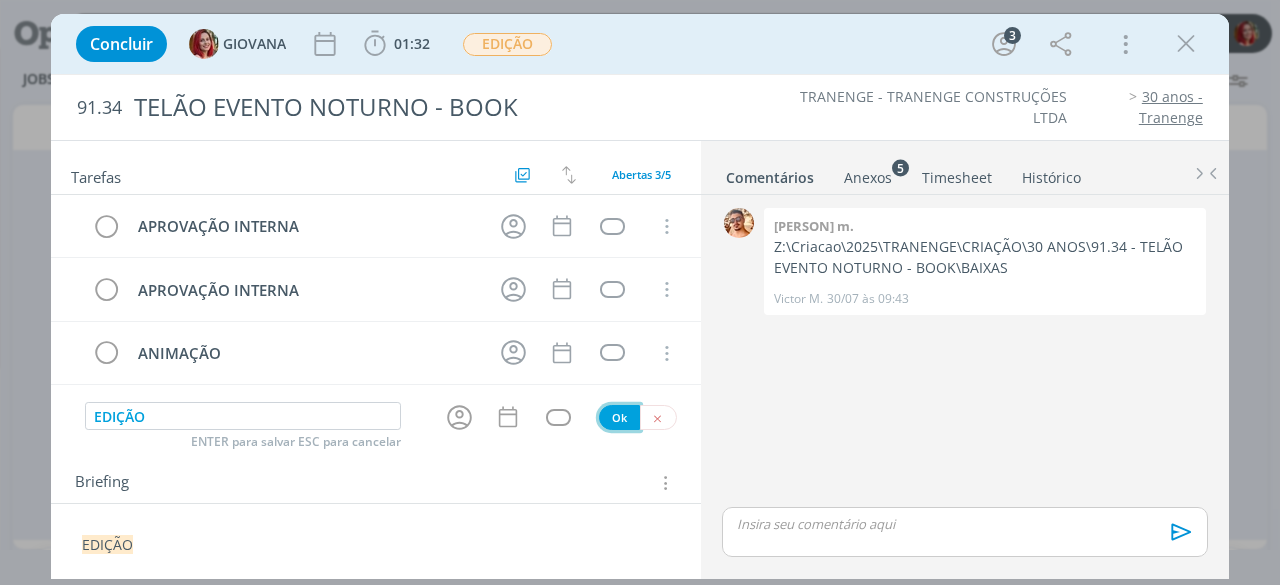 click on "Ok" at bounding box center (619, 417) 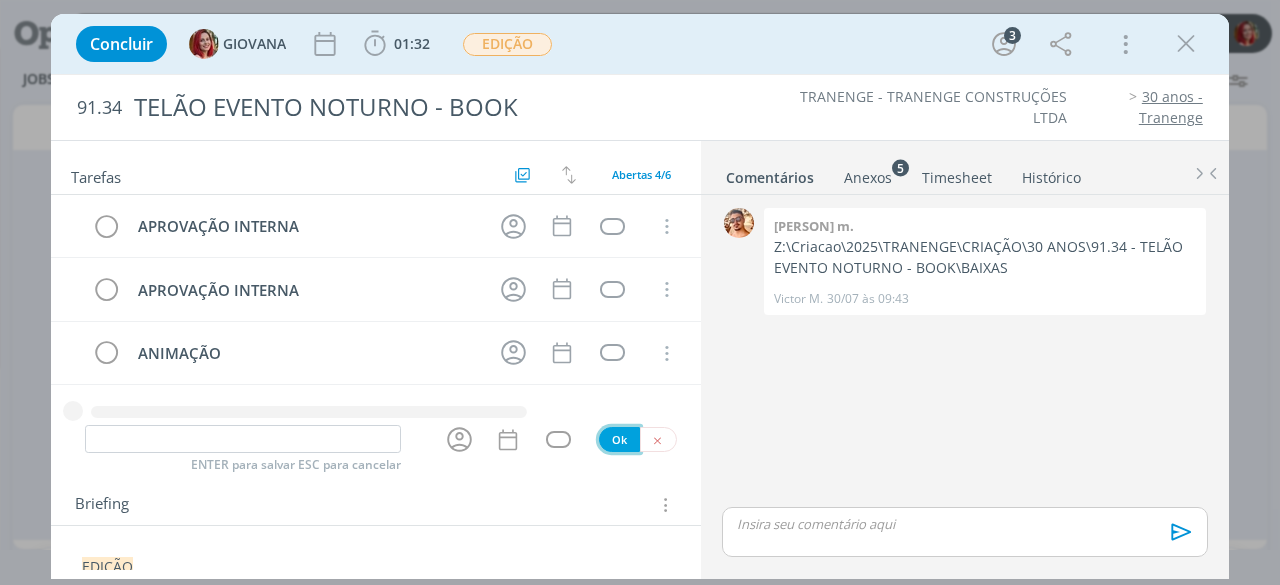 scroll, scrollTop: 18, scrollLeft: 0, axis: vertical 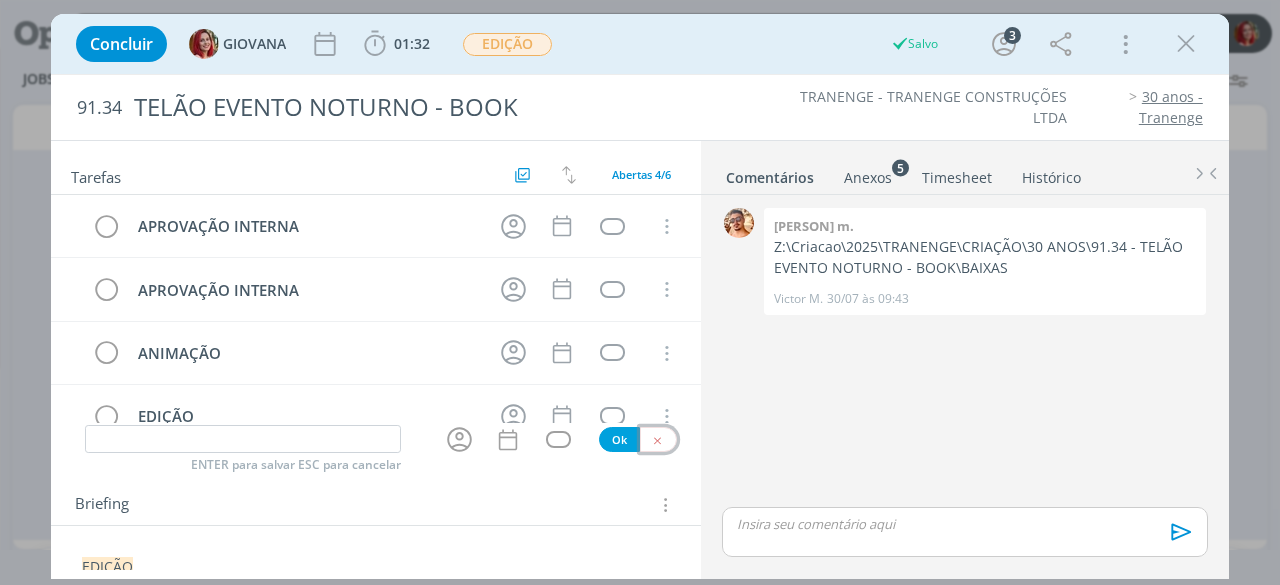click at bounding box center [658, 439] 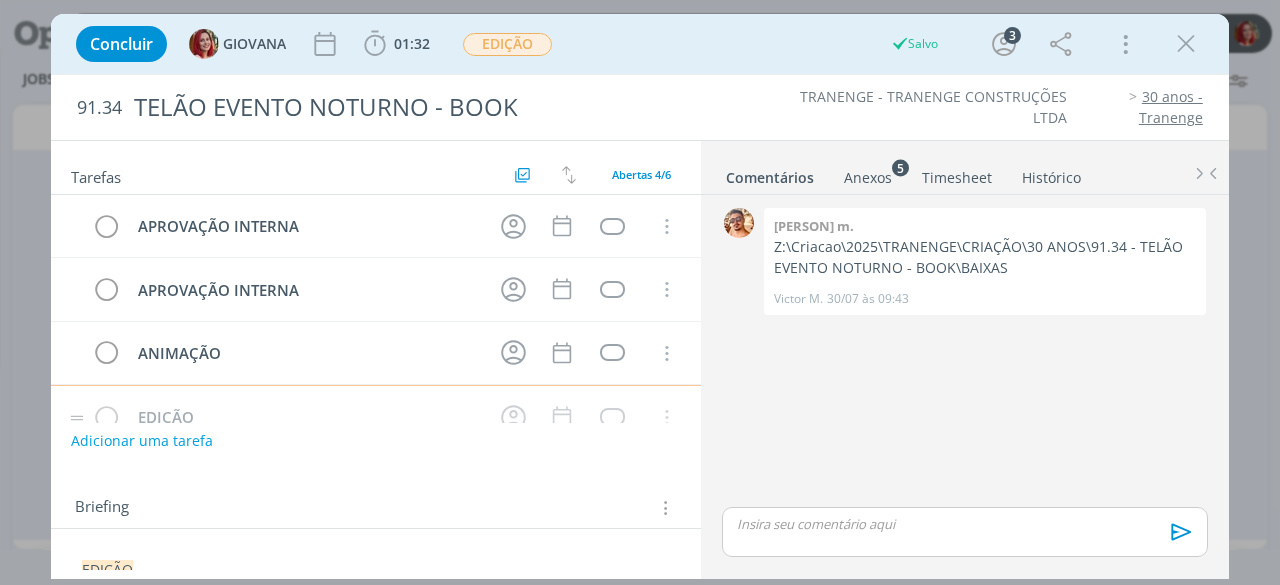type 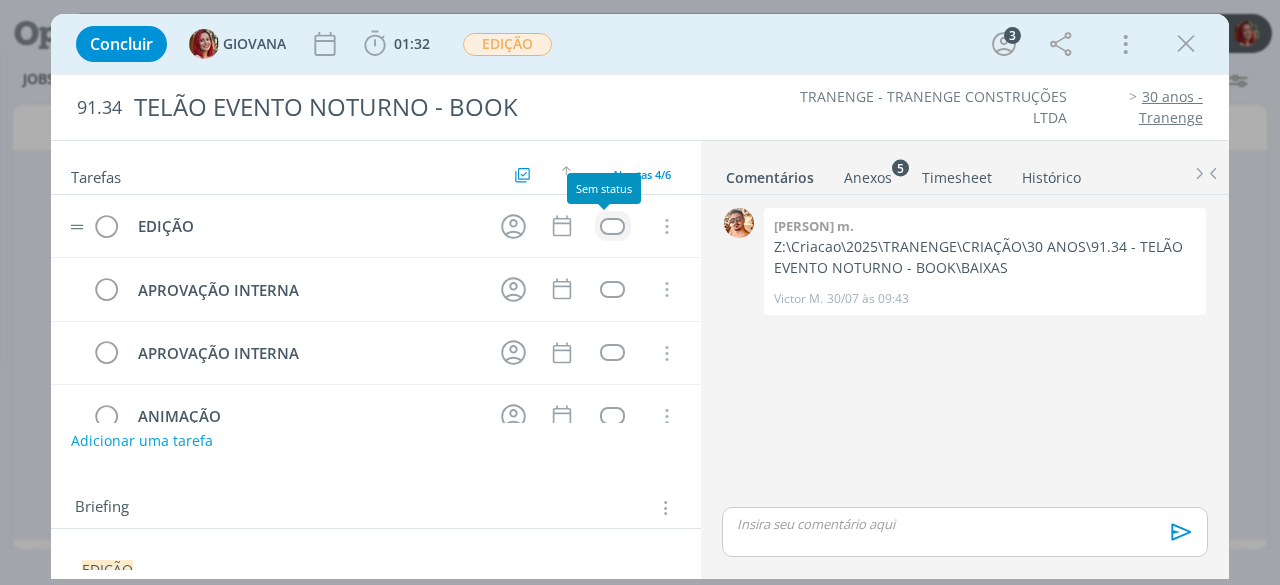 click at bounding box center (612, 226) 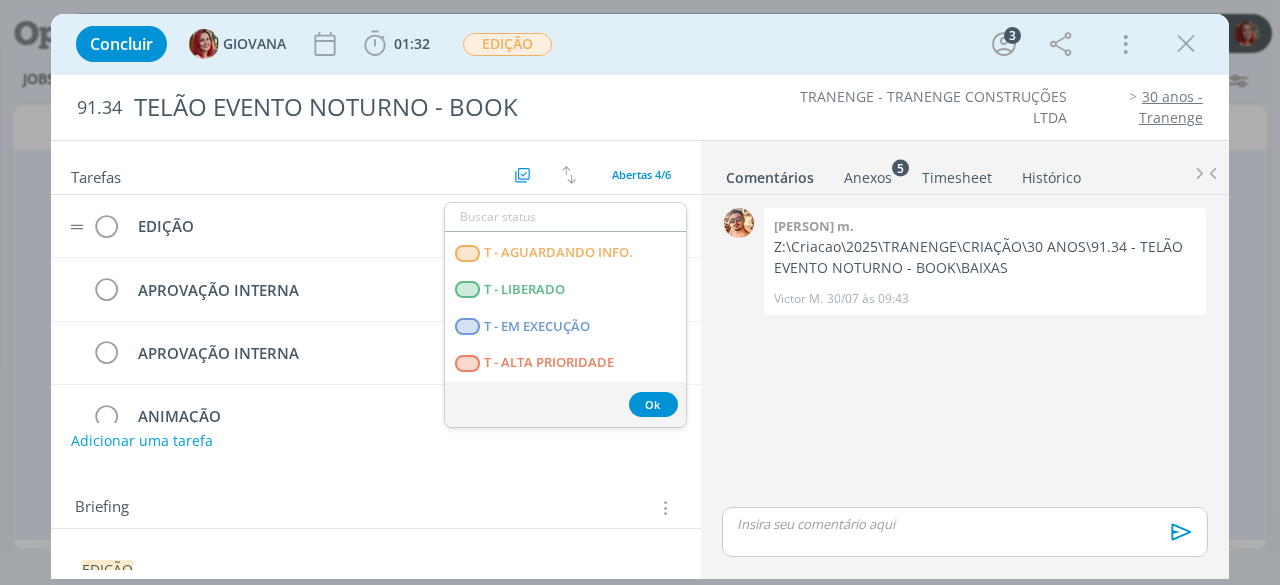 scroll, scrollTop: 510, scrollLeft: 0, axis: vertical 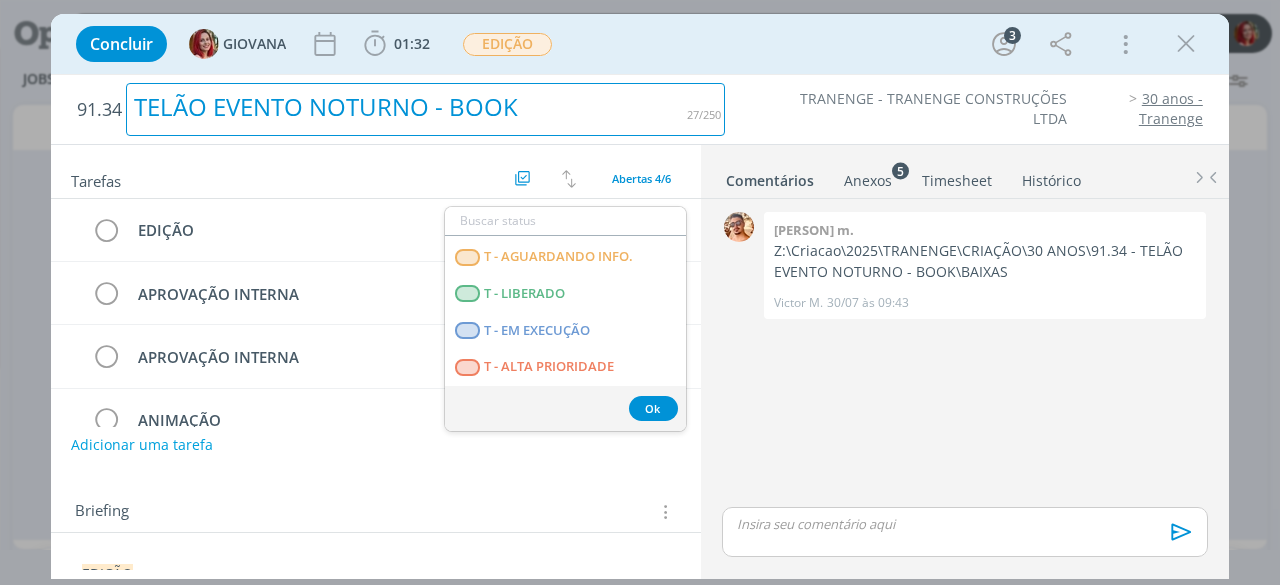 click on "TELÃO EVENTO NOTURNO - BOOK" at bounding box center (425, 109) 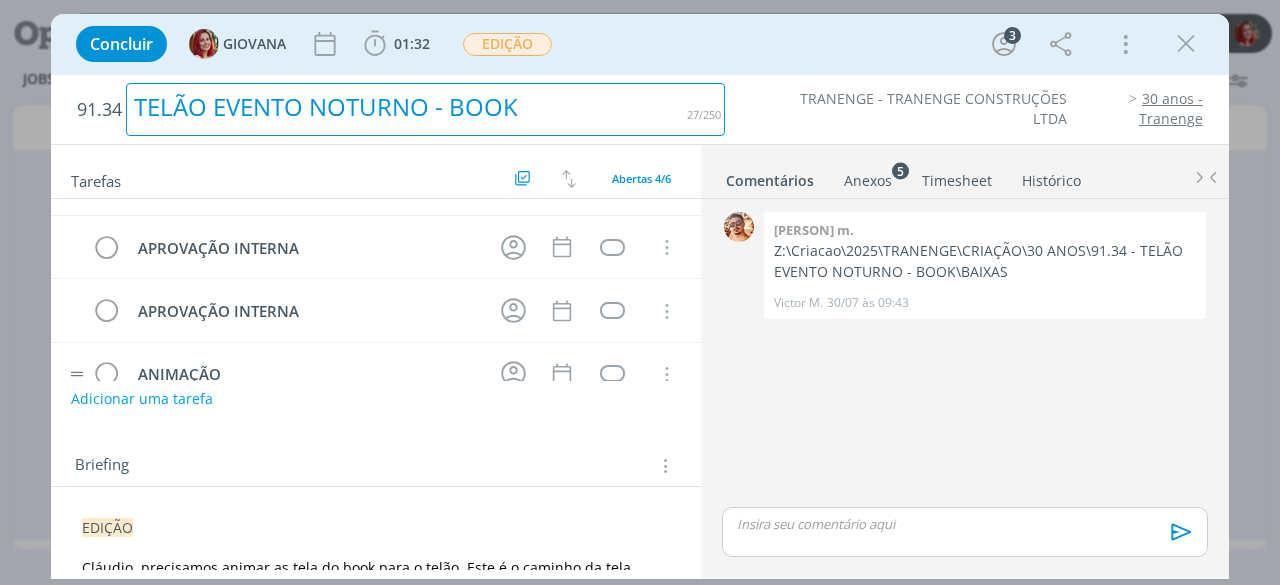 scroll, scrollTop: 0, scrollLeft: 0, axis: both 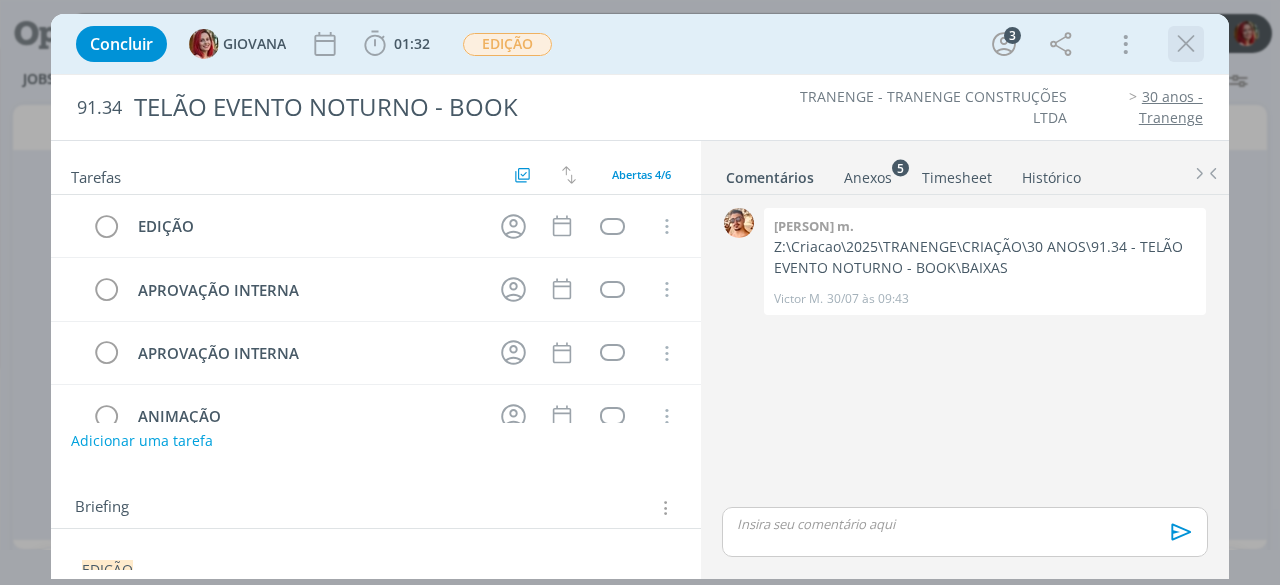 click at bounding box center [1186, 44] 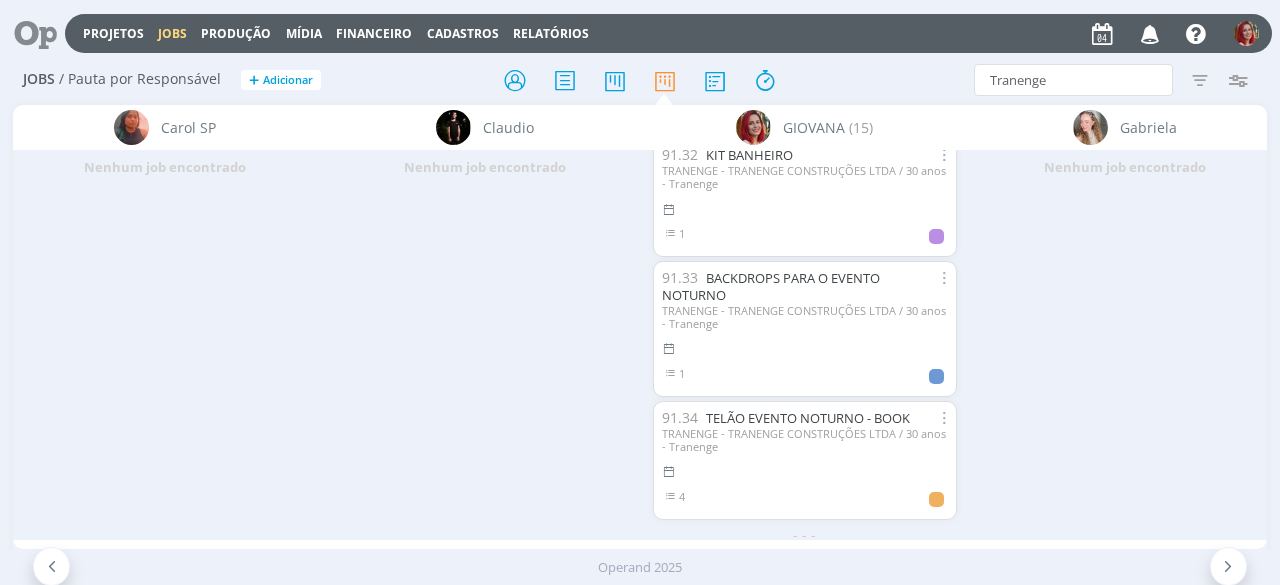 scroll, scrollTop: 1502, scrollLeft: 0, axis: vertical 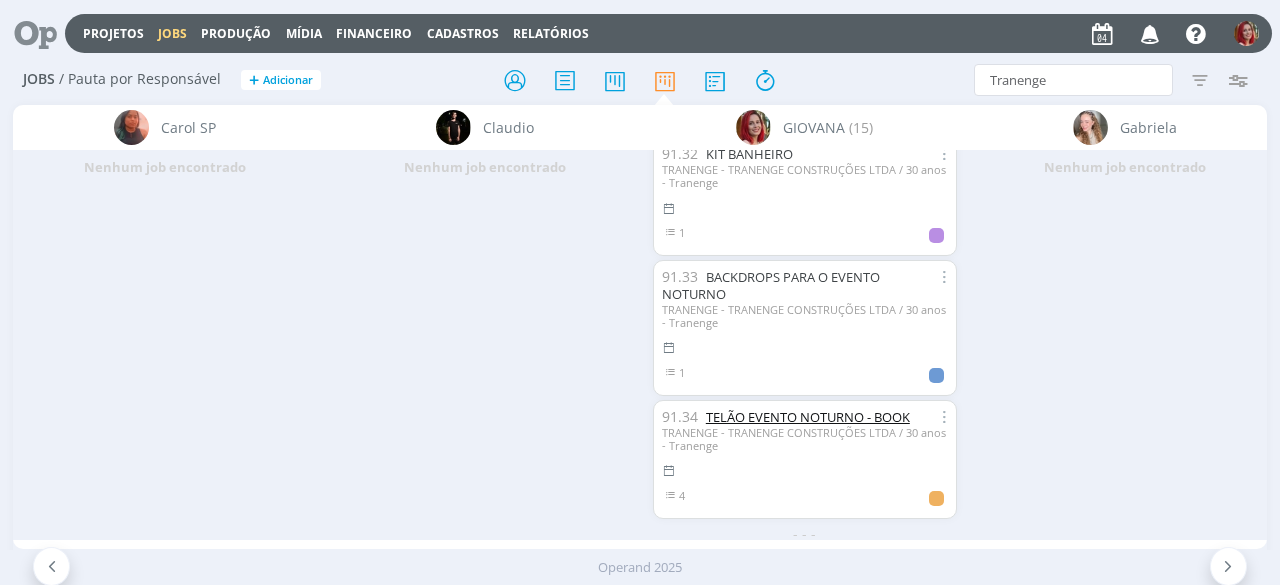 click on "TELÃO EVENTO NOTURNO - BOOK" at bounding box center (808, 417) 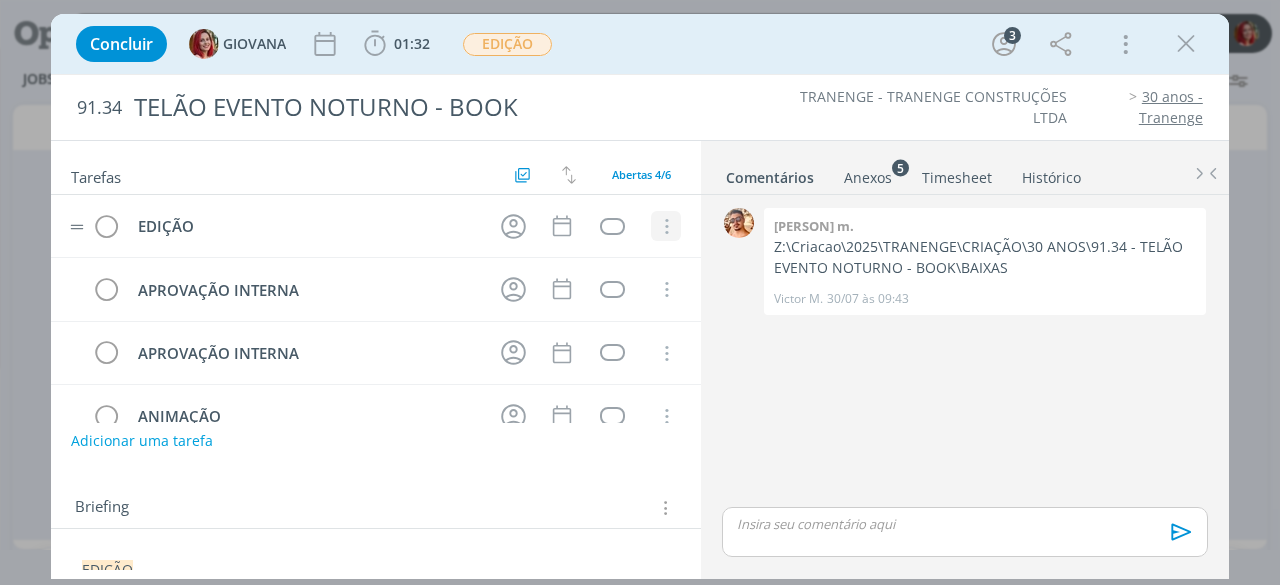click at bounding box center [666, 227] 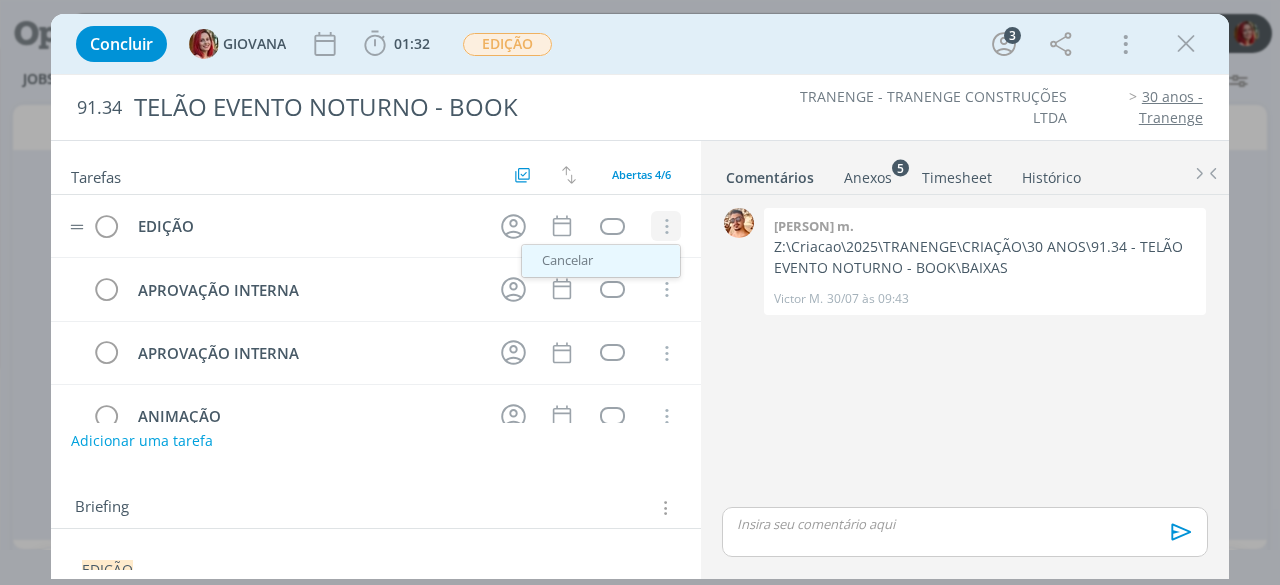 click on "Cancelar" at bounding box center [601, 261] 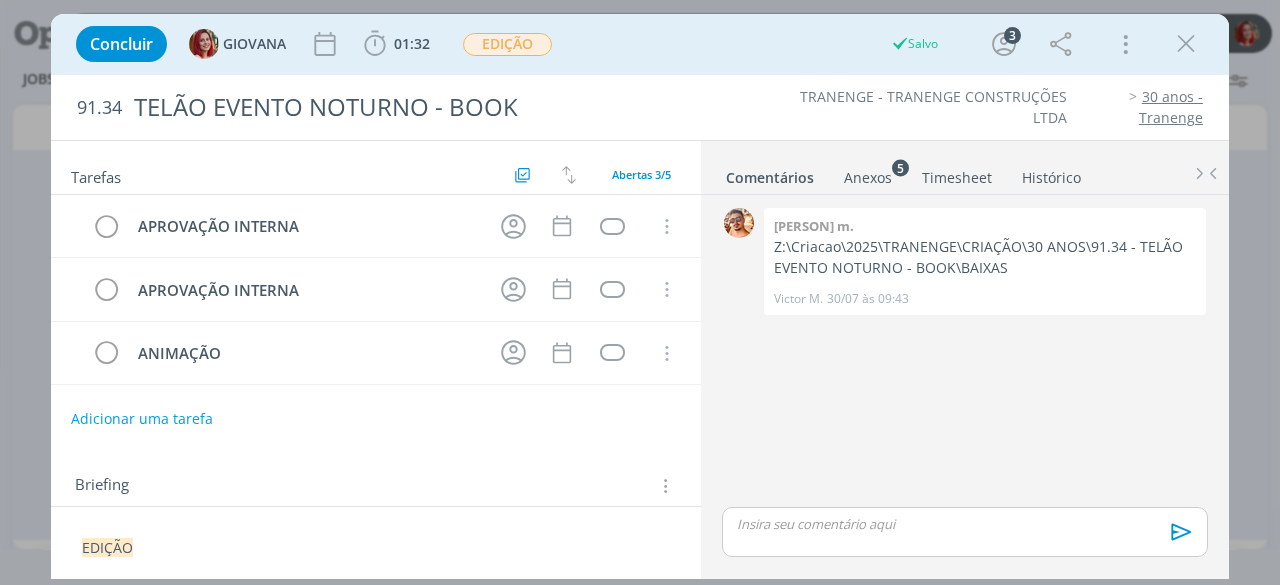 click on "Concluir
GIOVANA
01:32
Iniciar
Apontar
Data * 04/08/2025 Horas * 00:00 Tarefa Selecione a tarefa Descrição *  Retrabalho  Apontar Realizado Estimado 01:32 / 00:00 EDIÇÃO  Salvo
3 Mais Informações
Copiar Link
Duplicar Job Mover Job de Projeto Exportar/Imprimir Job
Cancelar 91.34 TELÃO EVENTO NOTURNO - BOOK TRANENGE - TRANENGE CONSTRUÇÕES LTDA 30 anos - Tranenge Tarefas
Usar Job de template
Criar template a partir deste job
Visualizar Templates
Ordenar por: Prazo crescente Prazo decrescente Ordem original Todas 6 Concluídas 2 Canceladas 1
Abertas 3/5
APROVAÇÃO INTERNA Cancelar APROVAÇÃO INTERNA Cancelar ANIMAÇÃO Cancelar EDIÇÃO   anexos" at bounding box center (640, 292) 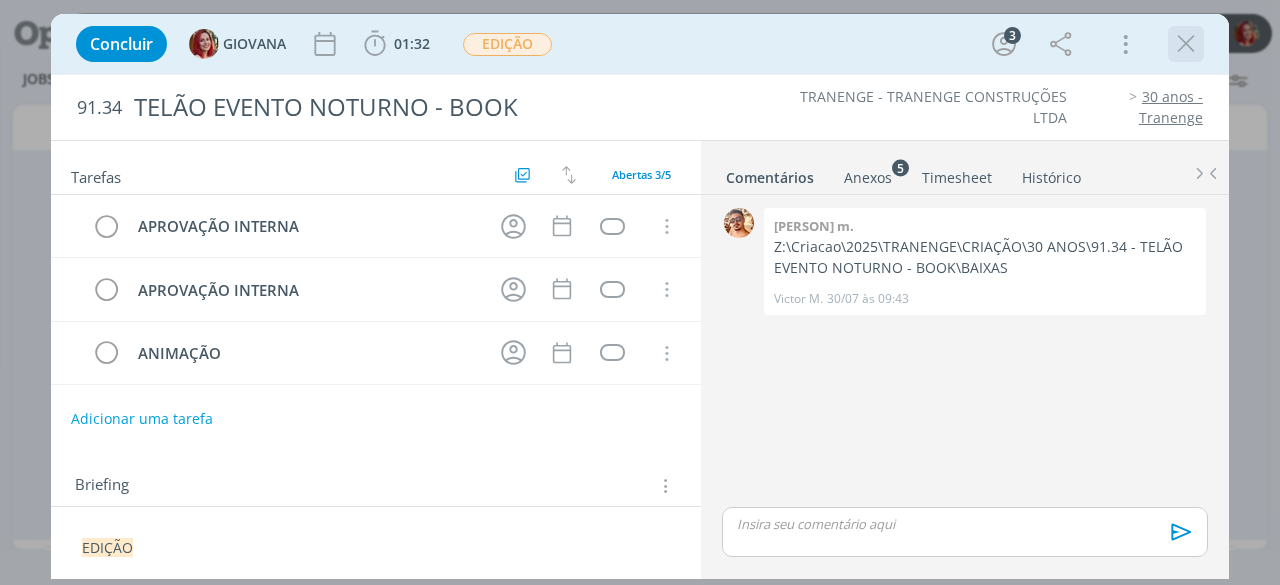 click at bounding box center (1186, 44) 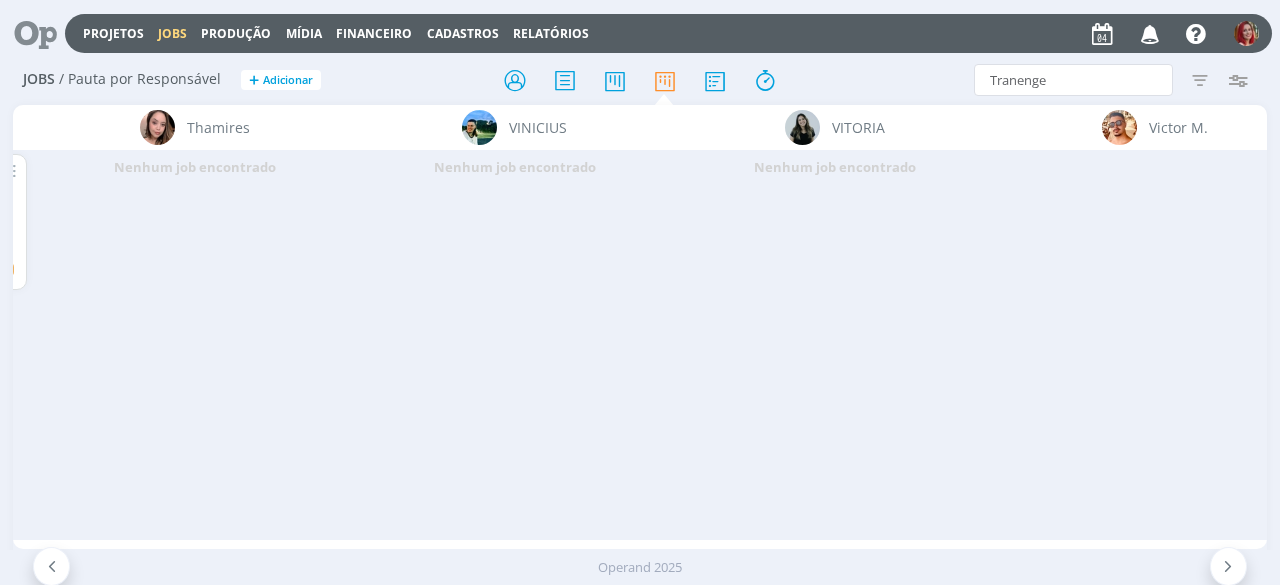 scroll, scrollTop: 0, scrollLeft: 7401, axis: horizontal 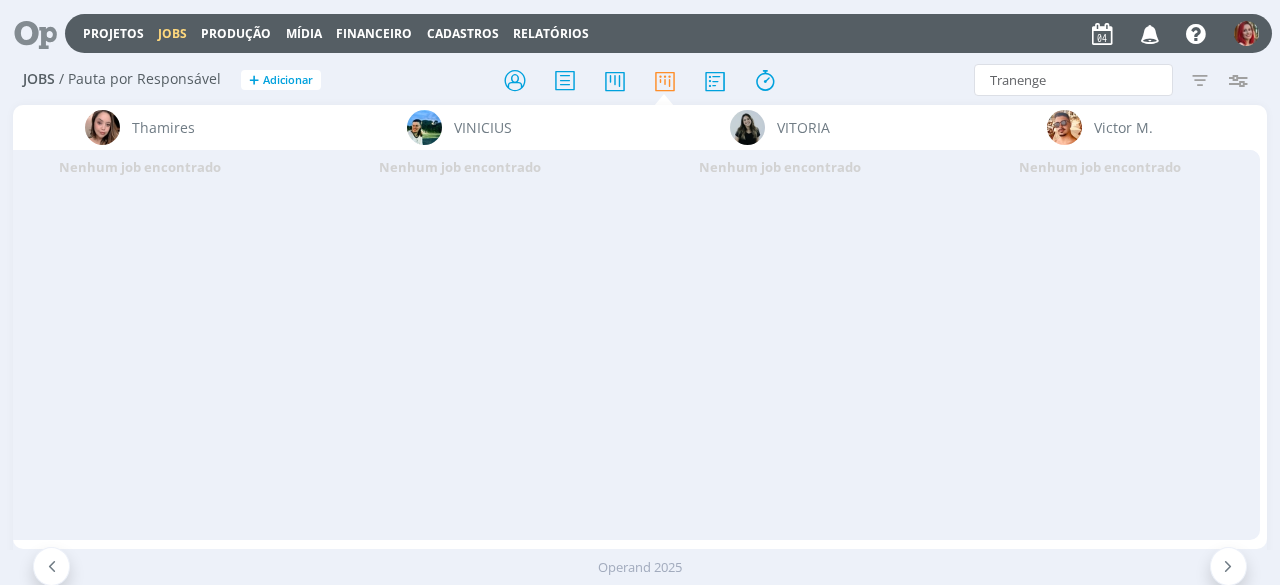 click at bounding box center (28, 33) 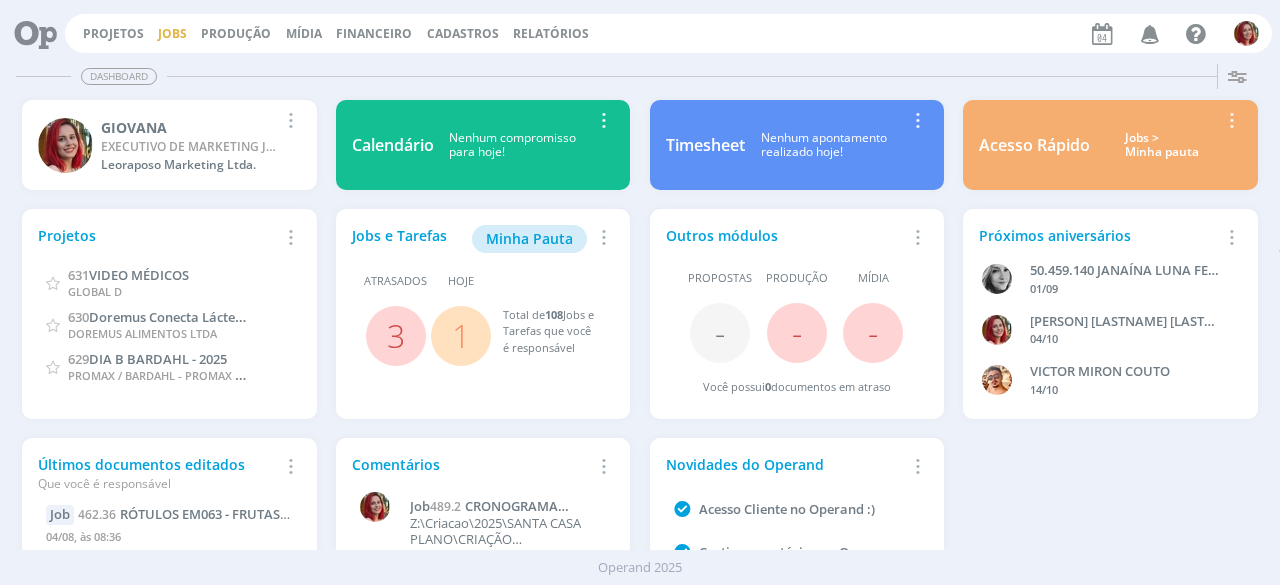 click on "Jobs" at bounding box center (172, 33) 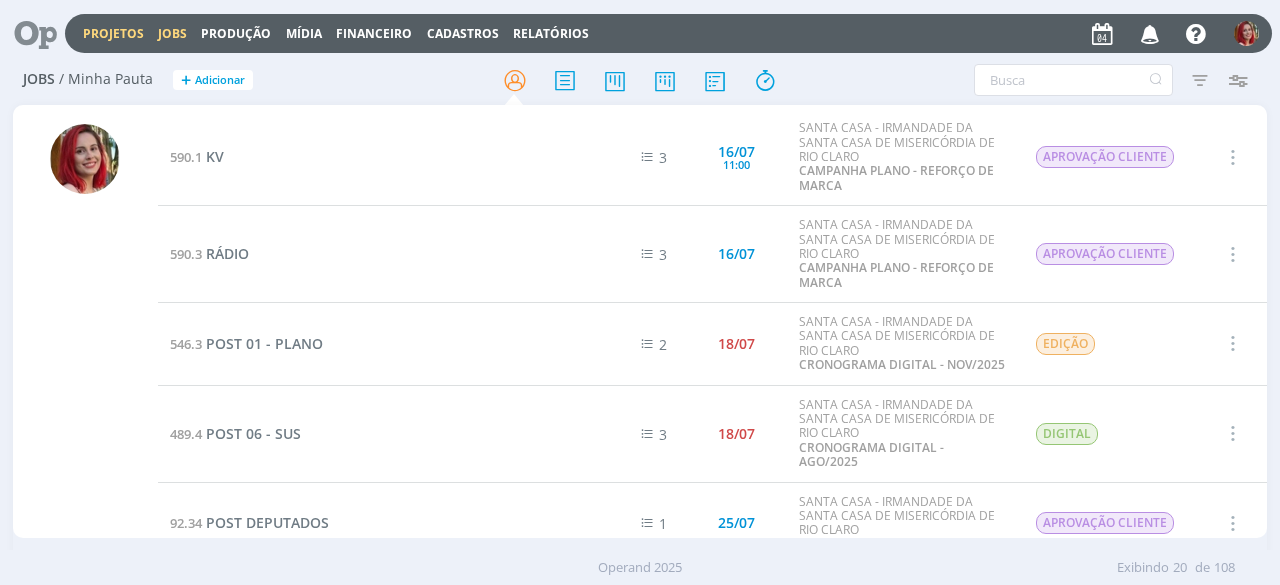 click on "Projetos" at bounding box center [113, 33] 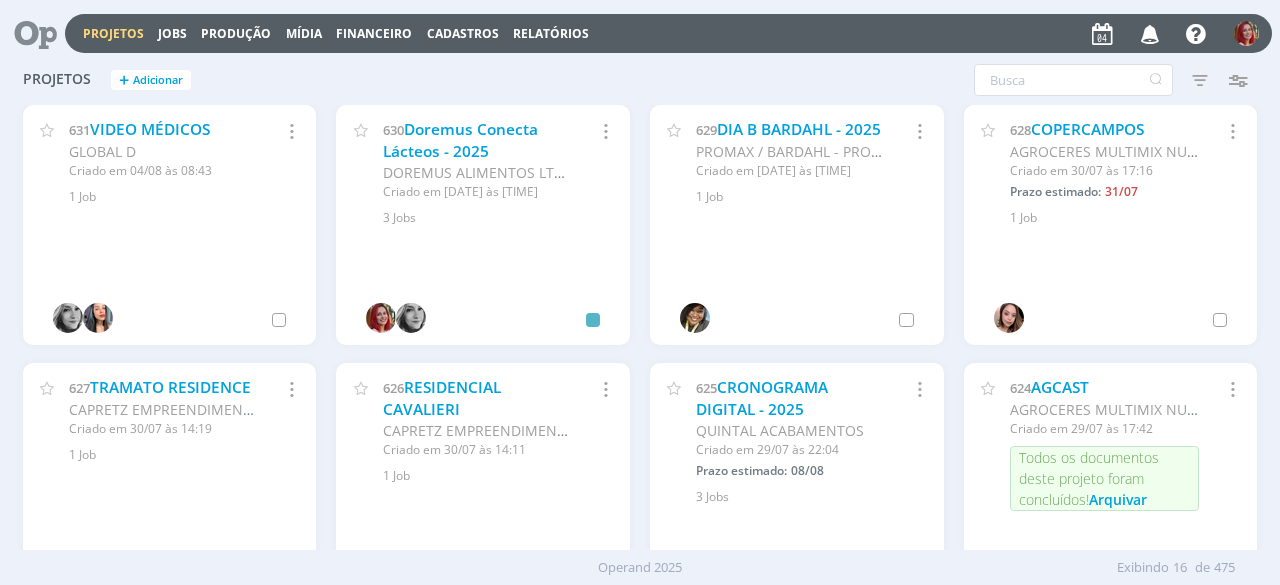 click on "Projetos
Jobs
Produção
Mídia
Financeiro
Cadastros
Relatórios
Notificações
Central de Ajuda
Área de Membros
Implantação orientada Consultoria GIOVANA Meu Perfil
Anexos
Timesheets
Configurações
Sair" at bounding box center [668, 33] 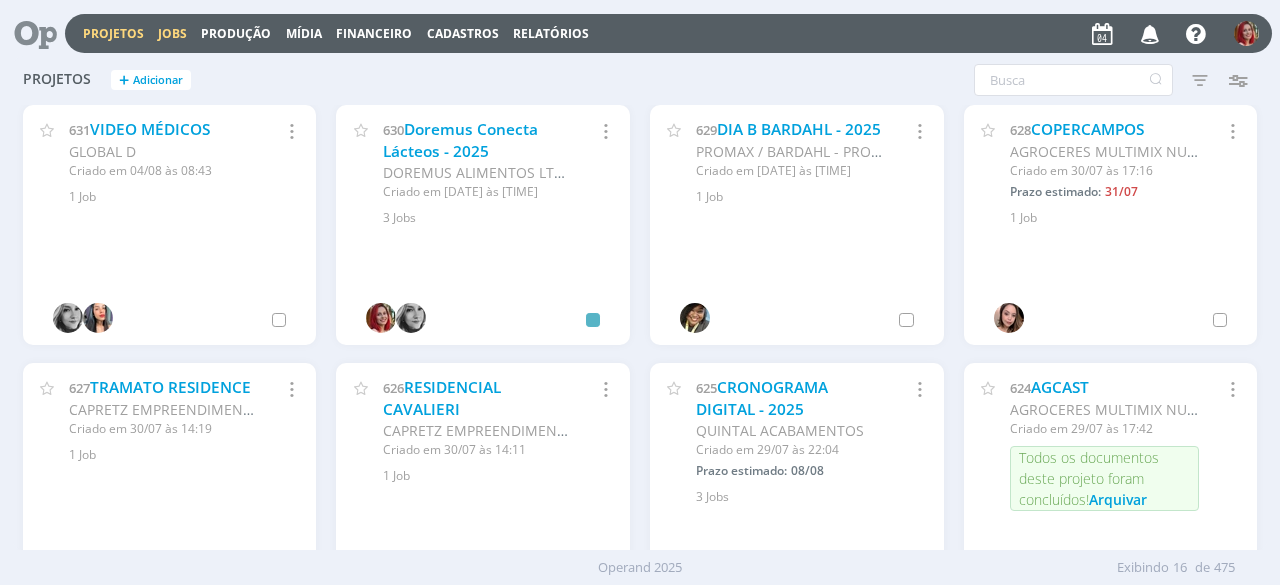 click on "Jobs" at bounding box center (172, 33) 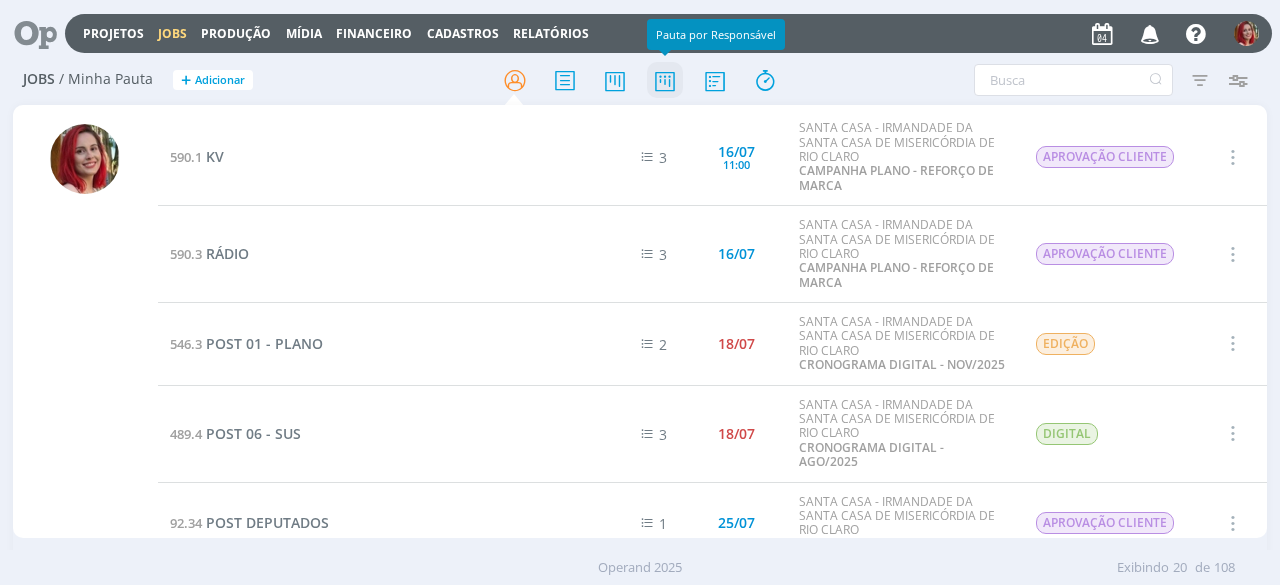 click at bounding box center (665, 80) 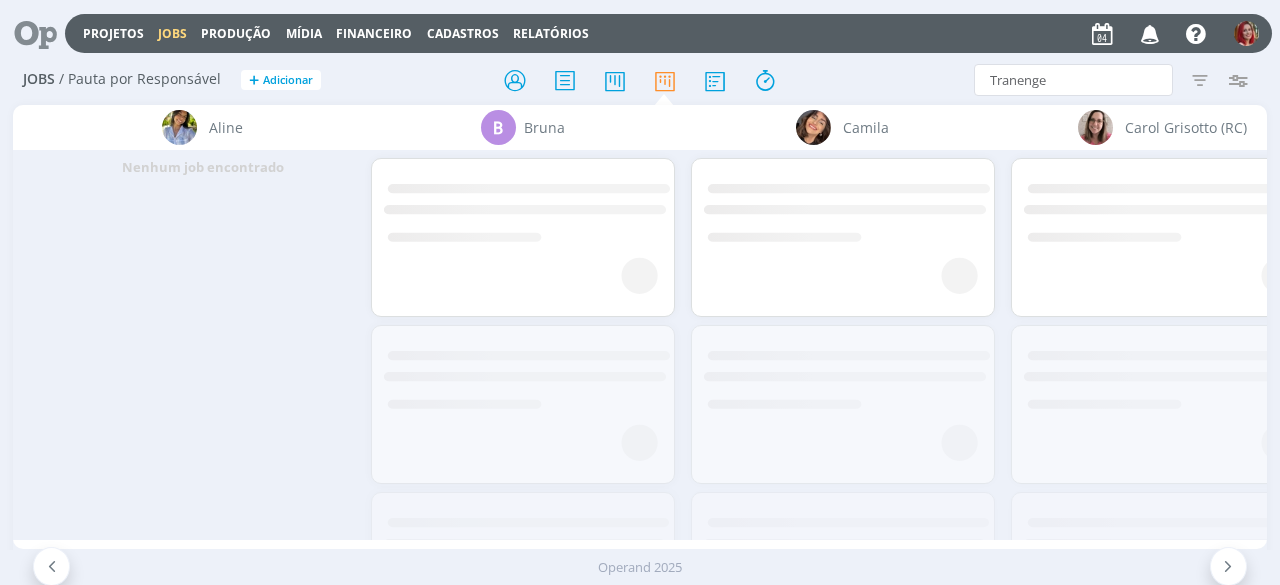 scroll, scrollTop: 0, scrollLeft: 952, axis: horizontal 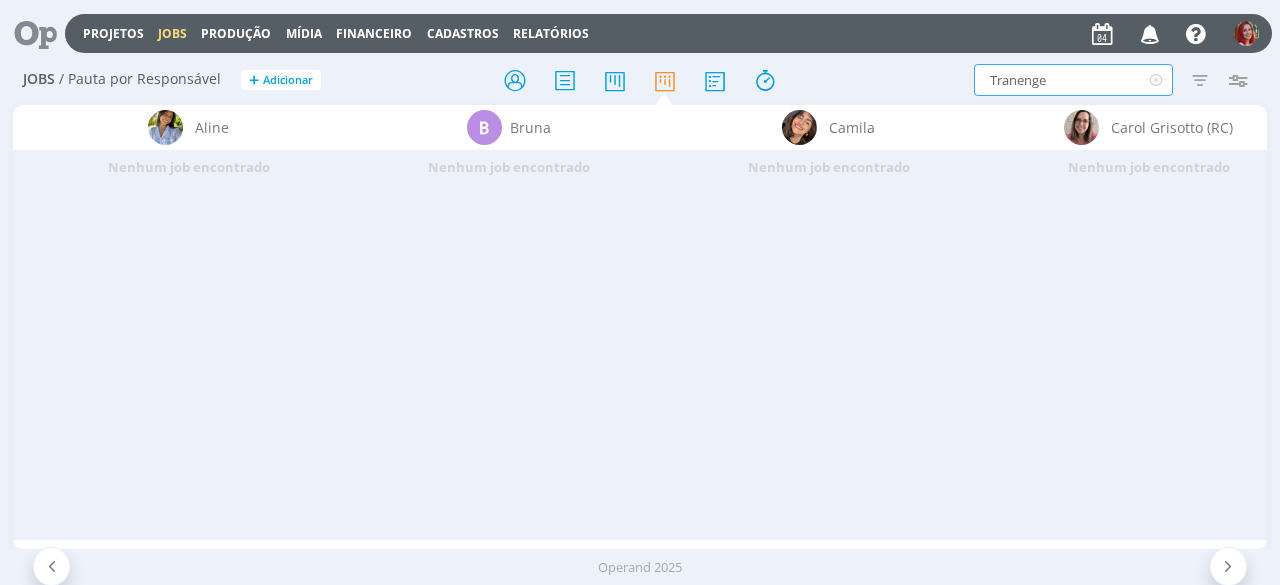 drag, startPoint x: 1092, startPoint y: 77, endPoint x: 810, endPoint y: 105, distance: 283.38666 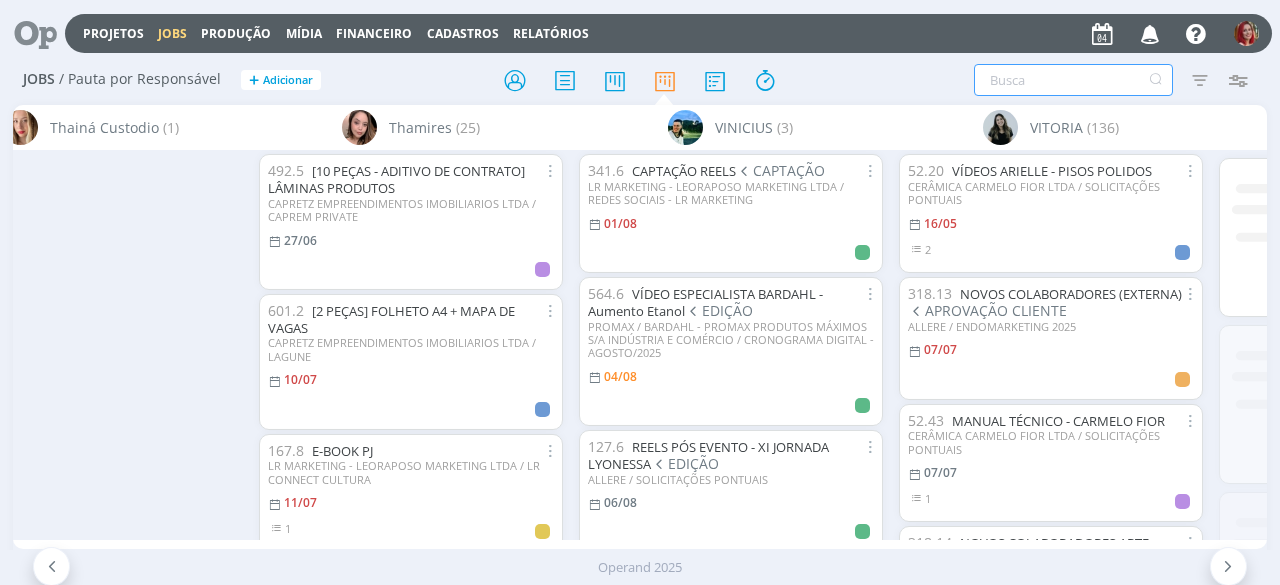 scroll, scrollTop: 0, scrollLeft: 7401, axis: horizontal 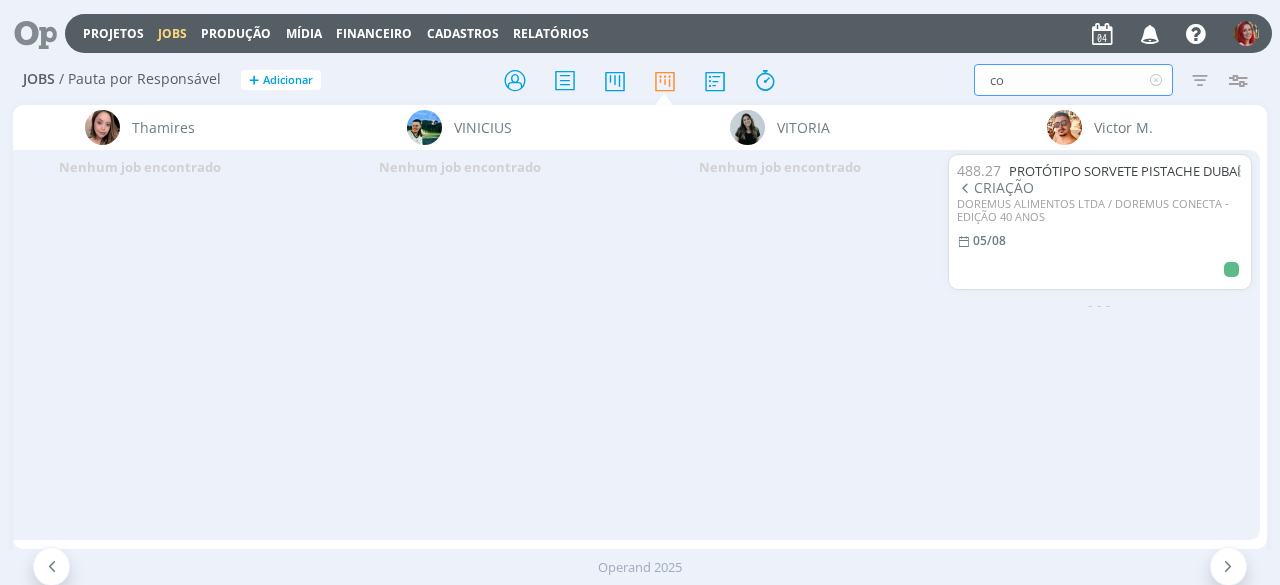 type on "c" 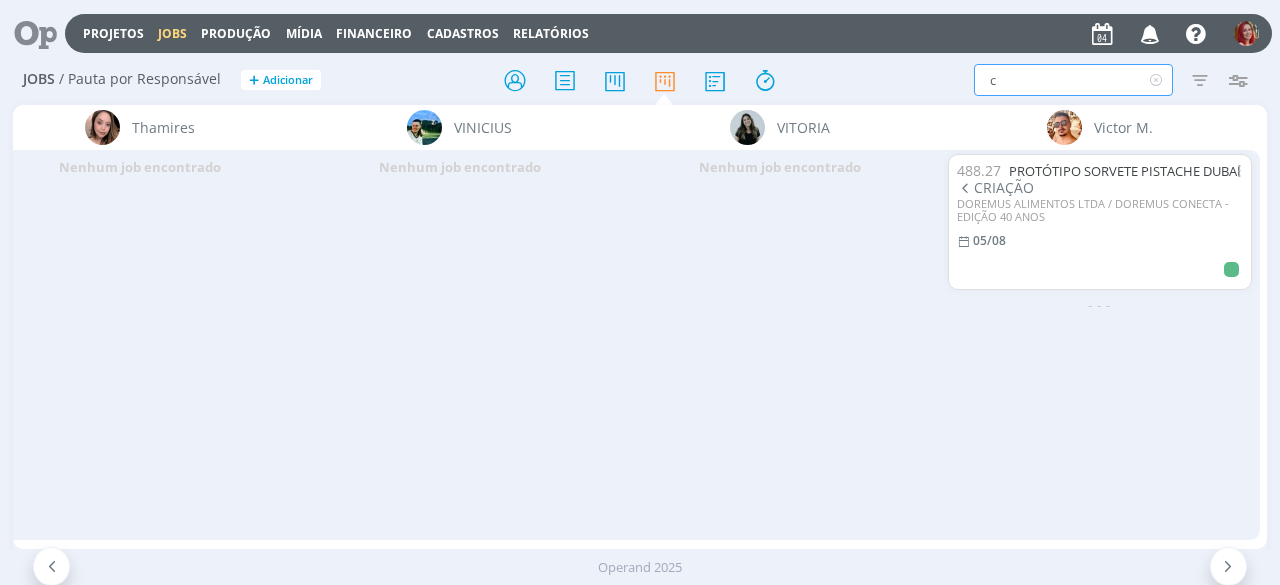 type 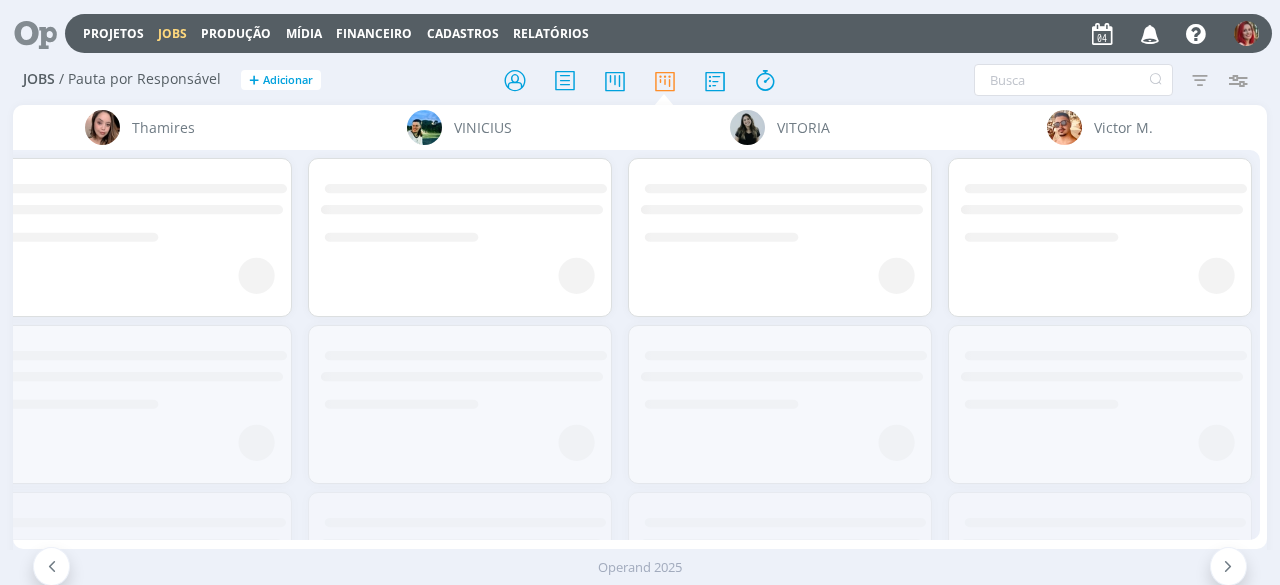 click on "Filtrar
Filtrar
Limpar
Tipo
Jobs e Tarefas
Data
Personalizado
a
Situação dos jobs
Abertos
Concluídos
Cancelados
Cliente / Projeto
Cliente
Selecione
Projeto
Selecione primeiro um cliente
Status
Envolvidos
Requisitante
Empresa
Selecione
Visibilidade
Apenas ocultos
Configurar exibição
Ordenação
Ordenação padrão
Cliente / Projeto
Prazo
Nº Doc
Título
Status
B V" at bounding box center [1058, 80] 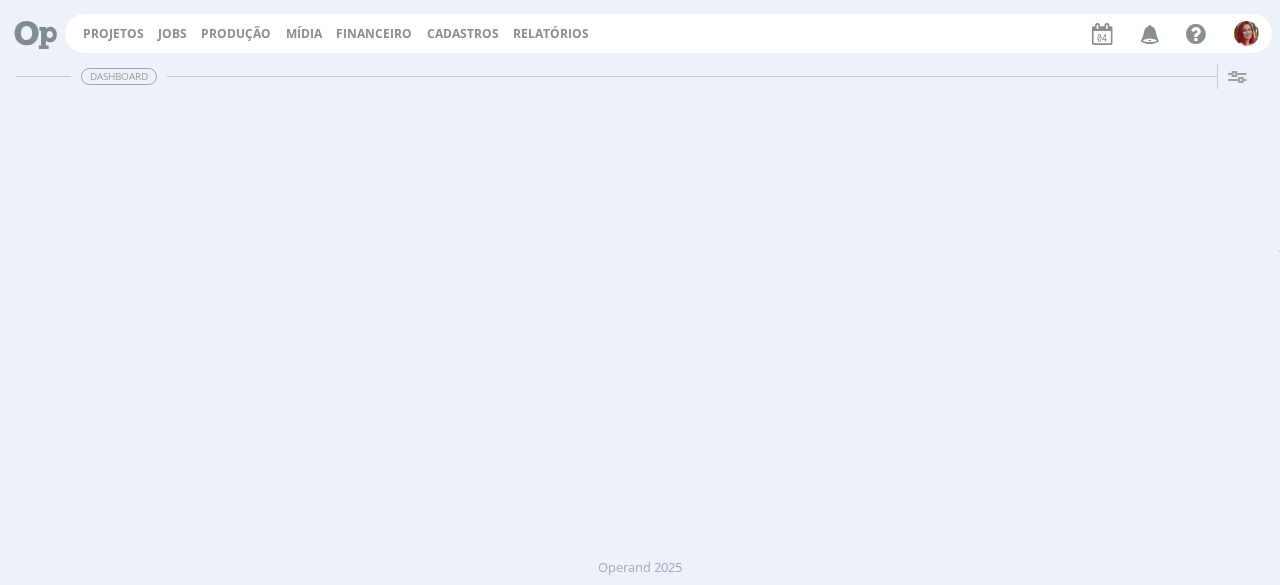 scroll, scrollTop: 0, scrollLeft: 0, axis: both 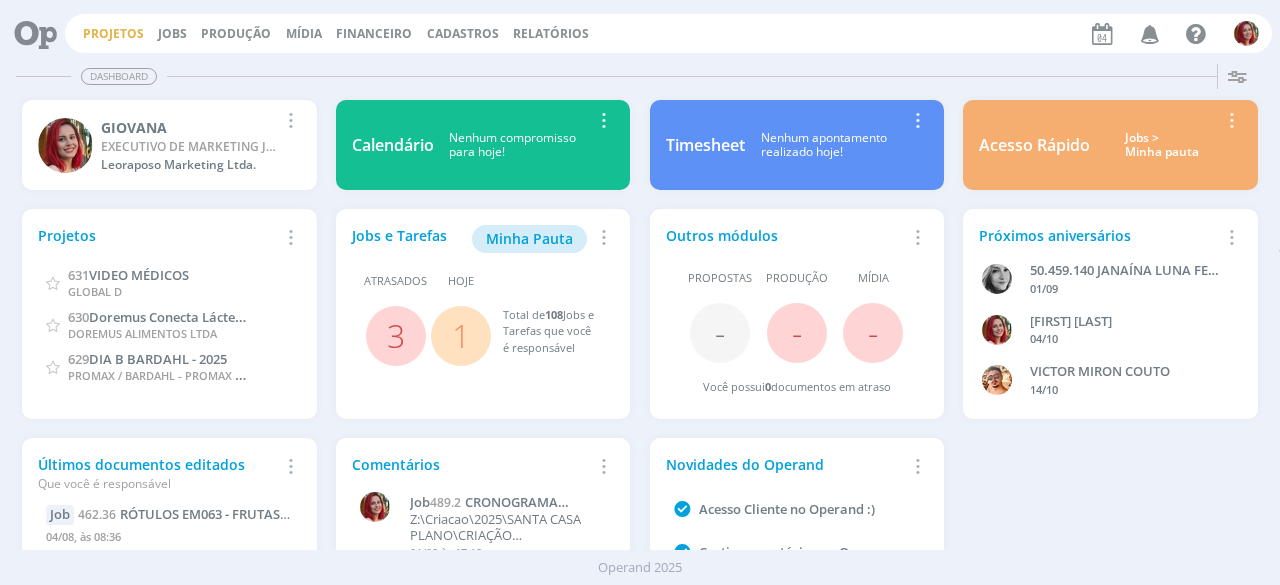 click on "Projetos" at bounding box center [113, 33] 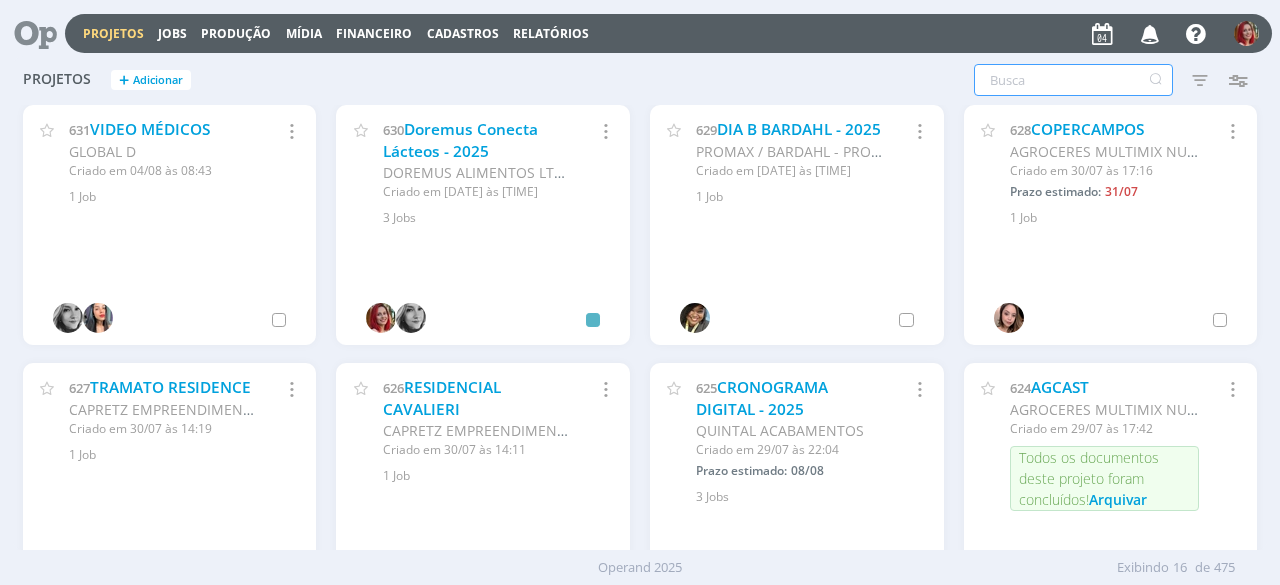 click at bounding box center (1073, 80) 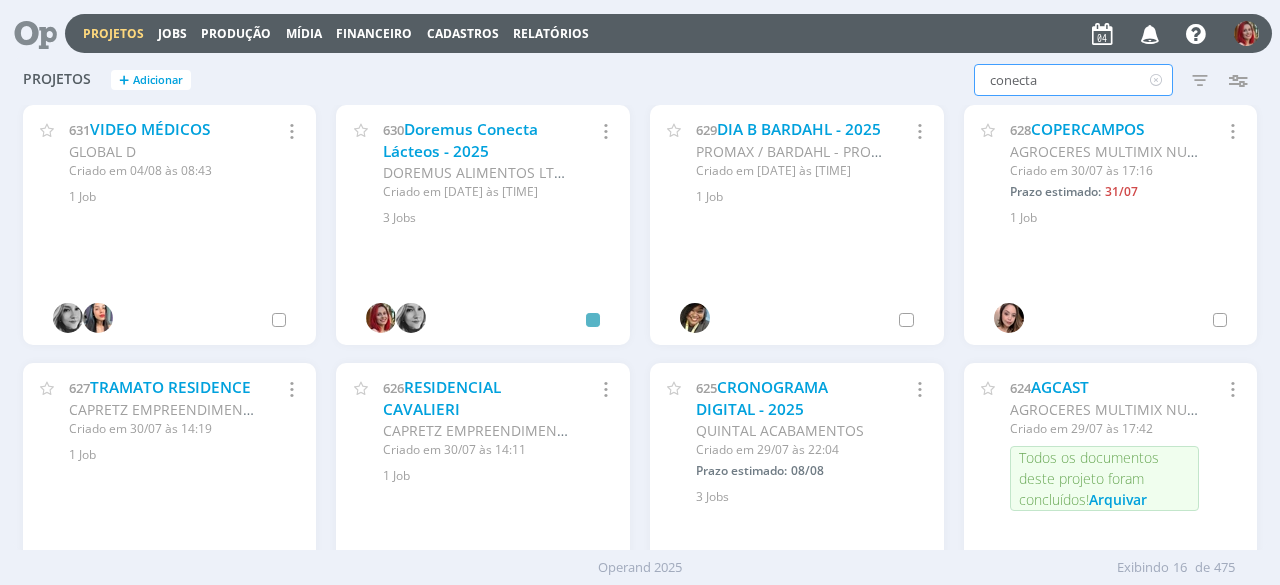 type on "conecta" 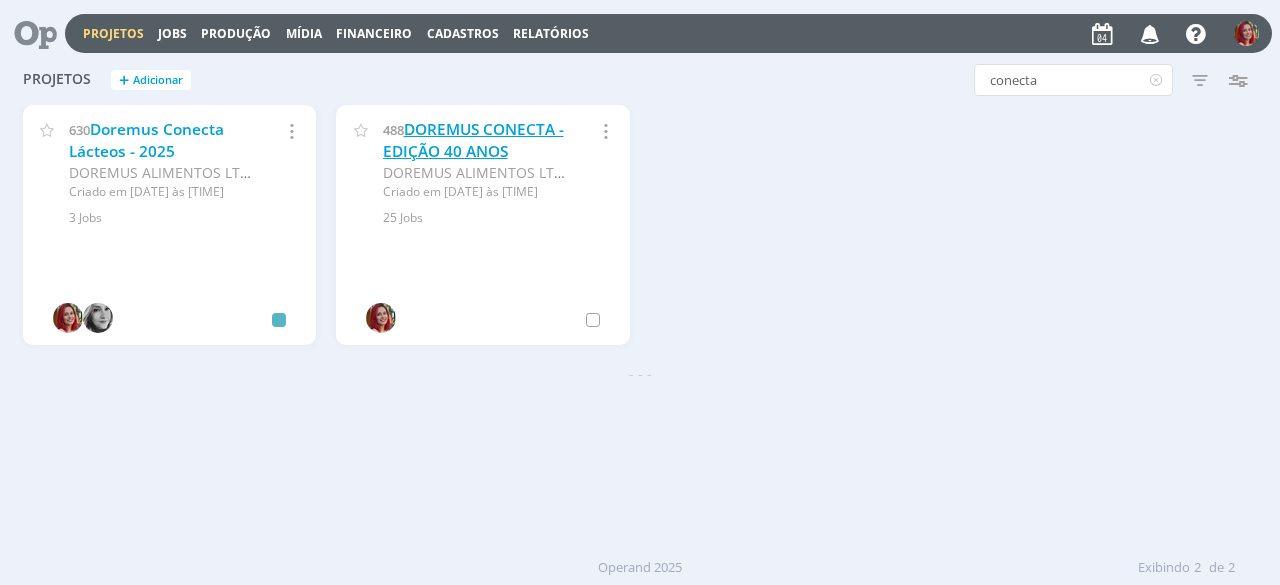 click on "DOREMUS CONECTA - EDIÇÃO 40 ANOS" at bounding box center [473, 140] 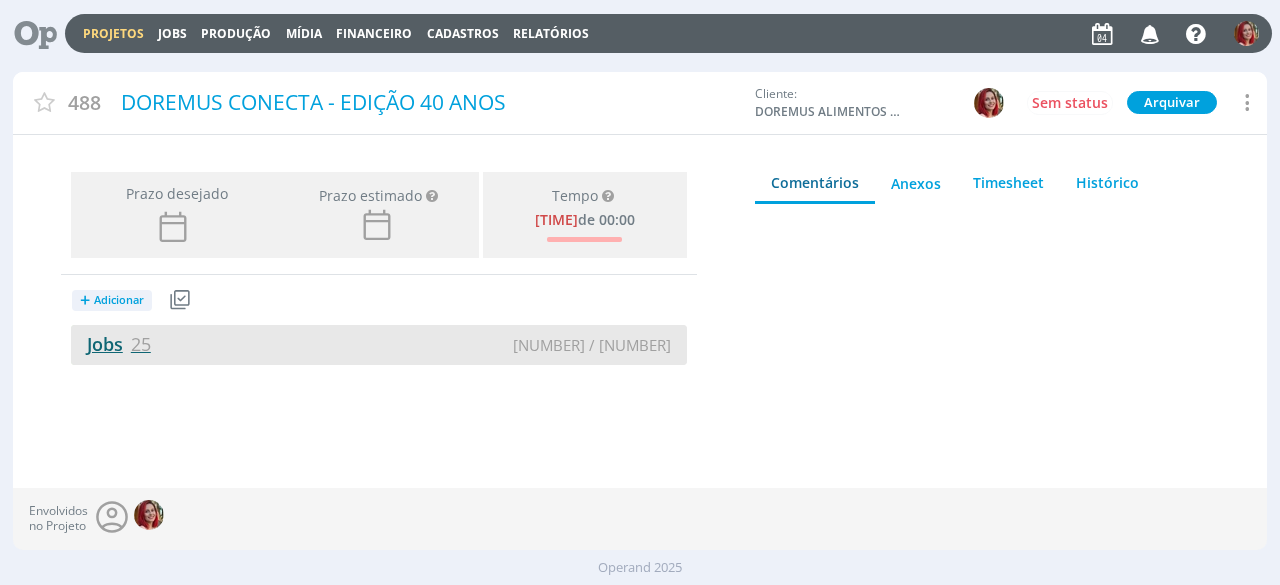 click on "Jobs [NUMBER]" at bounding box center (111, 344) 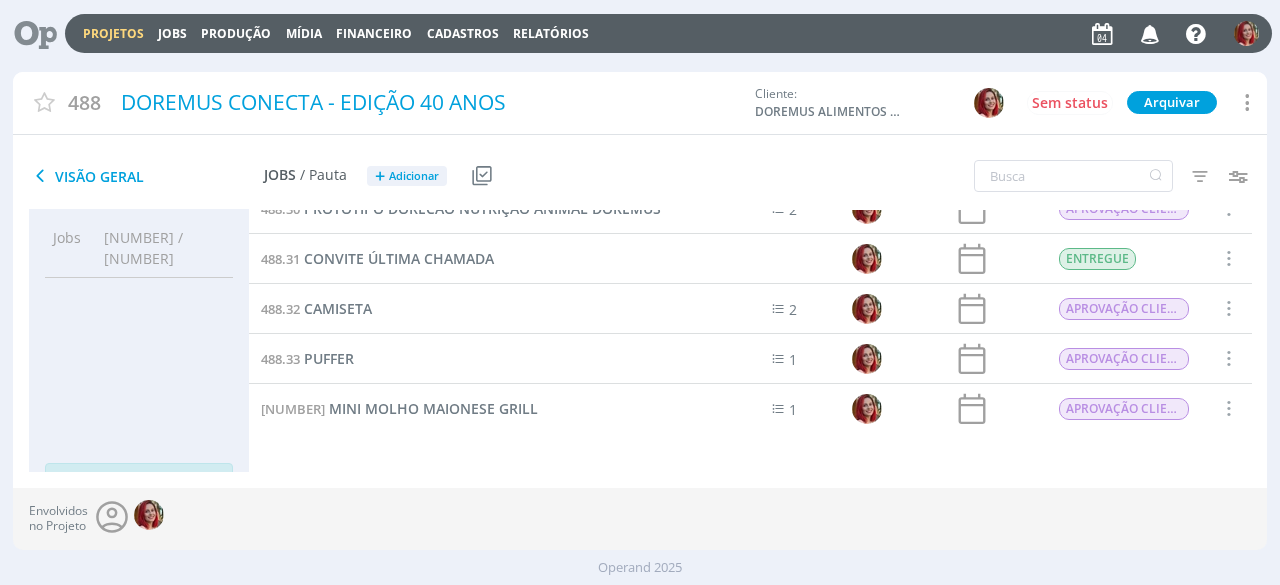 scroll, scrollTop: 1026, scrollLeft: 0, axis: vertical 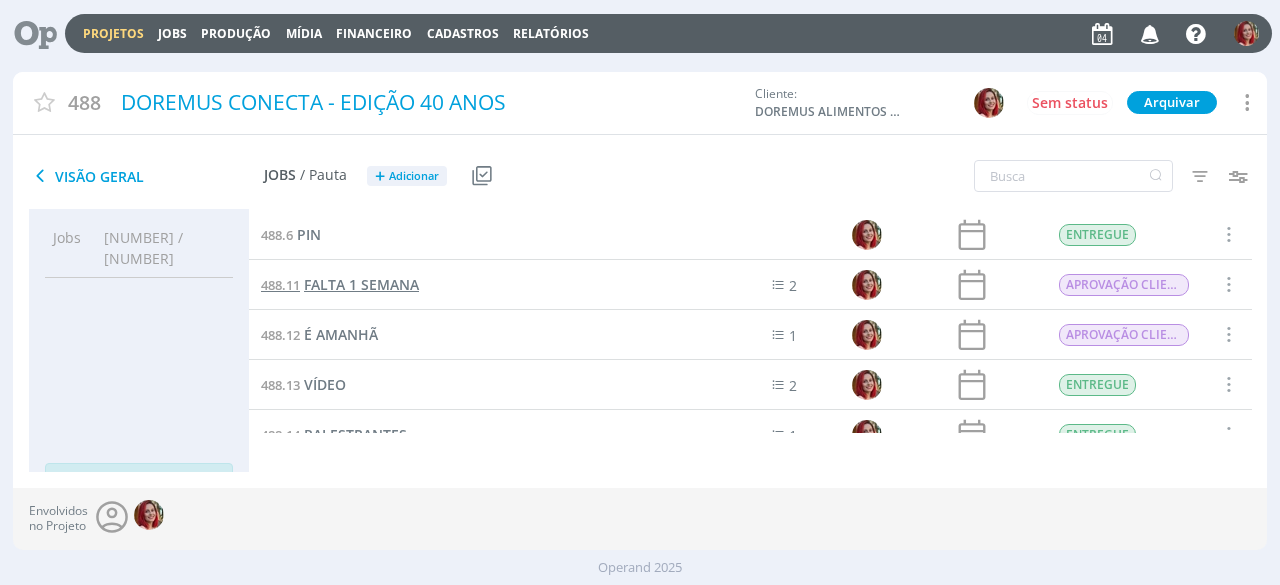 click on "FALTA 1 SEMANA" at bounding box center (361, 284) 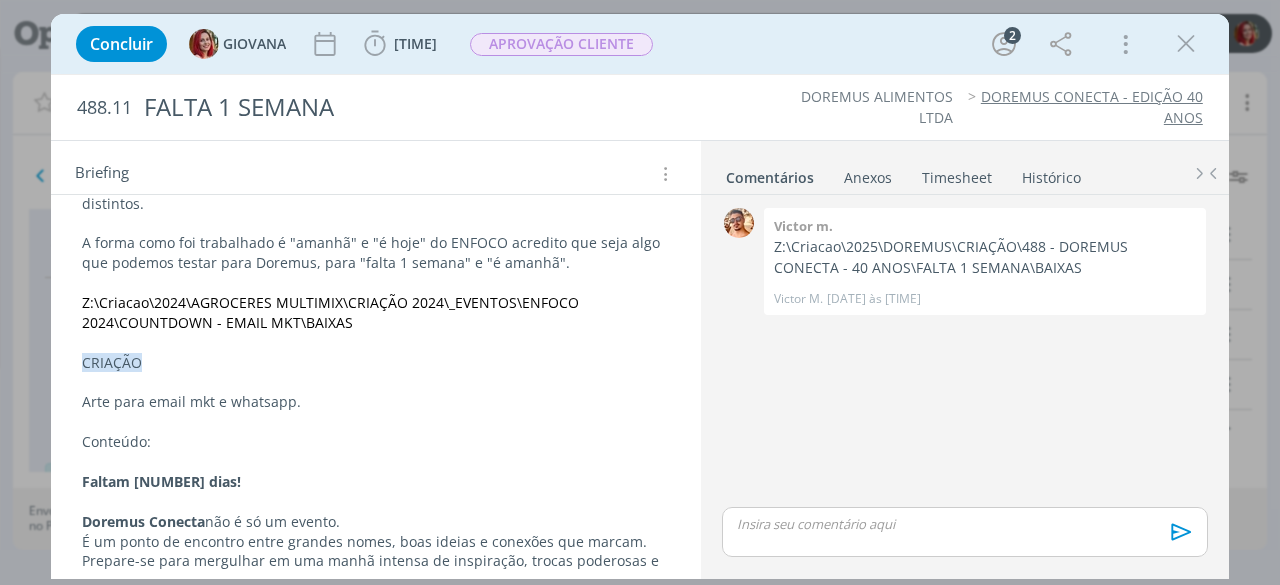 scroll, scrollTop: 69, scrollLeft: 0, axis: vertical 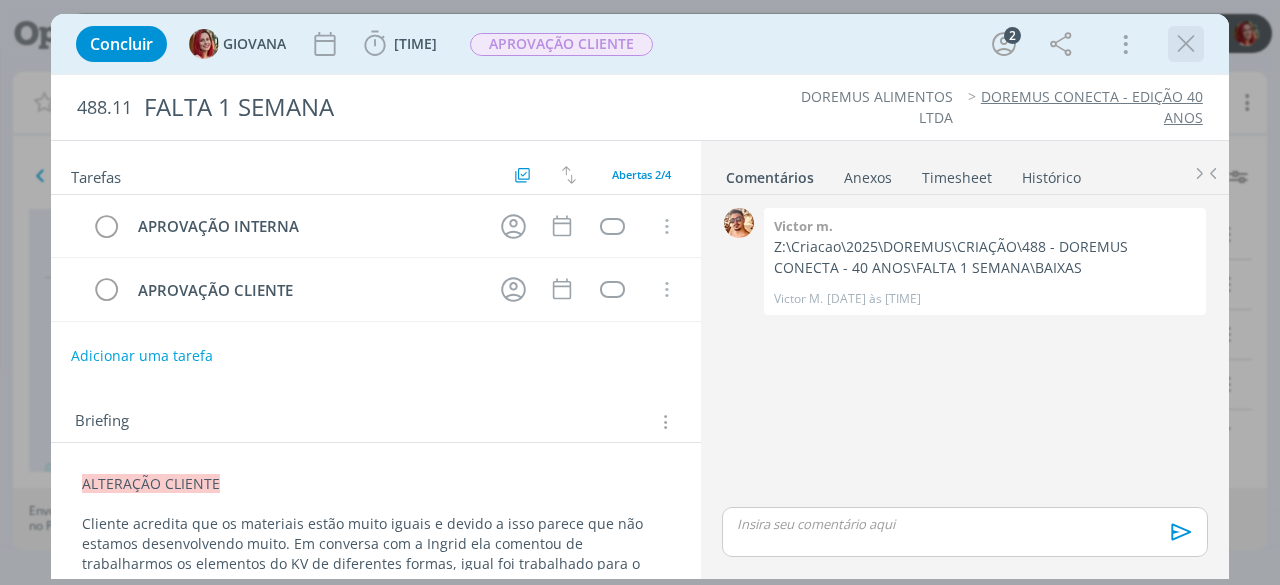 click at bounding box center [1186, 44] 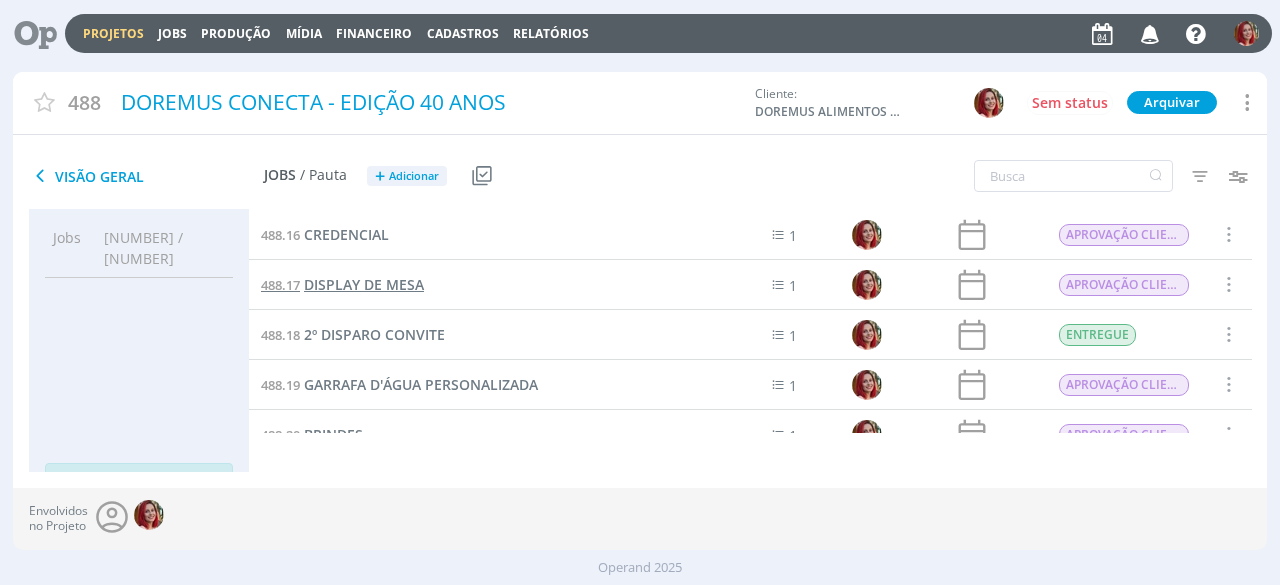 click on "DISPLAY DE MESA" at bounding box center [364, 284] 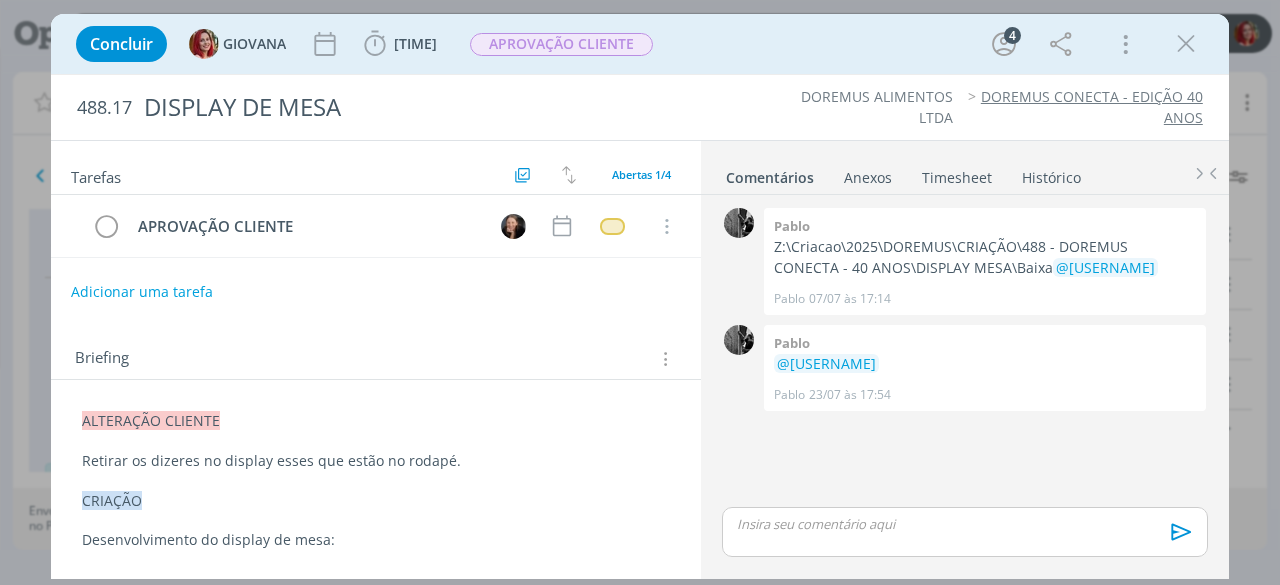 click on "ALTERAÇÃO CLIENTE - [DATE] Retirar os dizeres no display esses que estão no rodapé. CRIAÇÃO Desenvolvimento do display de mesa: •  [DIMENSIONS] •Identidade visual do evento •Frente: Frase Sejam bem-vindos •Verso: Menu * Salada da chef * Sopas : caldo verde / detox * Salmão ao molho de maracujá / Arroz negro * Filé mignon ao molho funghi / Batatas rústicas * Cogumelos c/ legumes salteados / Fettuccine ao molho italiano * Sobremesa: sorvete Amarena /Dubai * Bebidas: água, suco e refrigerante  Rodapé no verso colocar os seguintes descritivos: Ponto de encontro para visita a fábrica se direcionar ao auditório / Ponto de encontro para saída do evento: Recepção [ORGANIZATION]." at bounding box center [376, 669] 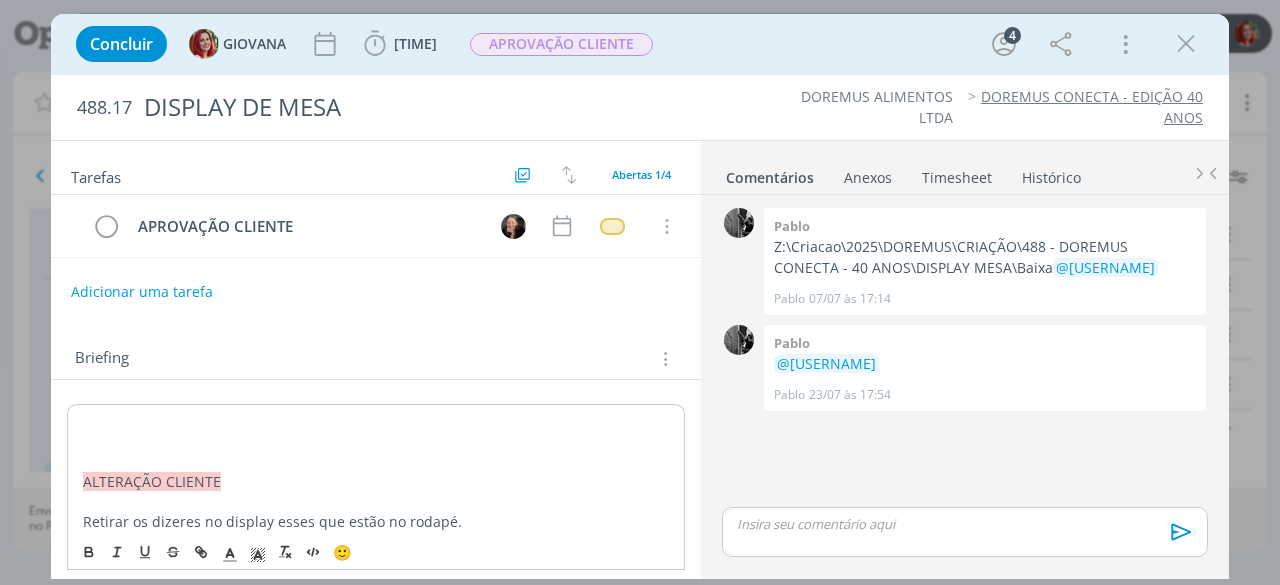 type 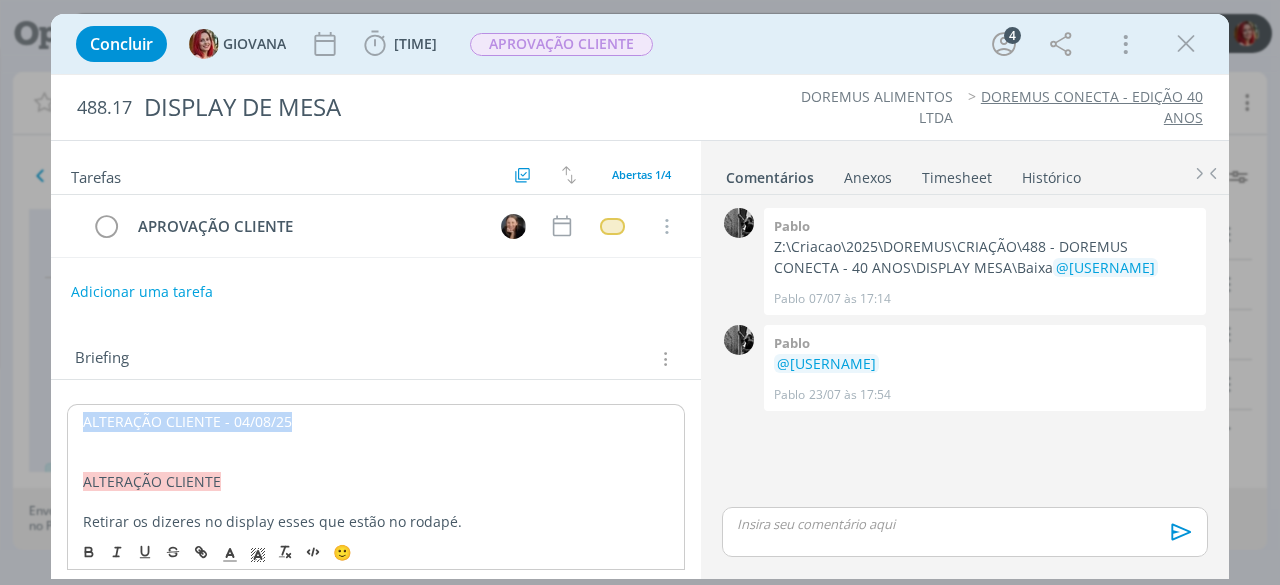 drag, startPoint x: 308, startPoint y: 420, endPoint x: 76, endPoint y: 421, distance: 232.00215 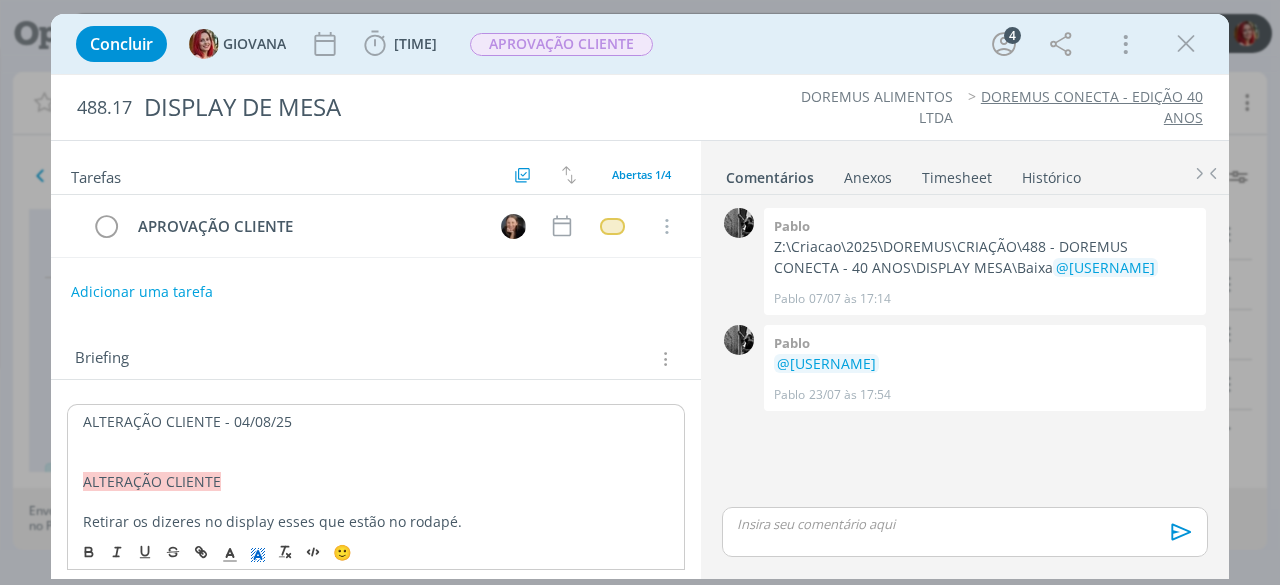 click 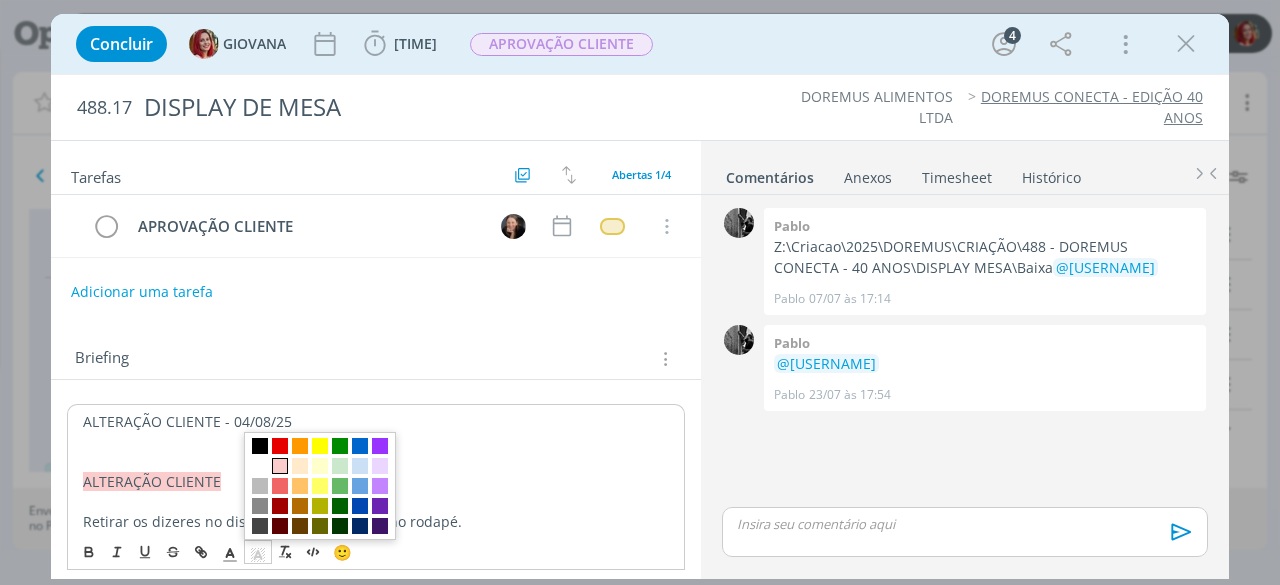 click at bounding box center (280, 466) 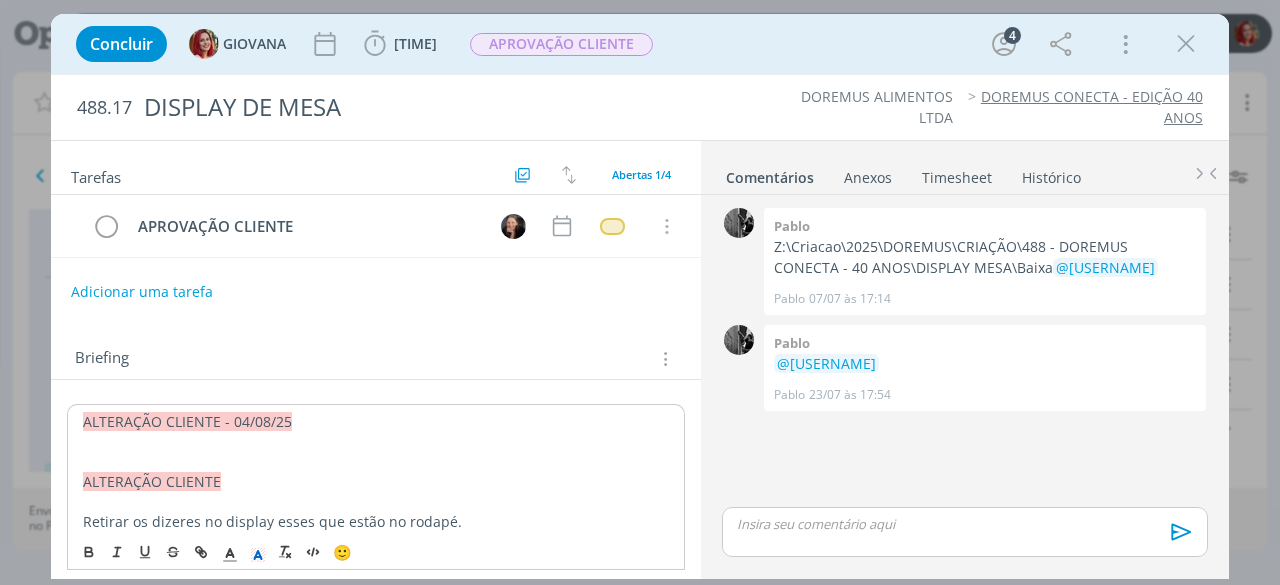 click on "ALTERAÇÃO CLIENTE - 04/08/25" at bounding box center (376, 422) 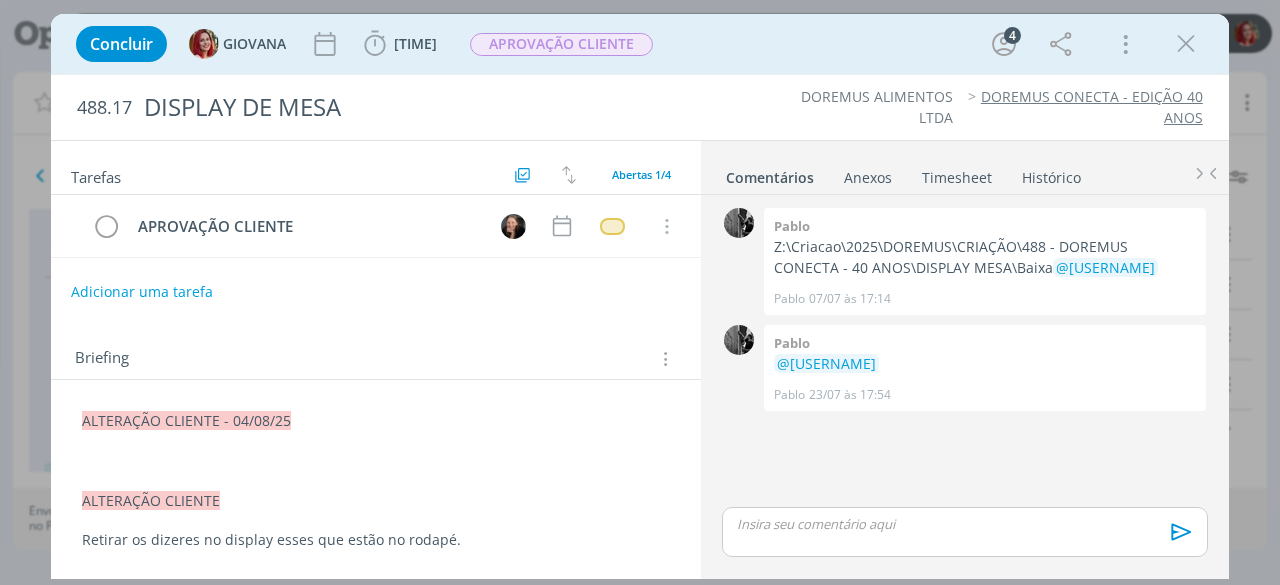 click at bounding box center (376, 461) 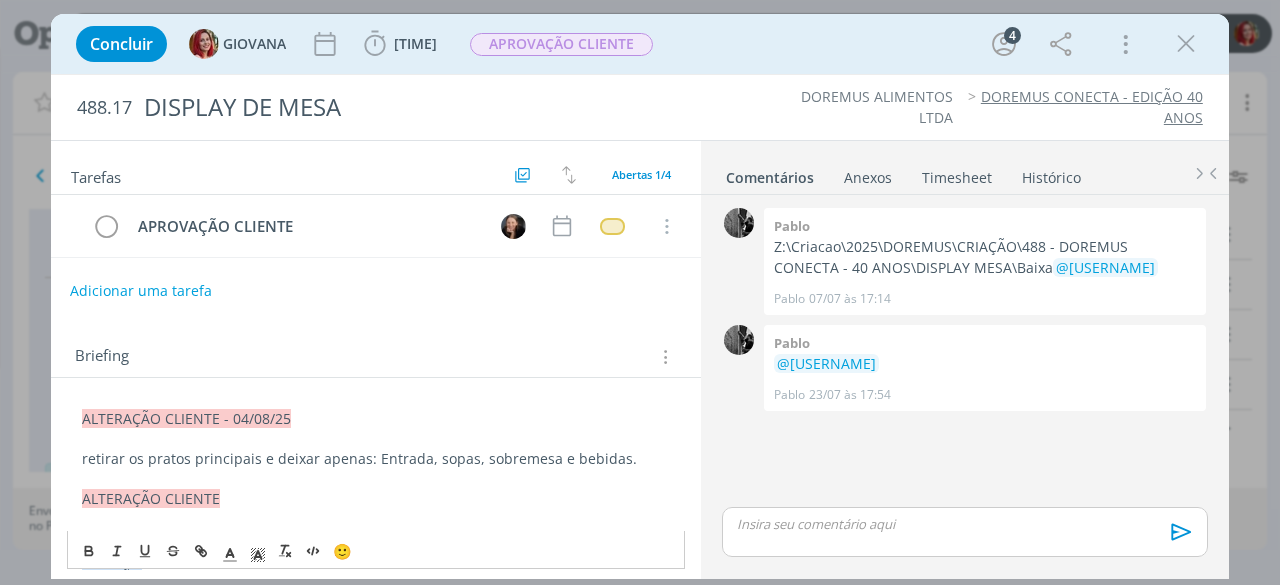 click on "Adicionar uma tarefa" at bounding box center (141, 291) 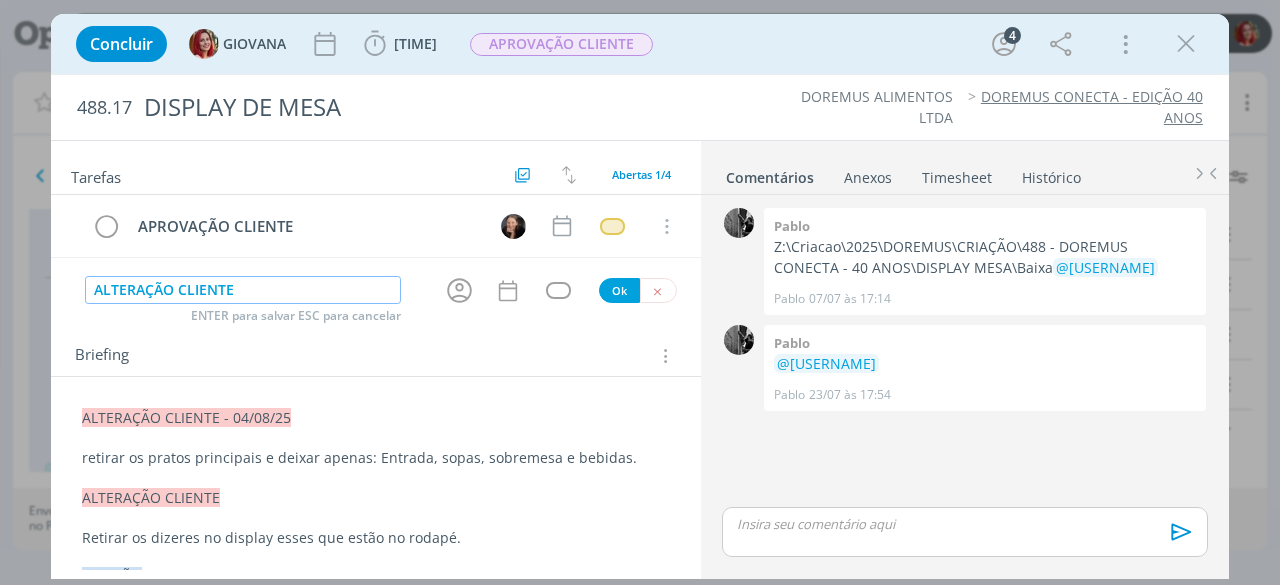 type on "ALTERAÇÃO CLIENTE" 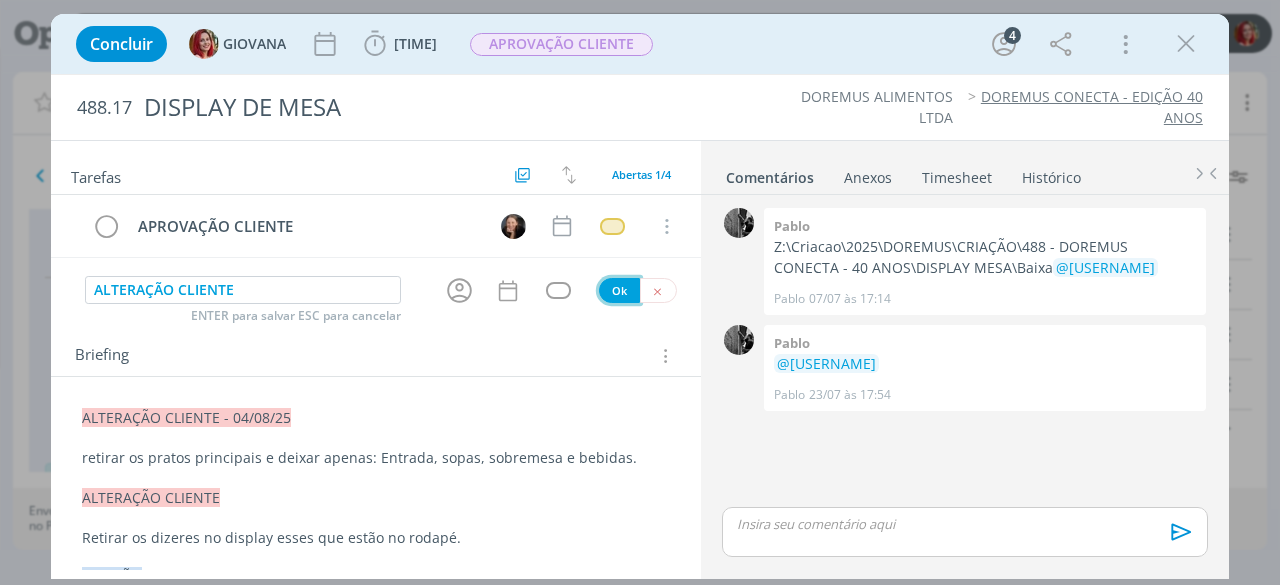 click on "Ok" at bounding box center (619, 290) 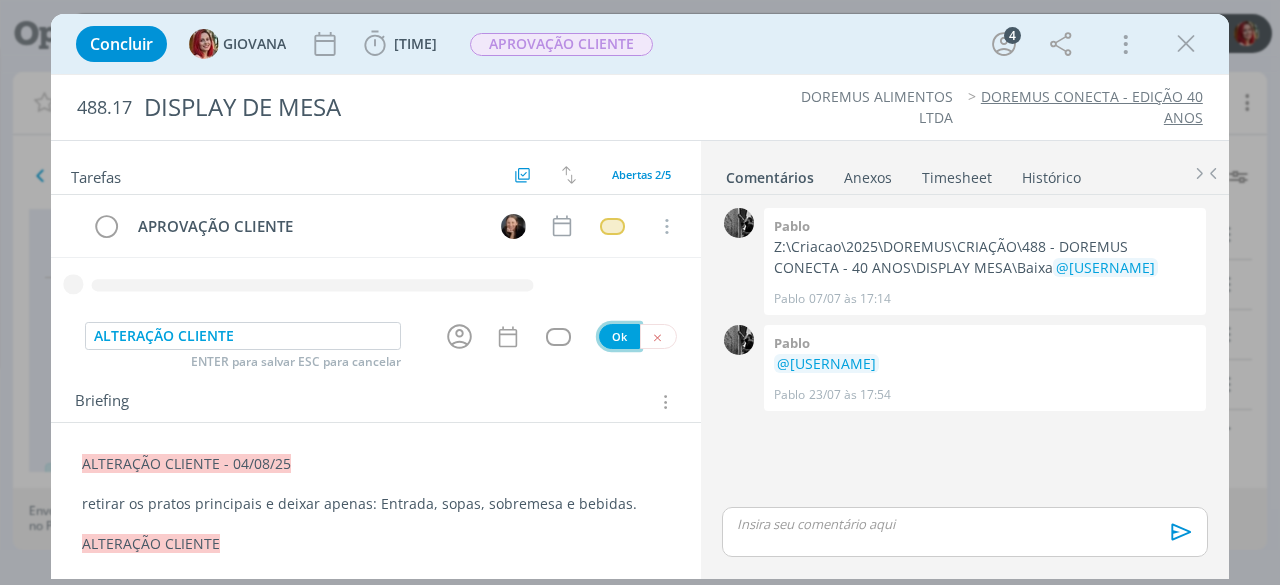type 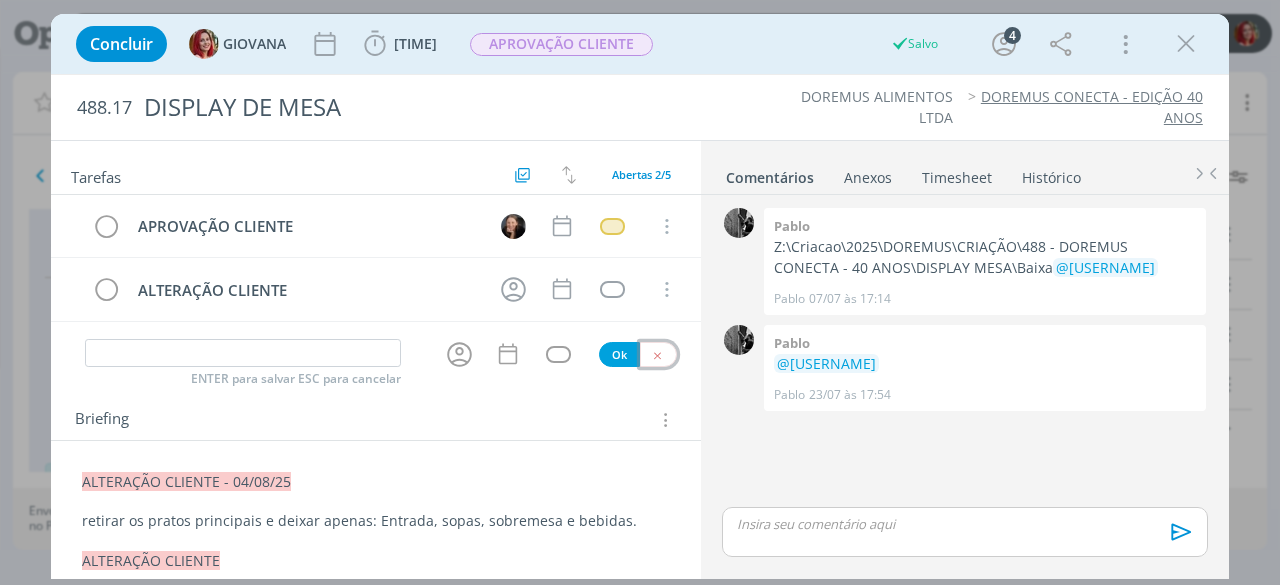 click at bounding box center [658, 354] 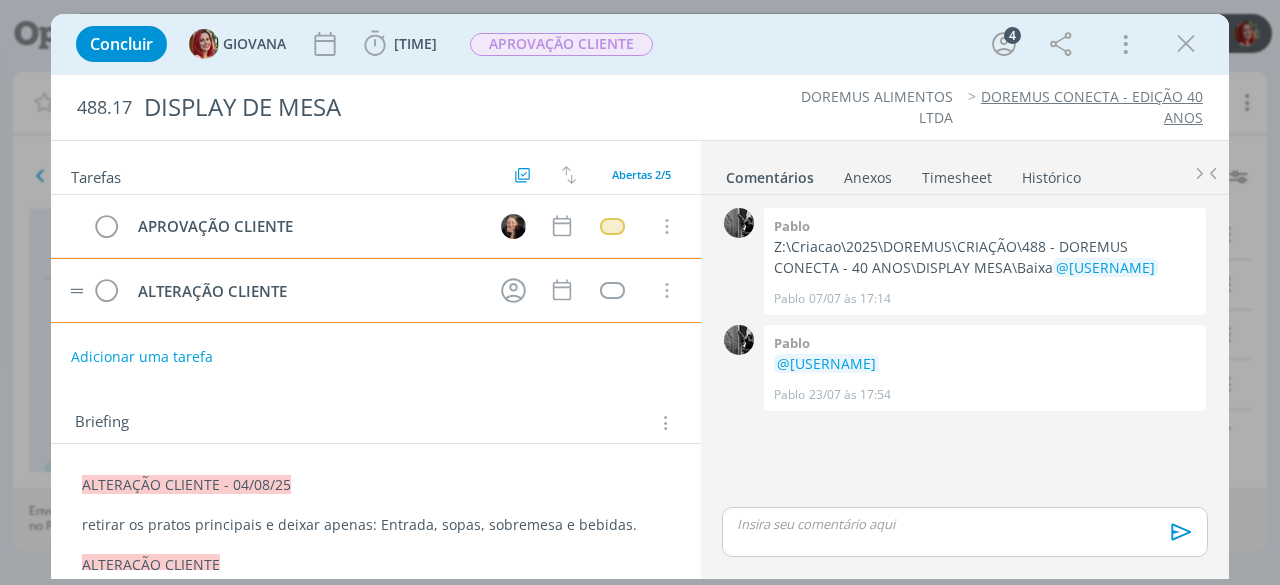 type 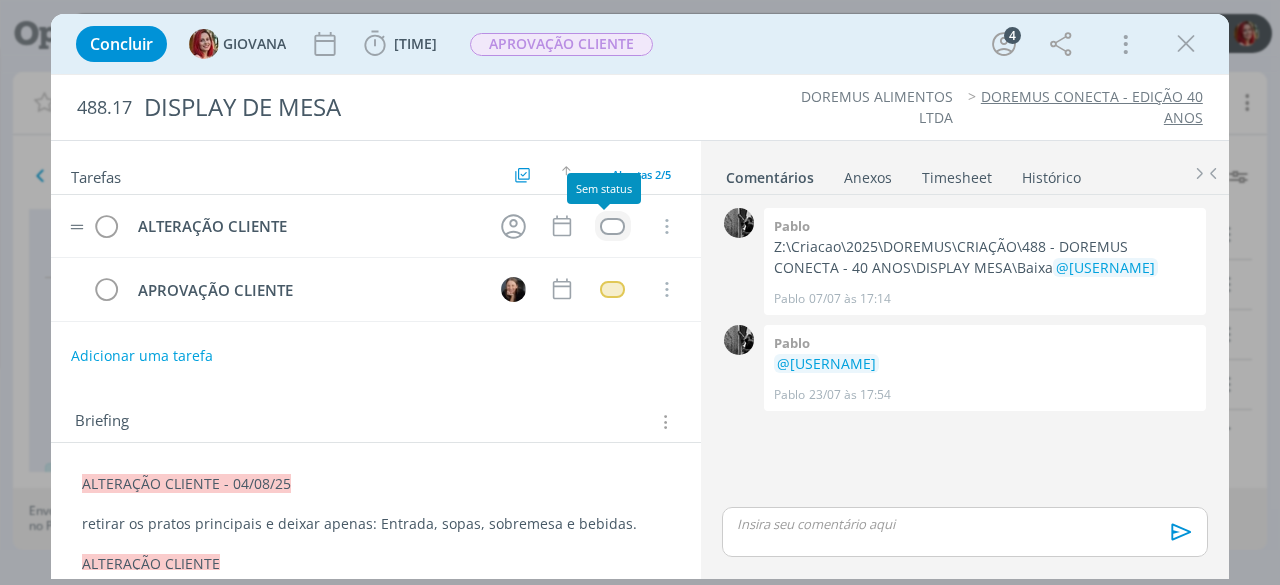 click at bounding box center (612, 226) 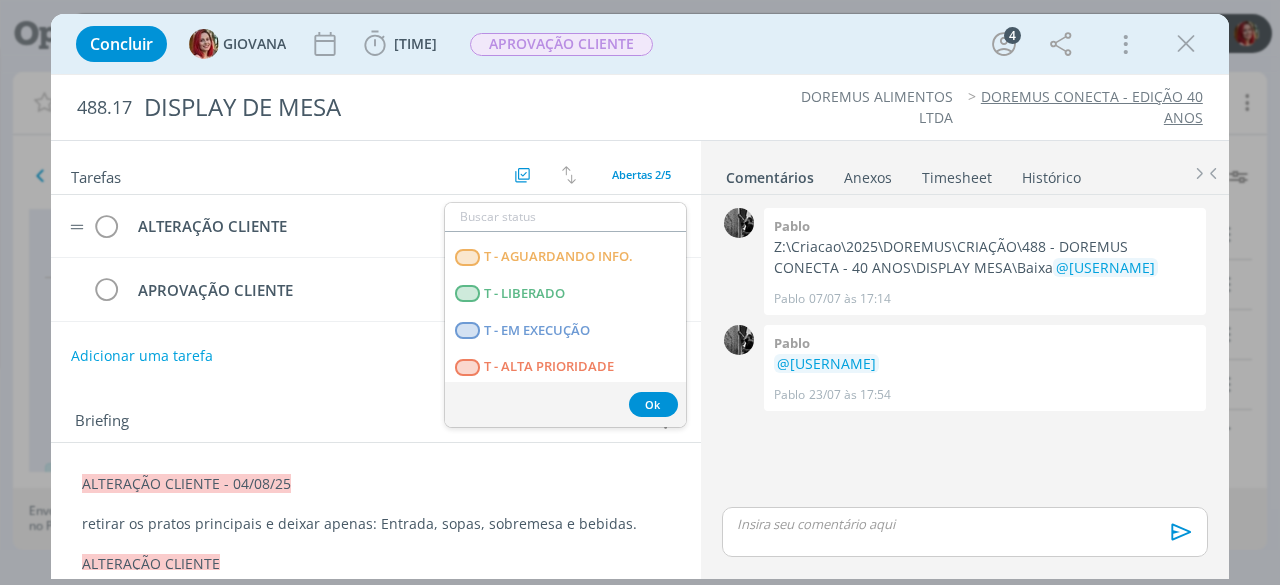 scroll, scrollTop: 510, scrollLeft: 0, axis: vertical 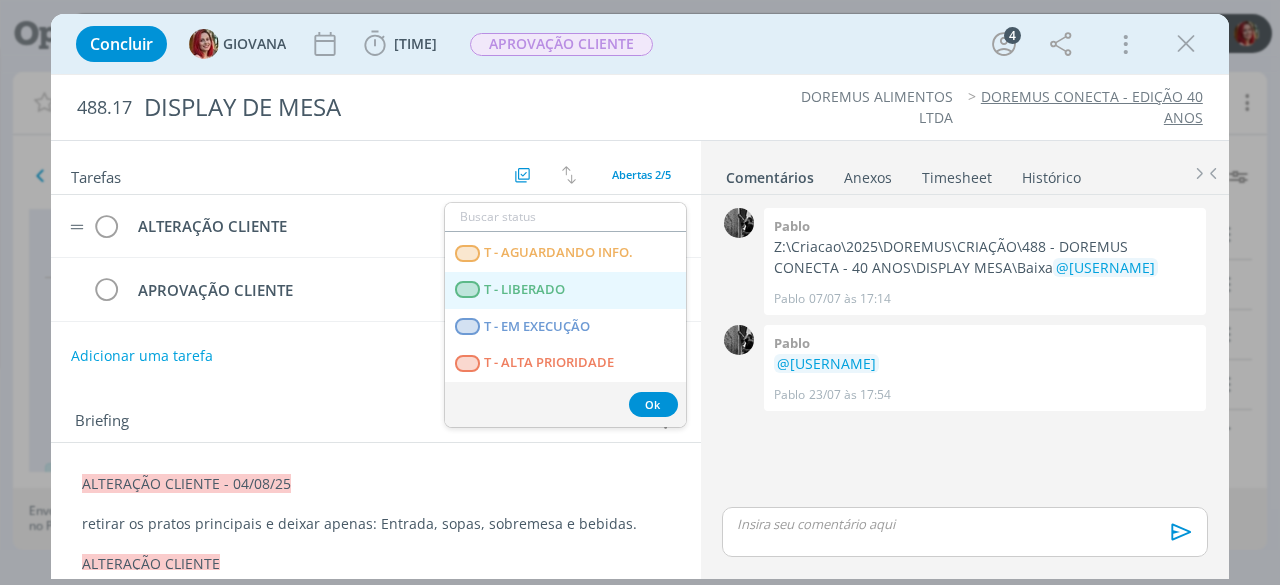 click on "T - LIBERADO" at bounding box center (525, 290) 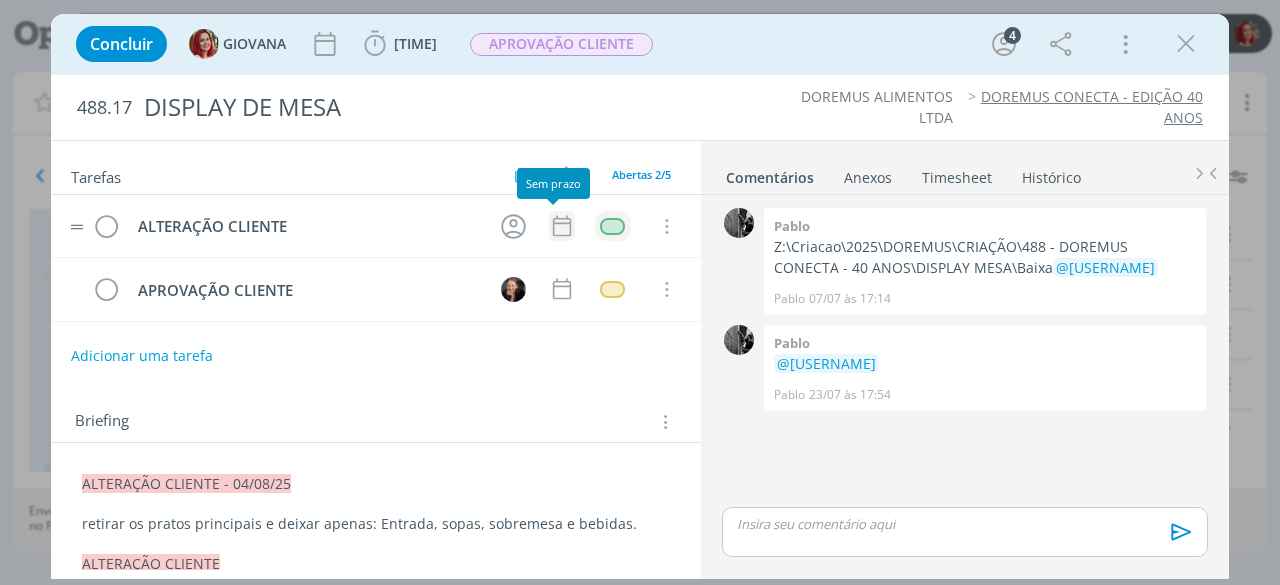 click 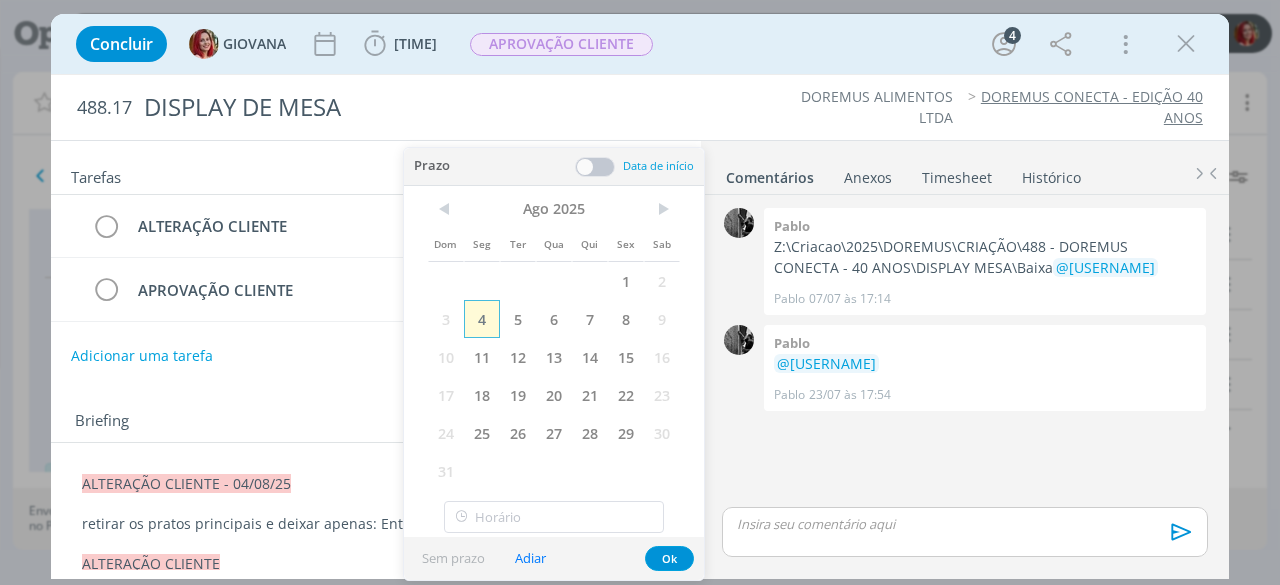 click on "4" at bounding box center [482, 319] 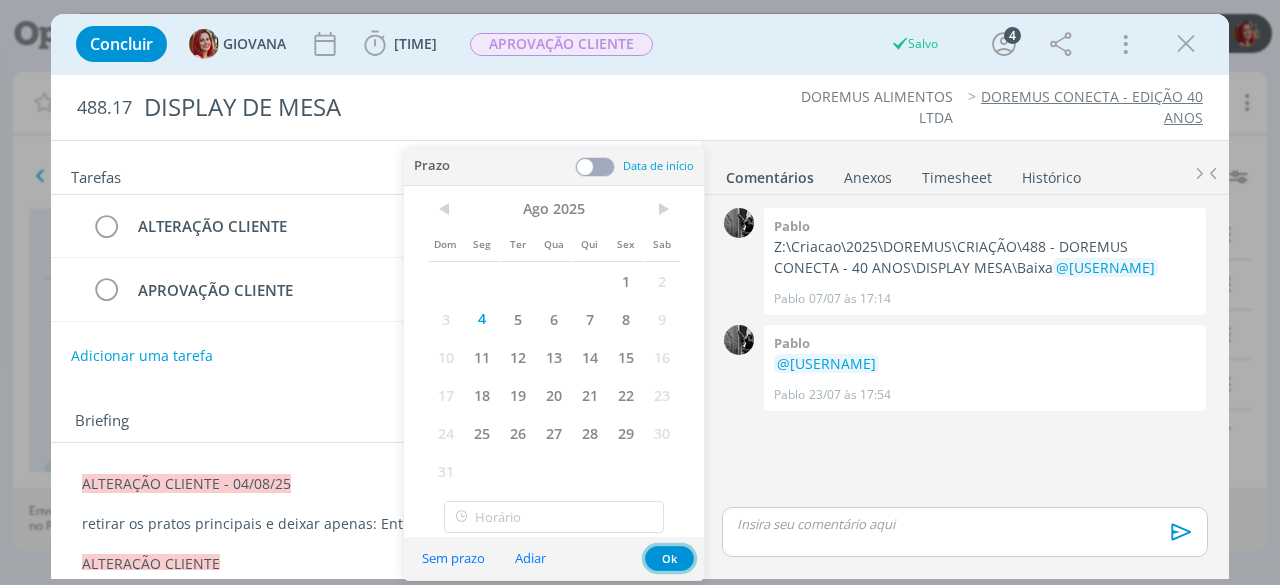 click on "Ok" at bounding box center [669, 558] 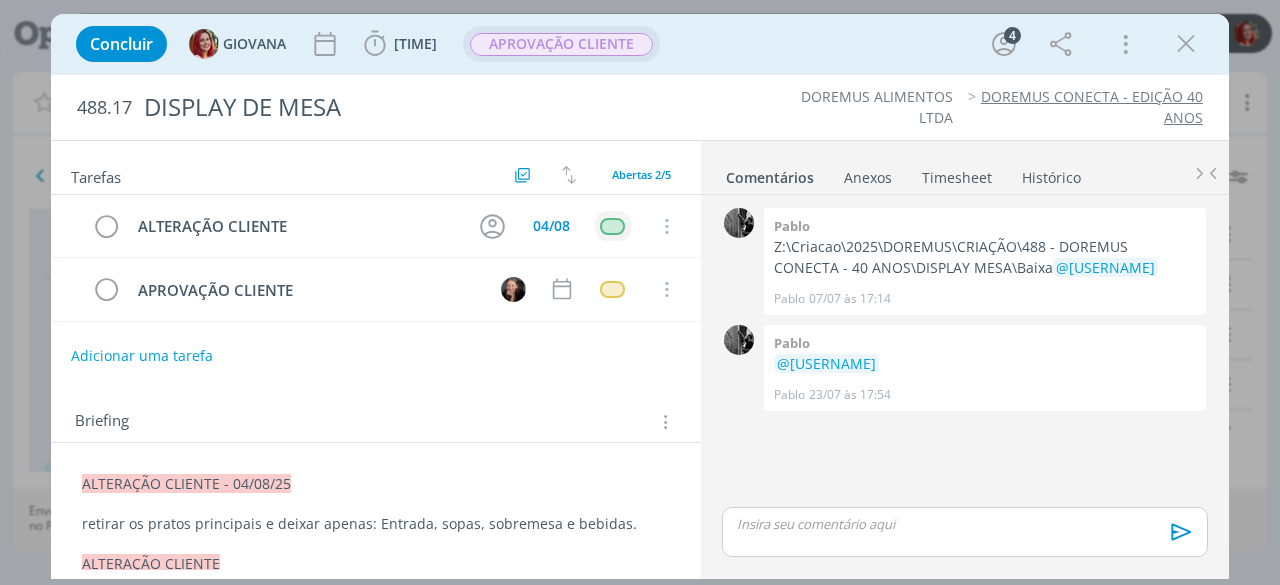 click on "APROVAÇÃO CLIENTE" at bounding box center [561, 44] 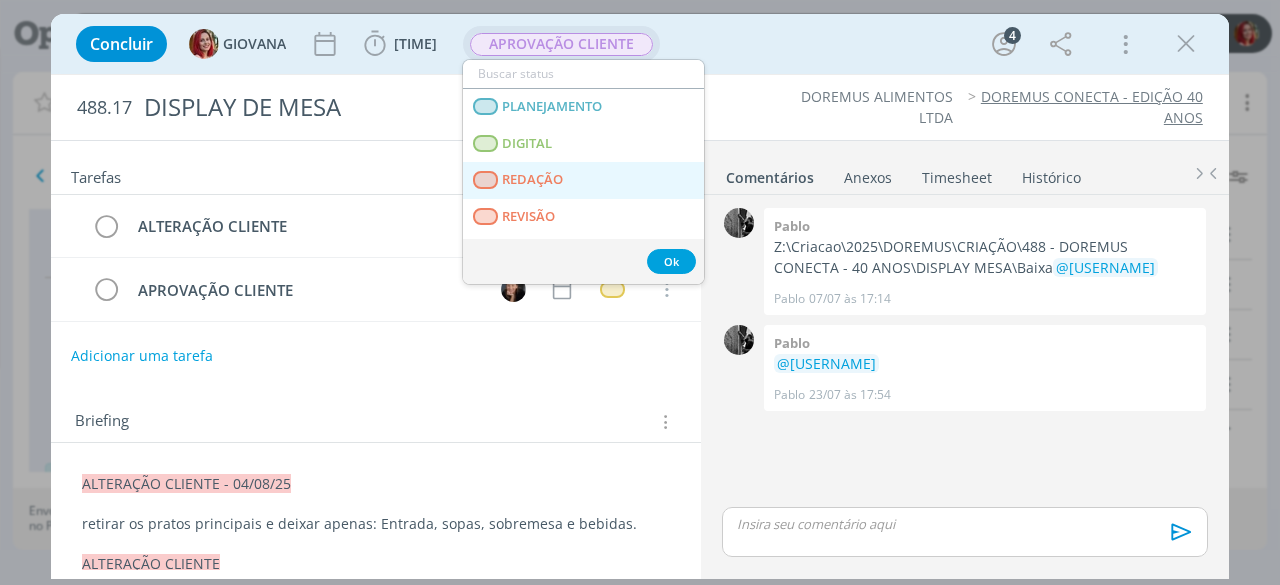 scroll, scrollTop: 100, scrollLeft: 0, axis: vertical 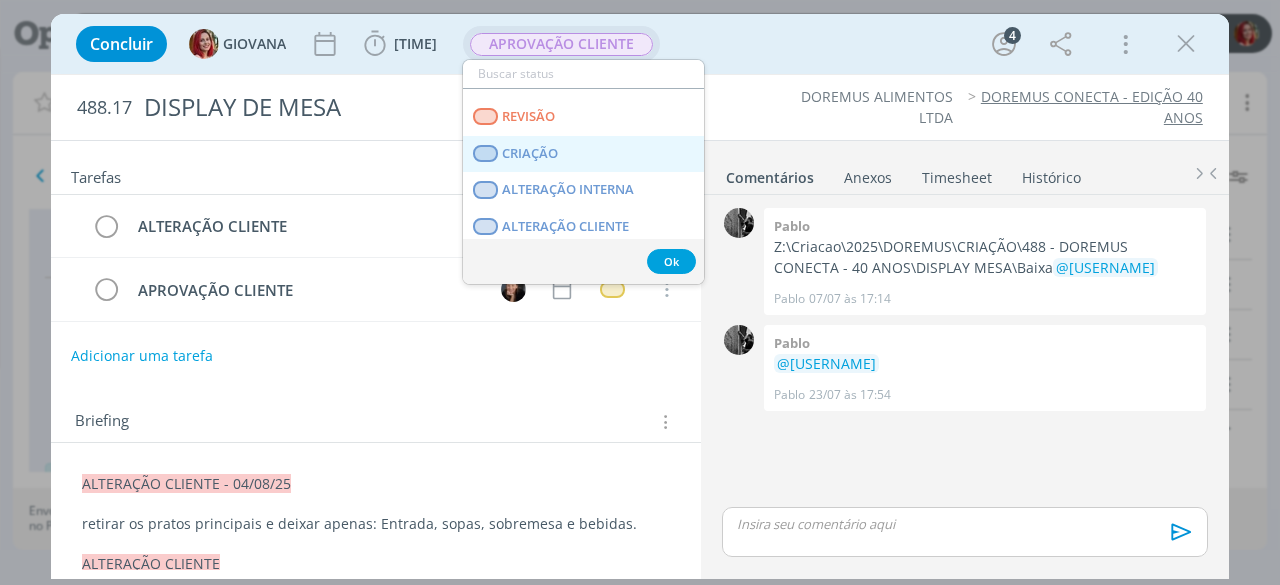click on "CRIAÇÃO" at bounding box center [531, 154] 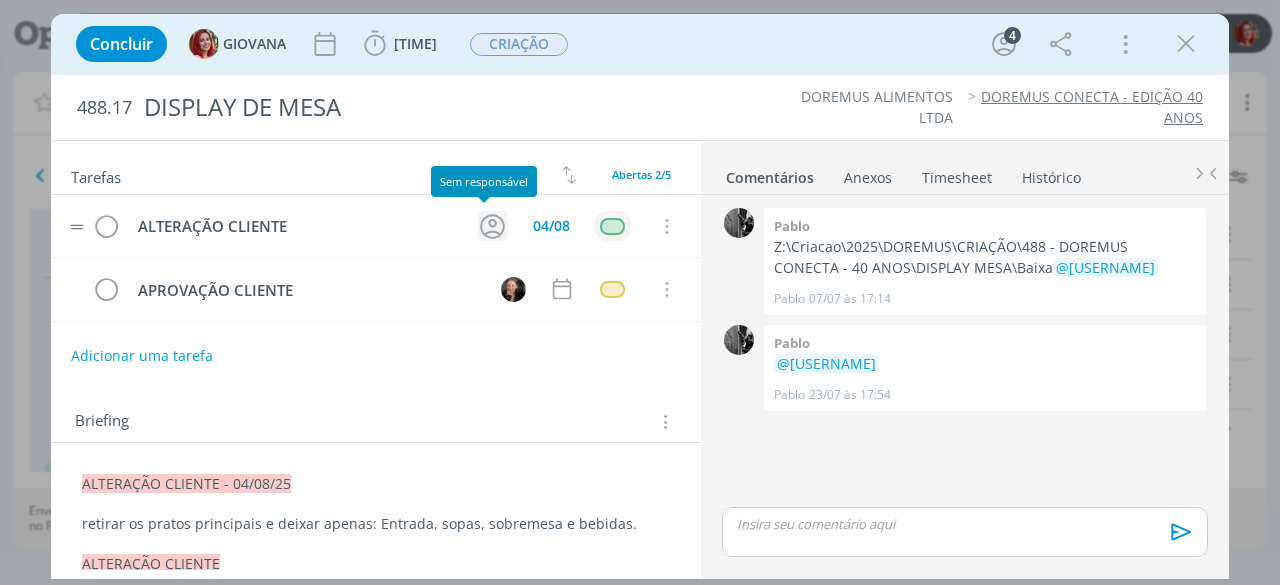 click 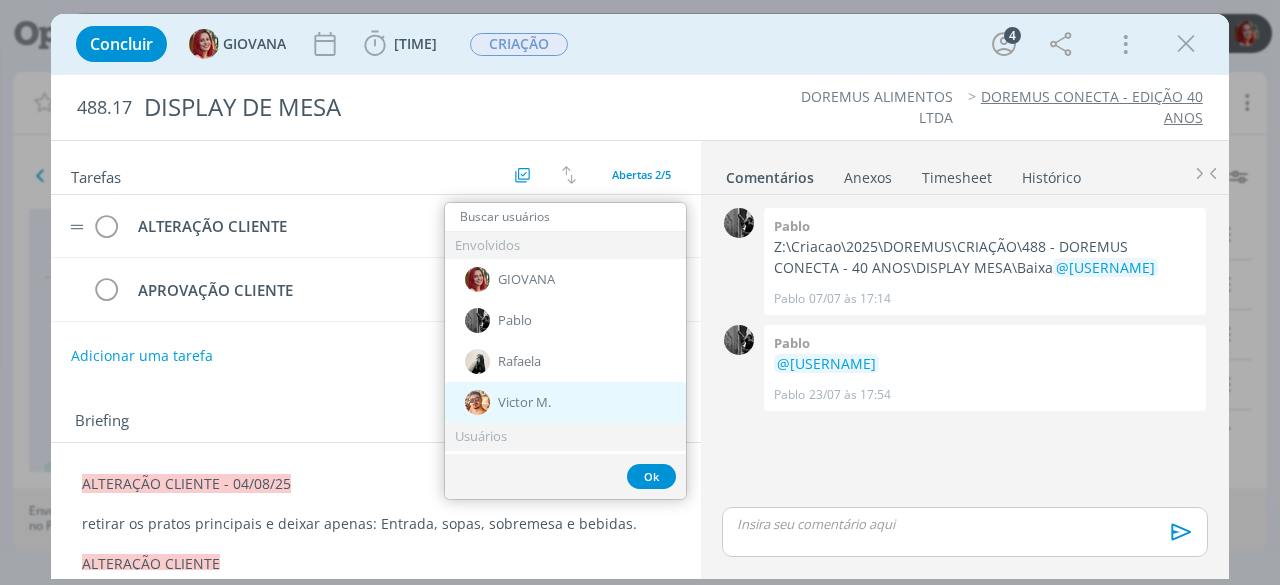 click on "Victor M." at bounding box center (524, 403) 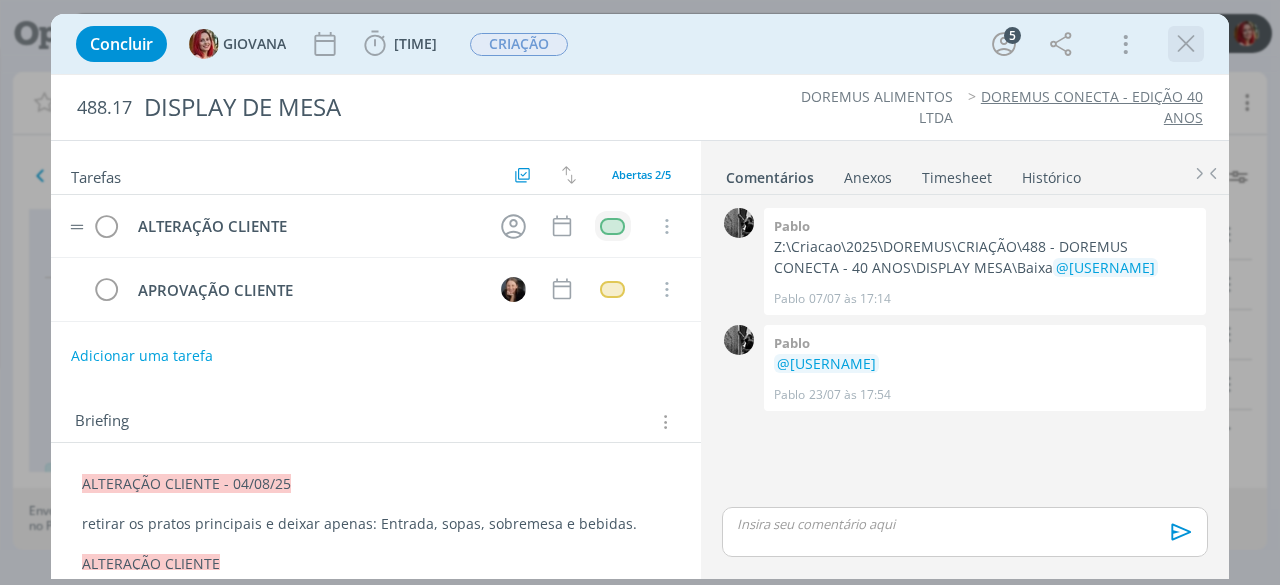 click at bounding box center (1186, 44) 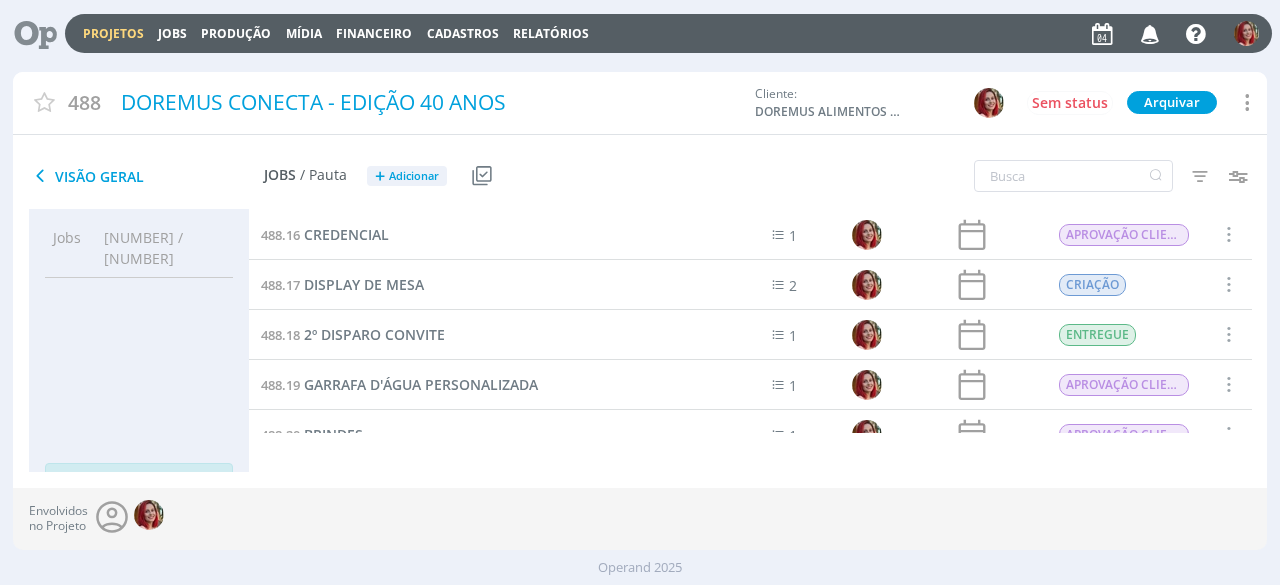 scroll, scrollTop: 0, scrollLeft: 0, axis: both 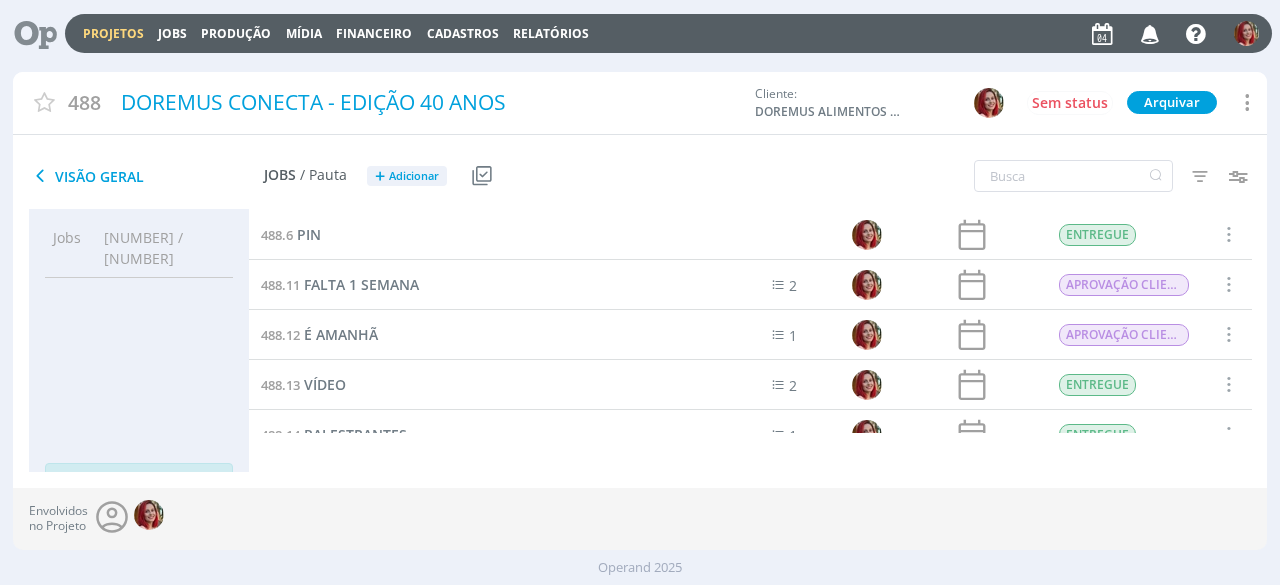 drag, startPoint x: 36, startPoint y: 25, endPoint x: 67, endPoint y: 7, distance: 35.846897 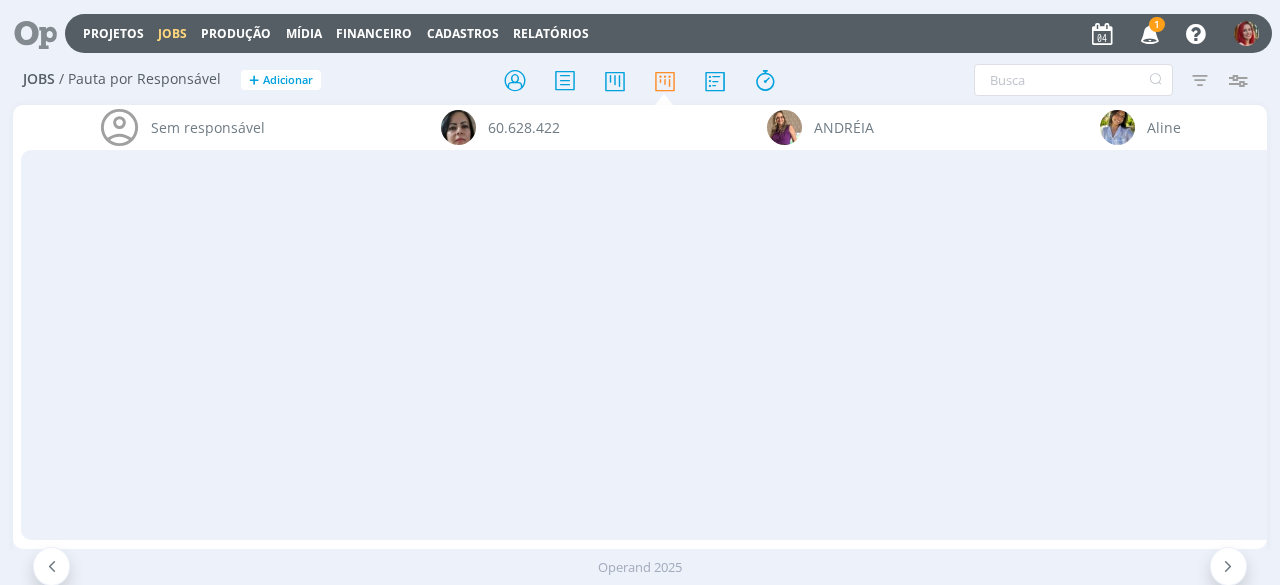 scroll, scrollTop: 0, scrollLeft: 0, axis: both 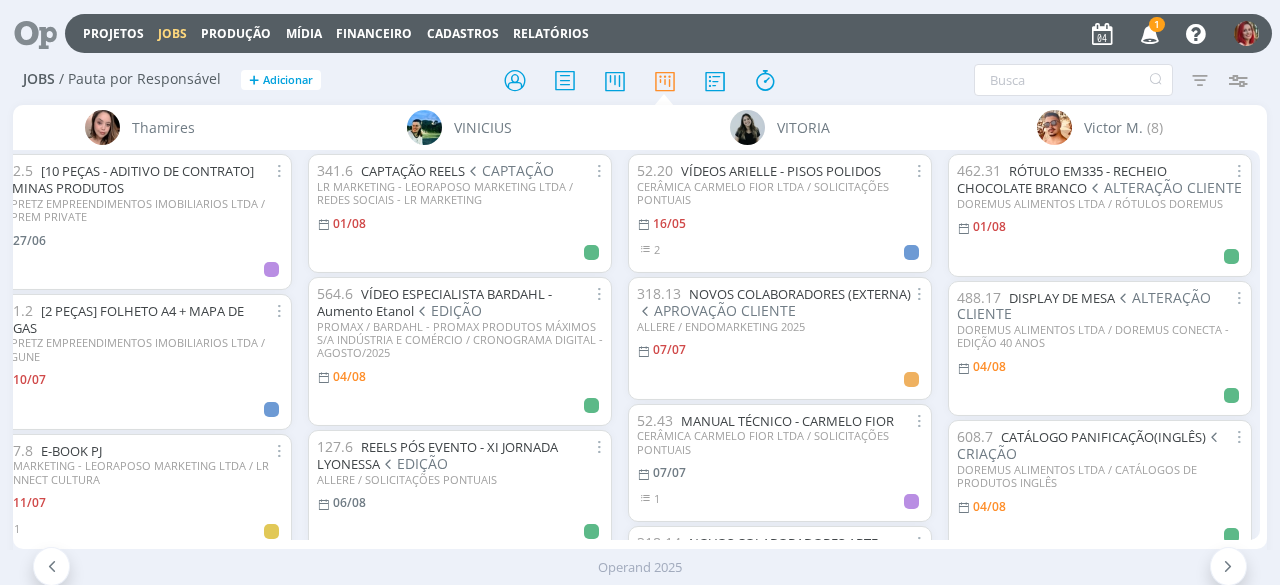 click at bounding box center [1150, 33] 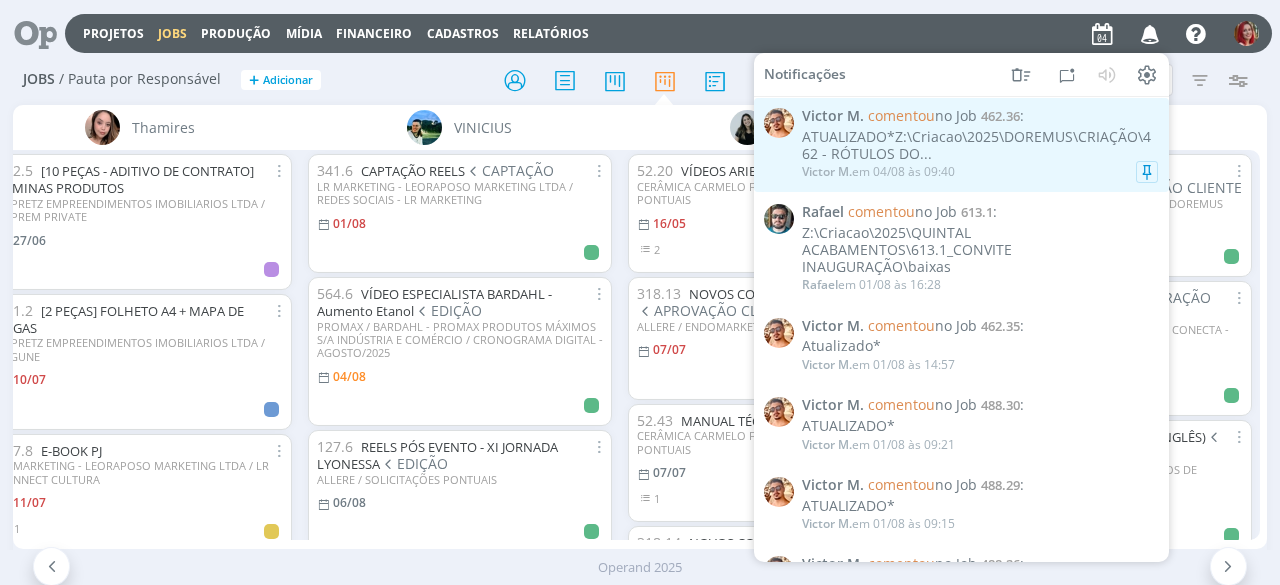 click on "ATUALIZADO*Z:\Criacao\2025\DOREMUS\CRIAÇÃO\462 - RÓTULOS DO..." at bounding box center (980, 146) 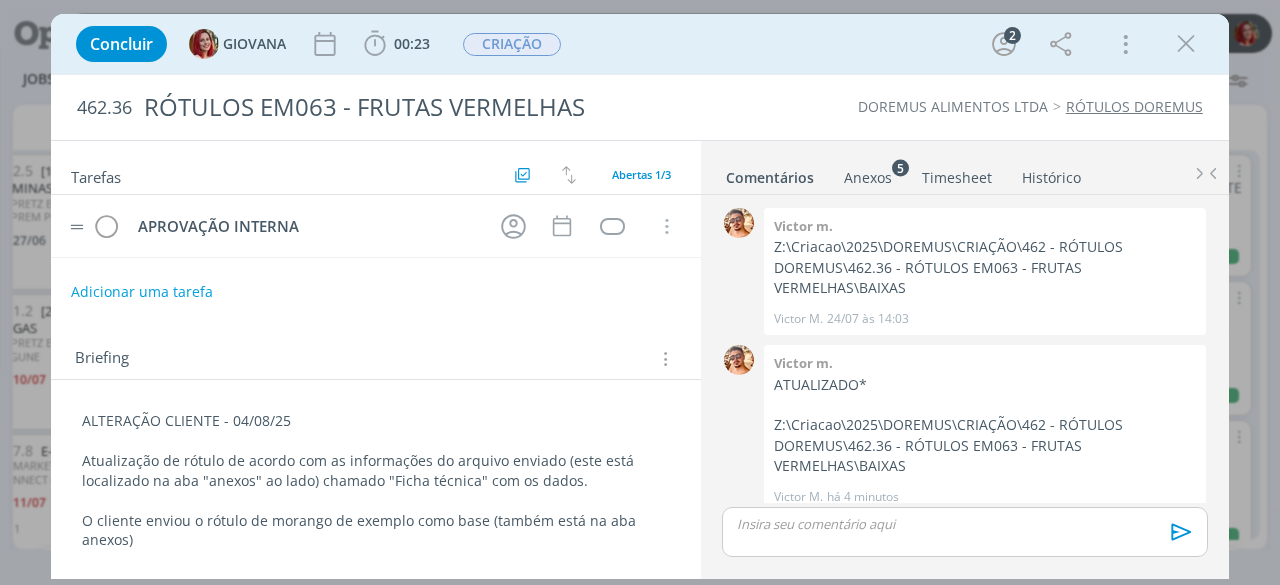 scroll, scrollTop: 13, scrollLeft: 0, axis: vertical 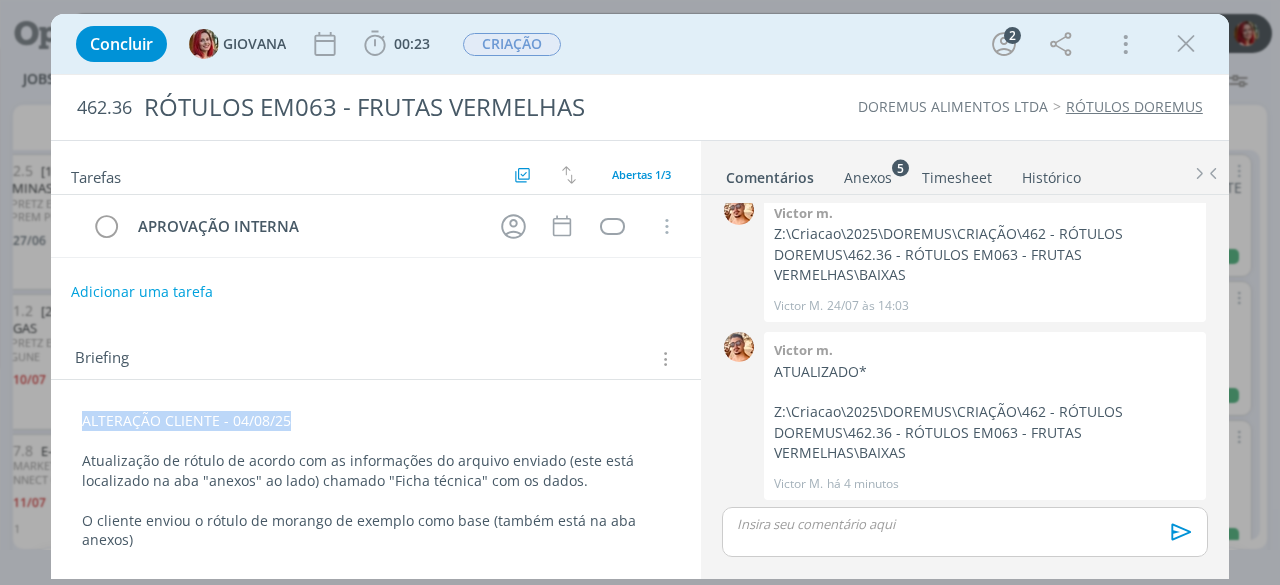 drag, startPoint x: 294, startPoint y: 412, endPoint x: 80, endPoint y: 400, distance: 214.33618 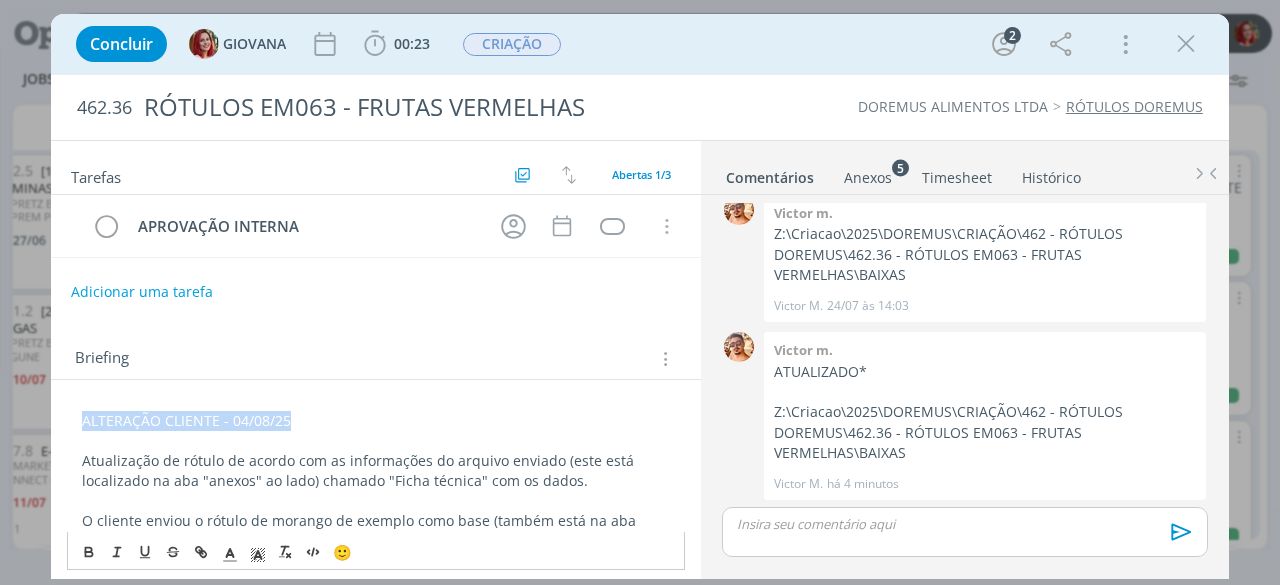 click on "ALTERAÇÃO CLIENTE - 04/08/25" at bounding box center (376, 421) 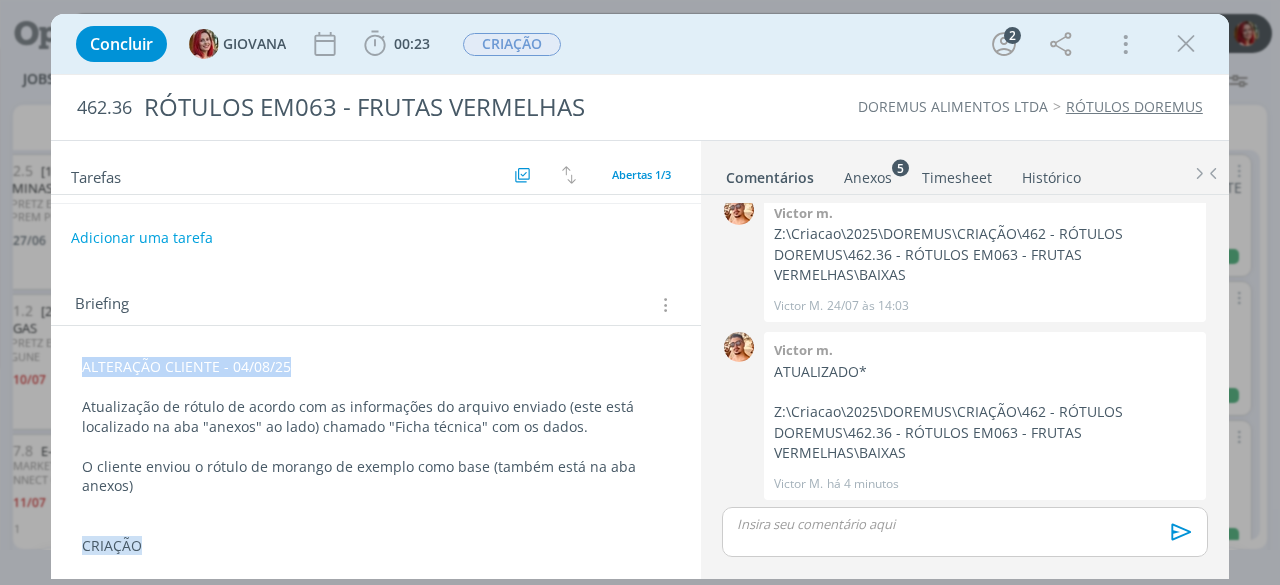 scroll, scrollTop: 128, scrollLeft: 0, axis: vertical 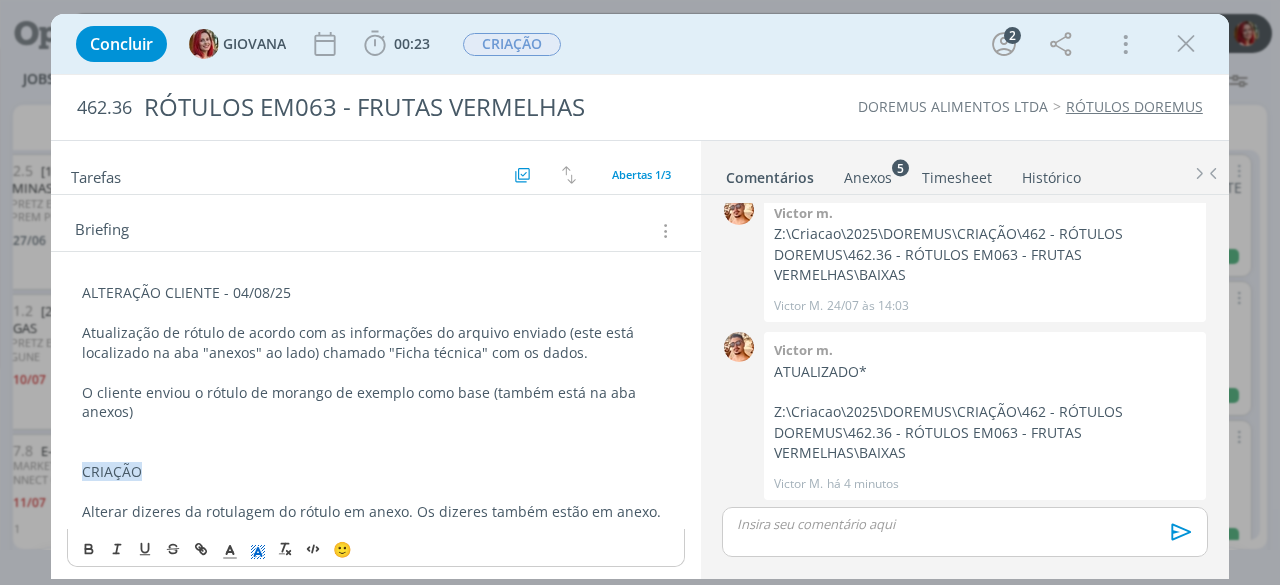 click 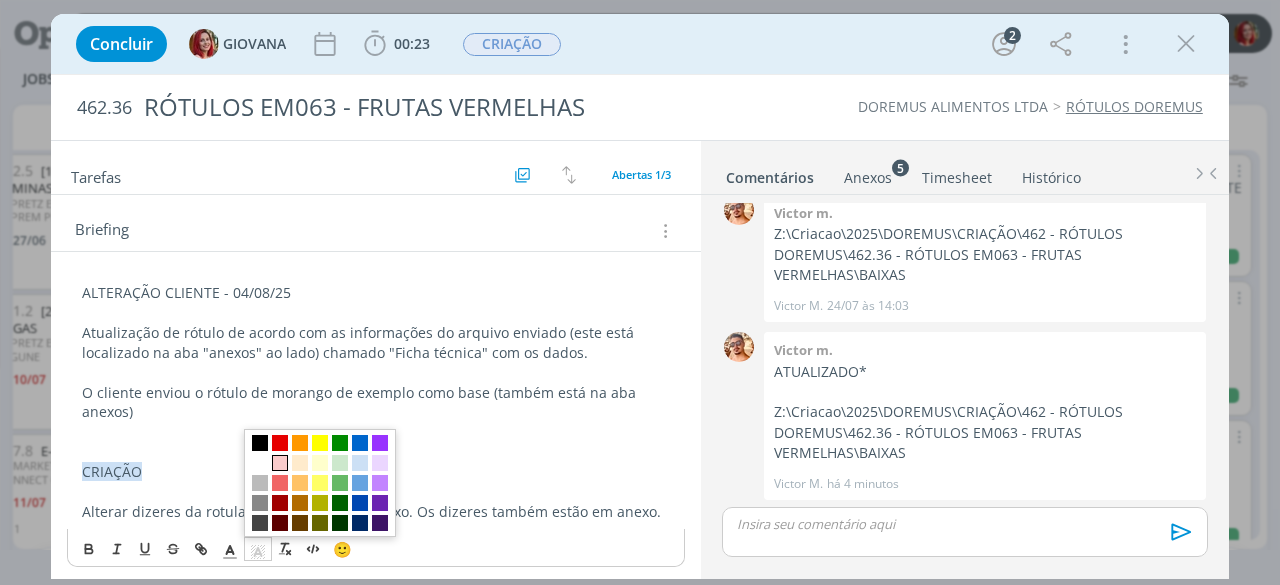 click at bounding box center (280, 463) 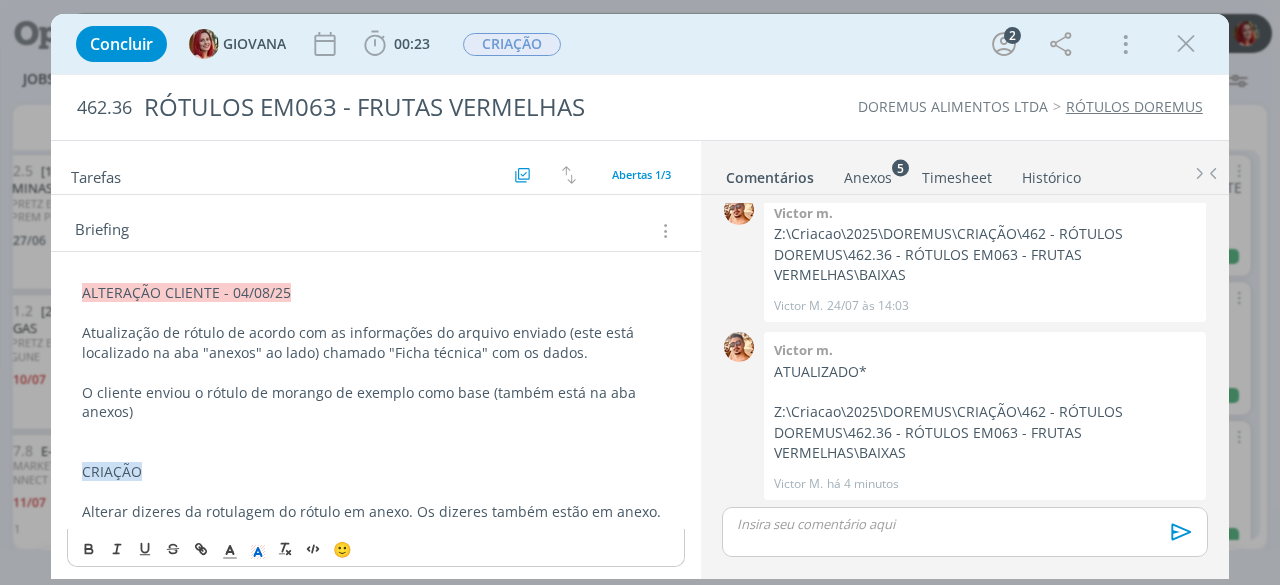click at bounding box center [376, 313] 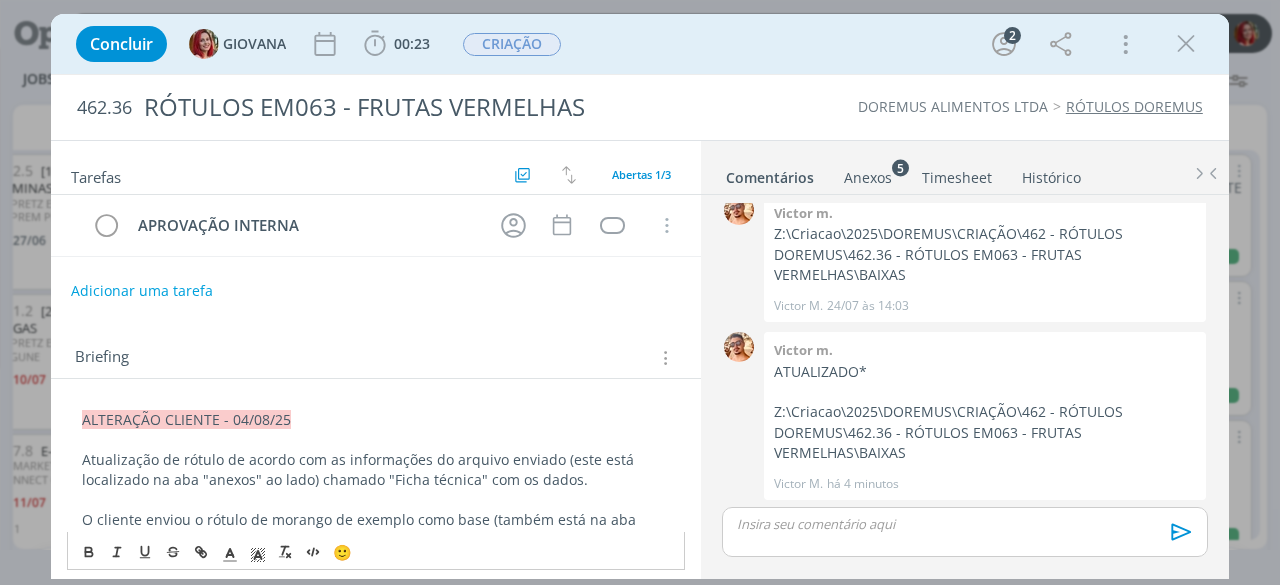 scroll, scrollTop: 0, scrollLeft: 0, axis: both 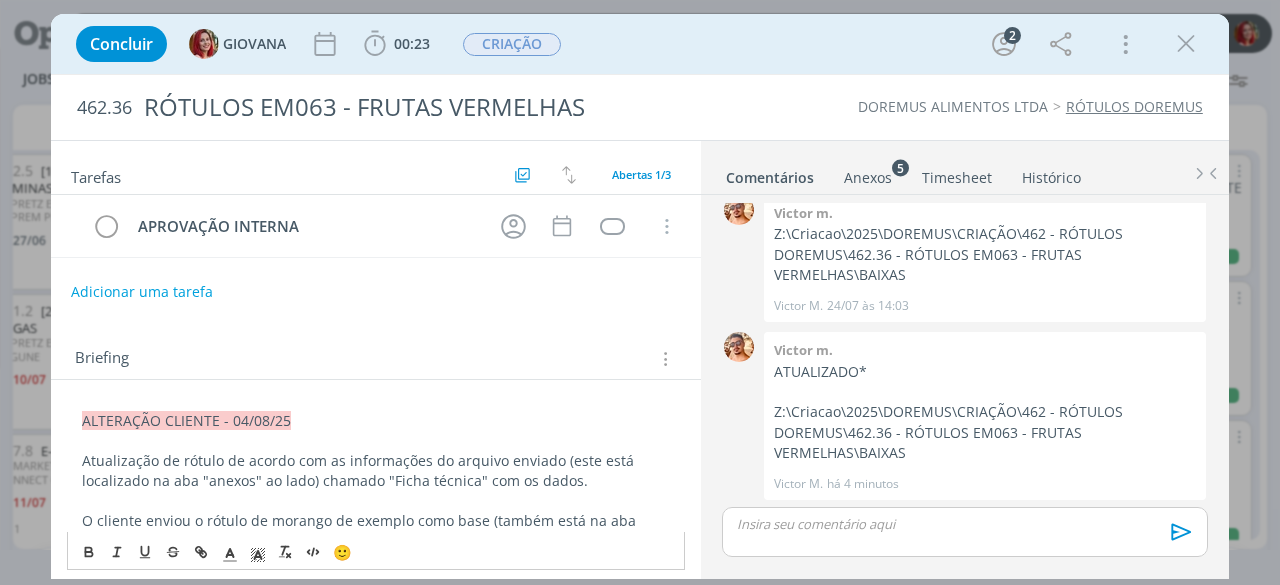 click on "ALTERAÇÃO CLIENTE - 04/08/25 Atualização de rótulo de acordo com as informações do arquivo enviado (este está localizado na aba "anexos" ao lado) chamado "Ficha técnica" com os dados. O cliente enviou o rótulo de morango de exemplo como base (também está na aba anexos) CRIAÇÃO Alterar dizeres da rotulagem do rótulo em anexo. Os dizeres também estão em anexo.                                                                                                                                                                       🙂" at bounding box center (376, 541) 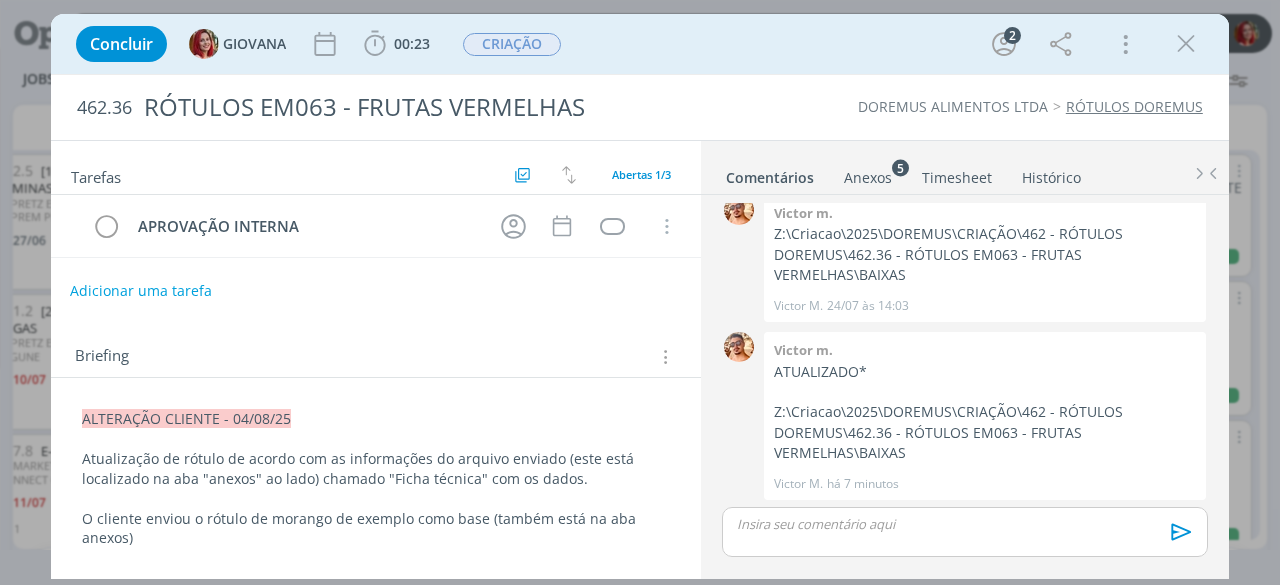 click on "Adicionar uma tarefa" at bounding box center [141, 291] 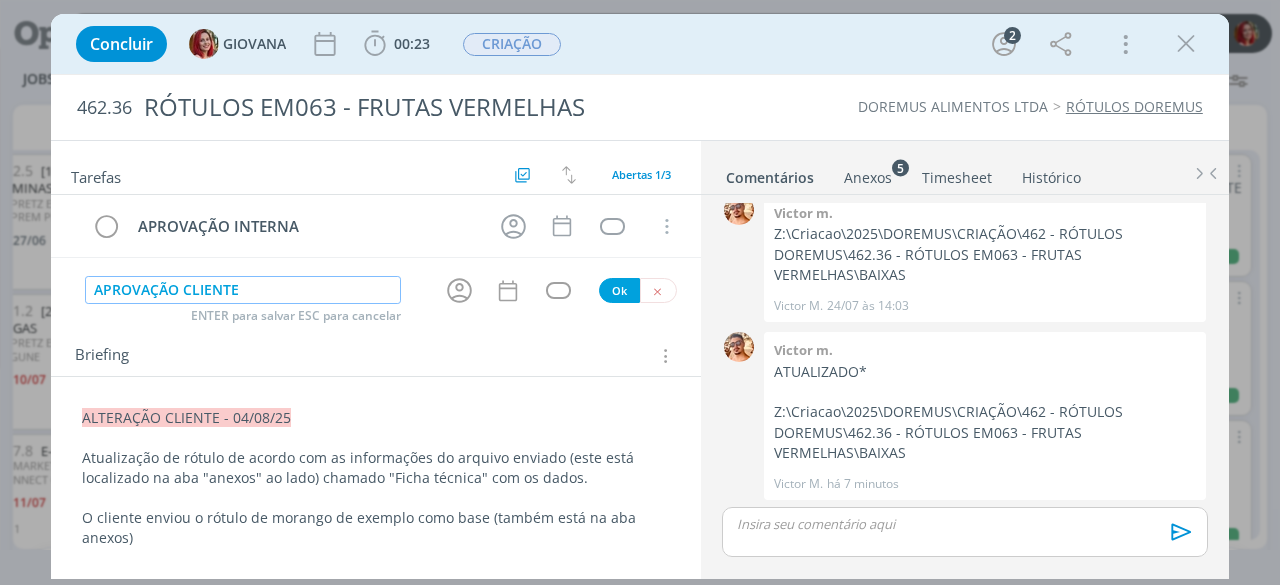 type on "APROVAÇÃO CLIENTE" 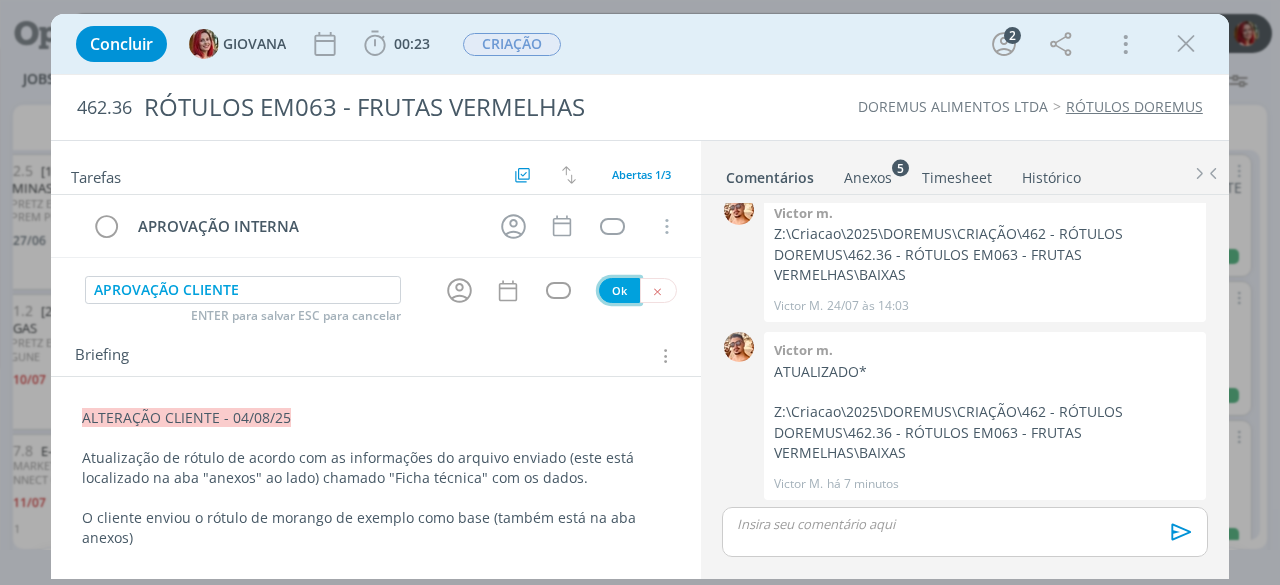 click on "Ok" at bounding box center [619, 290] 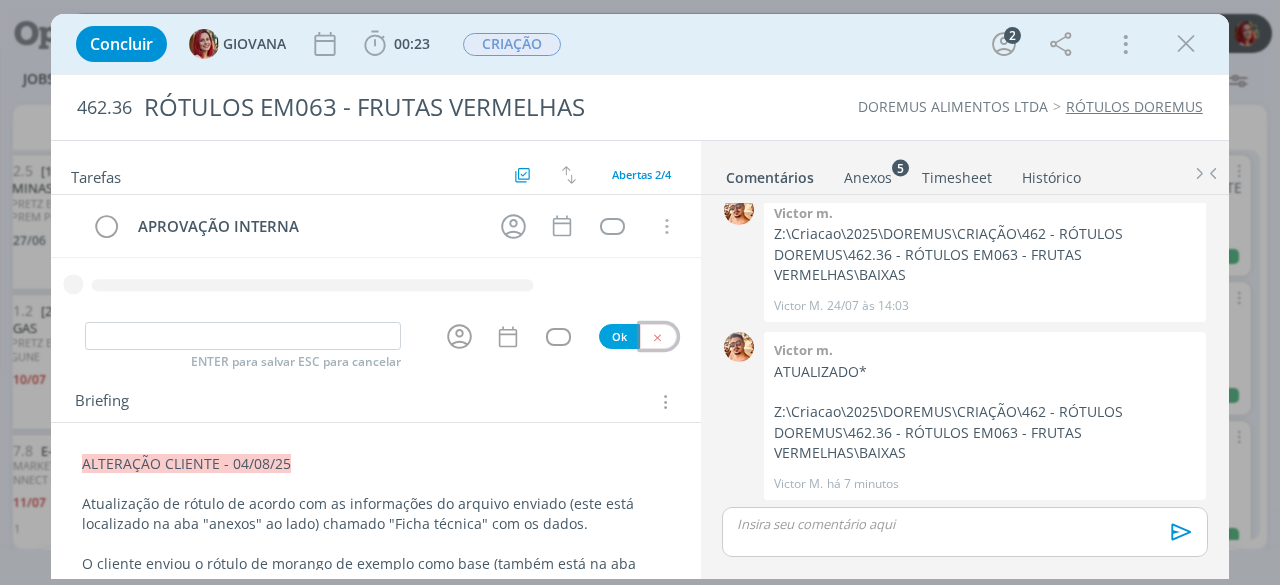 click at bounding box center (658, 336) 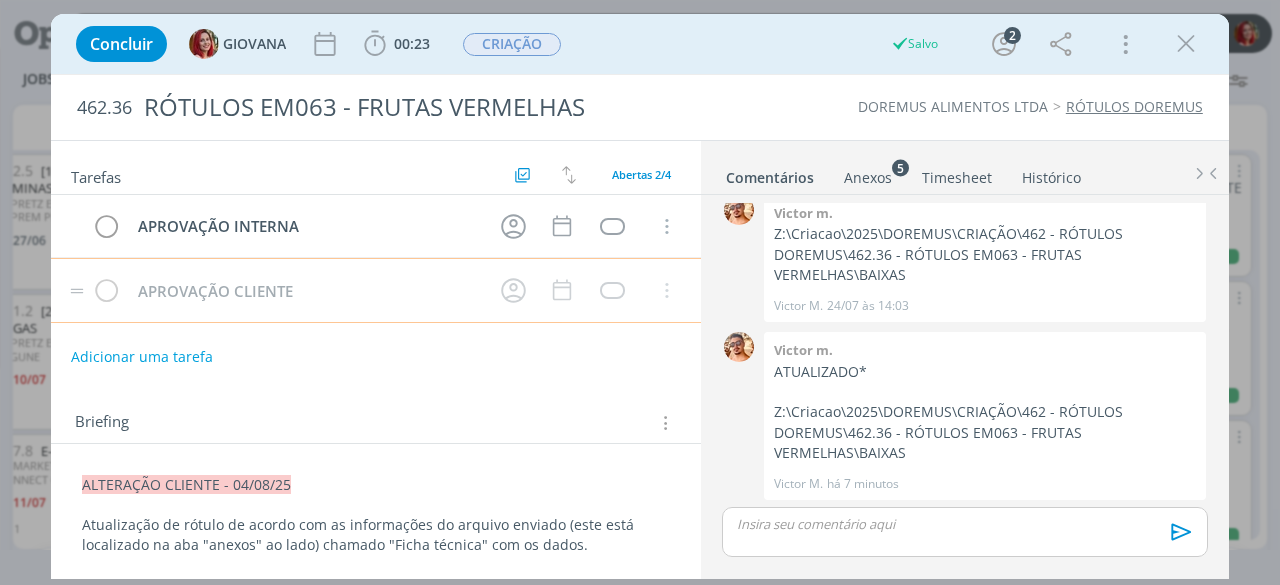 type 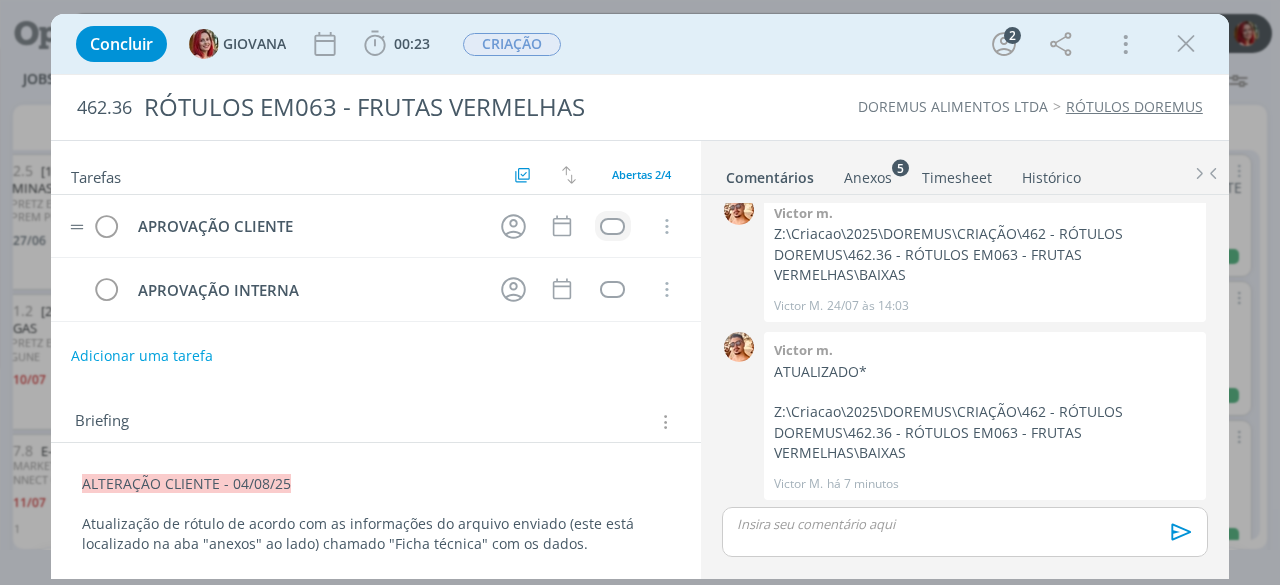 click at bounding box center [612, 226] 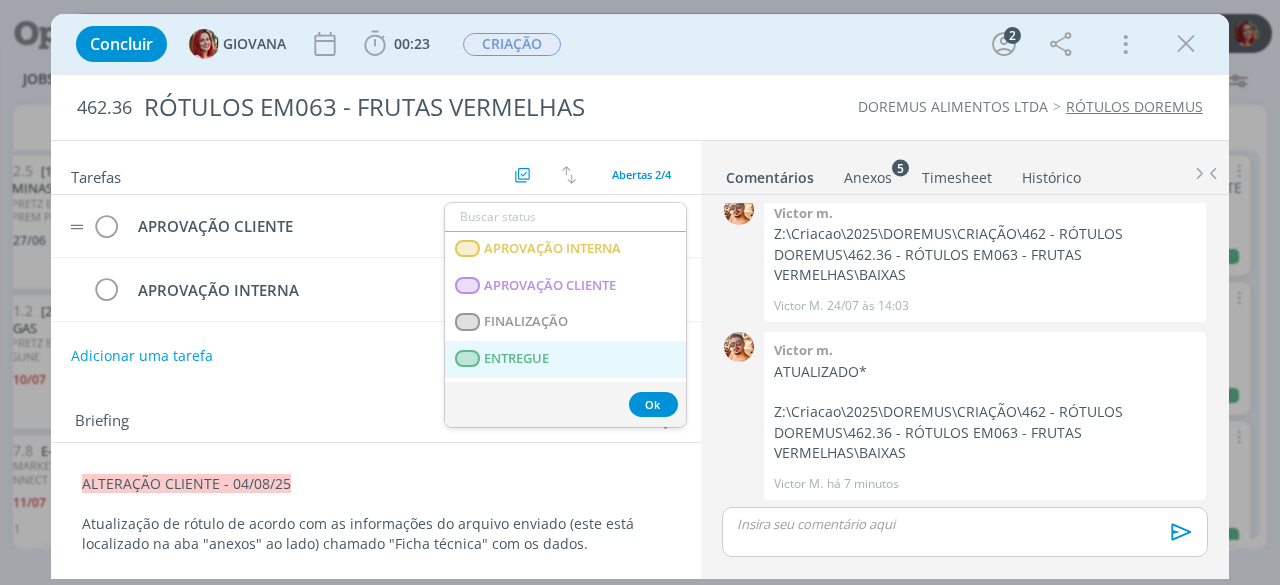 scroll, scrollTop: 300, scrollLeft: 0, axis: vertical 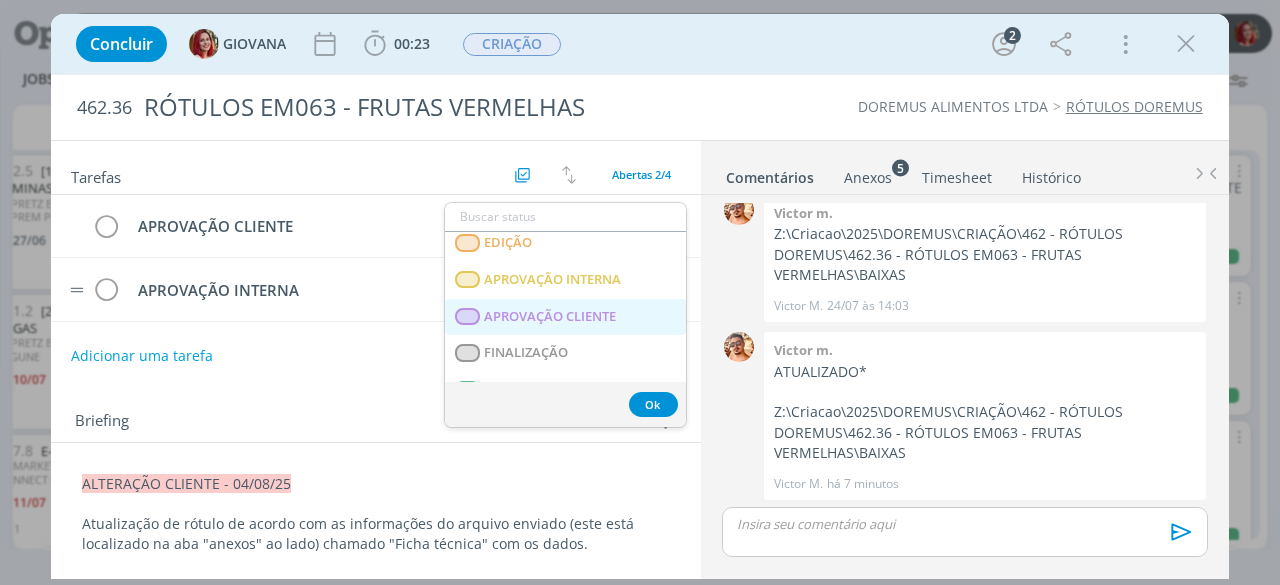 click on "APROVAÇÃO CLIENTE" at bounding box center (551, 317) 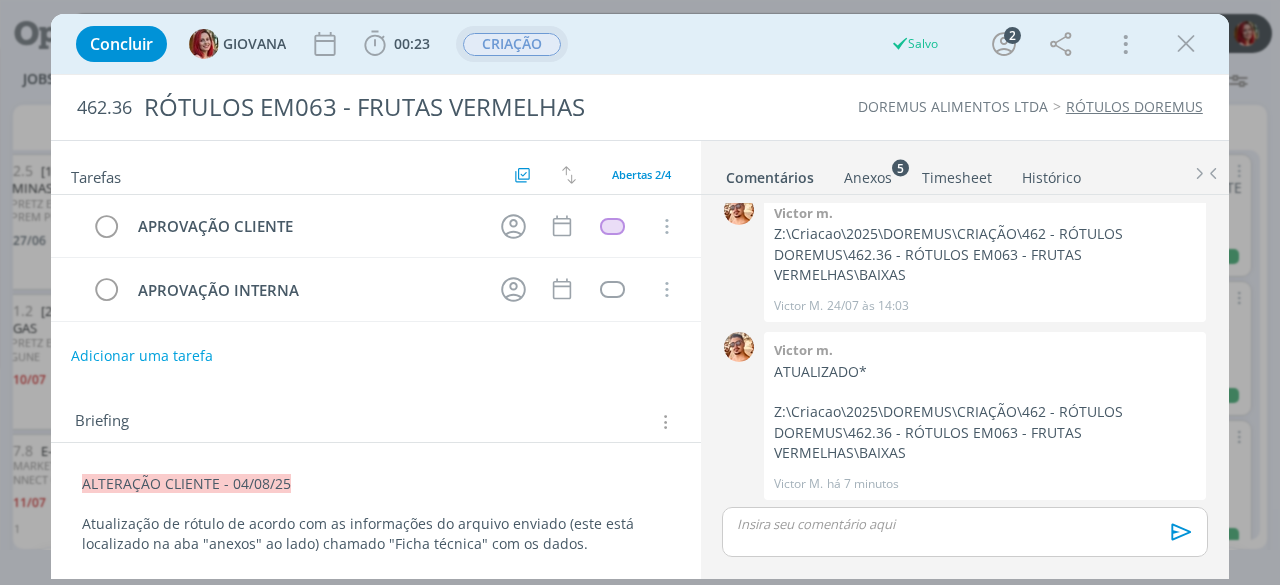 click on "CRIAÇÃO" at bounding box center (512, 44) 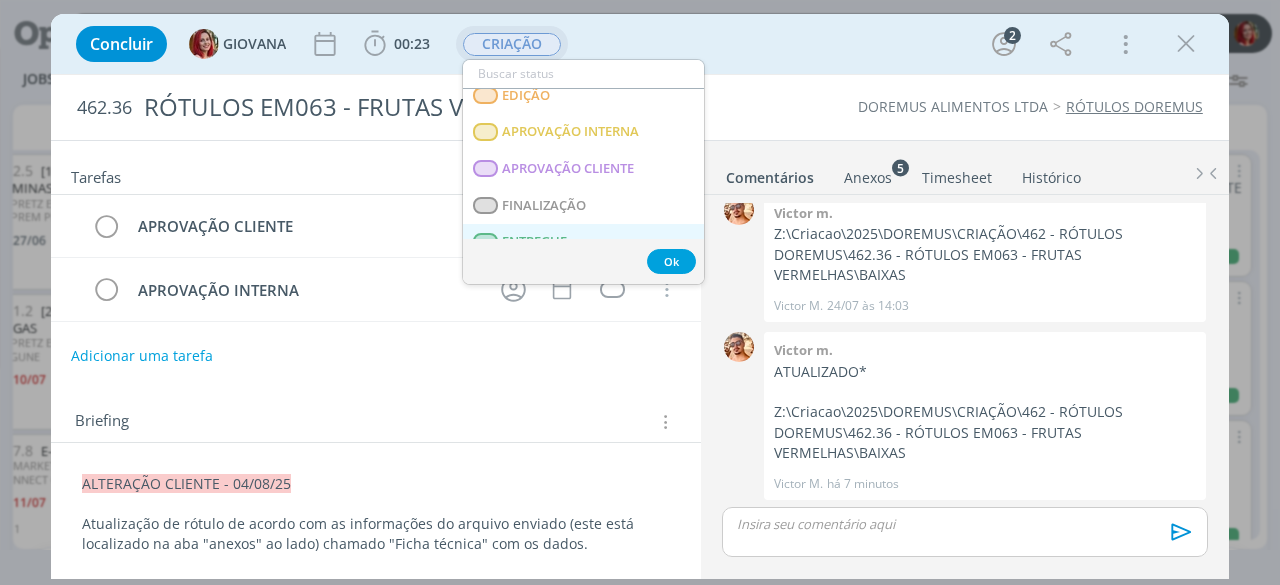 scroll, scrollTop: 300, scrollLeft: 0, axis: vertical 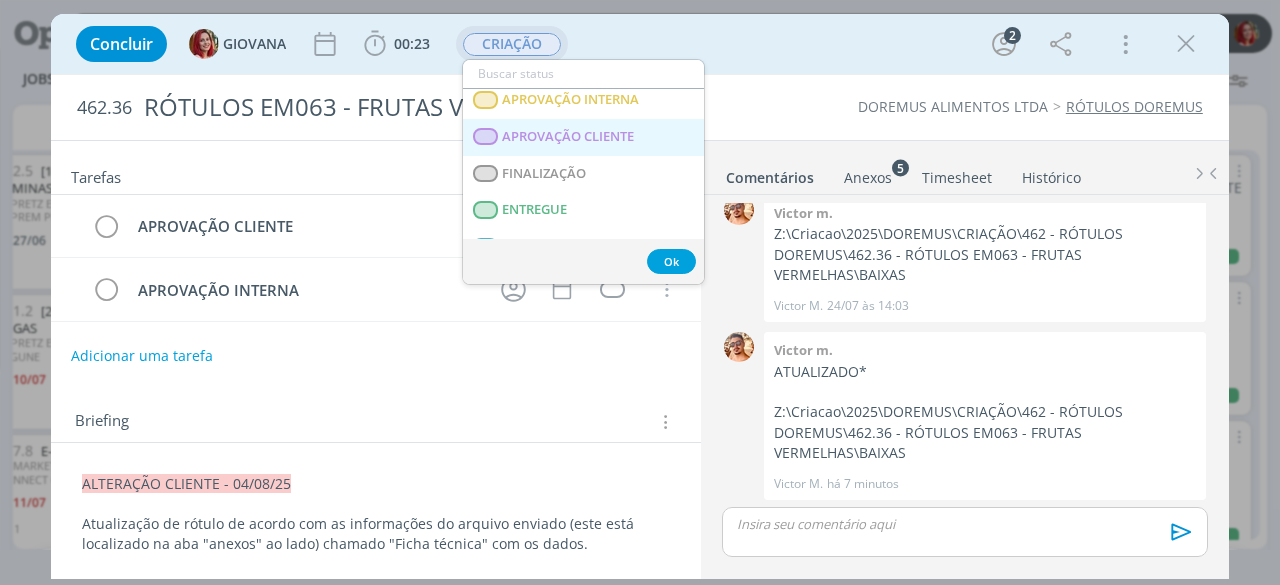 click on "APROVAÇÃO CLIENTE" at bounding box center (569, 137) 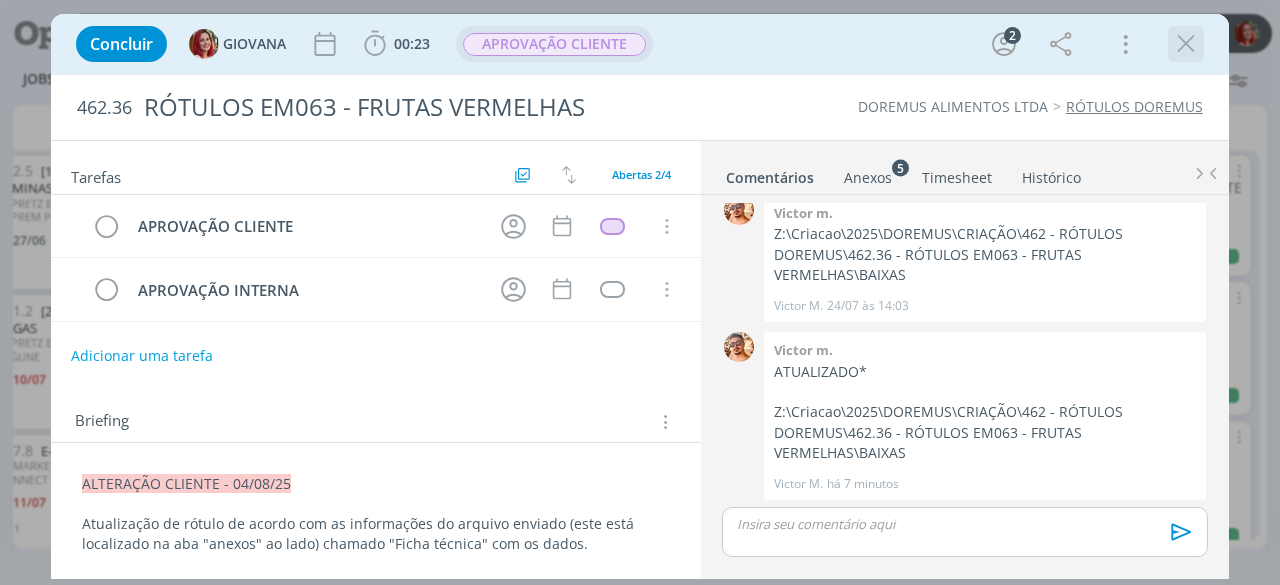 click at bounding box center [1186, 44] 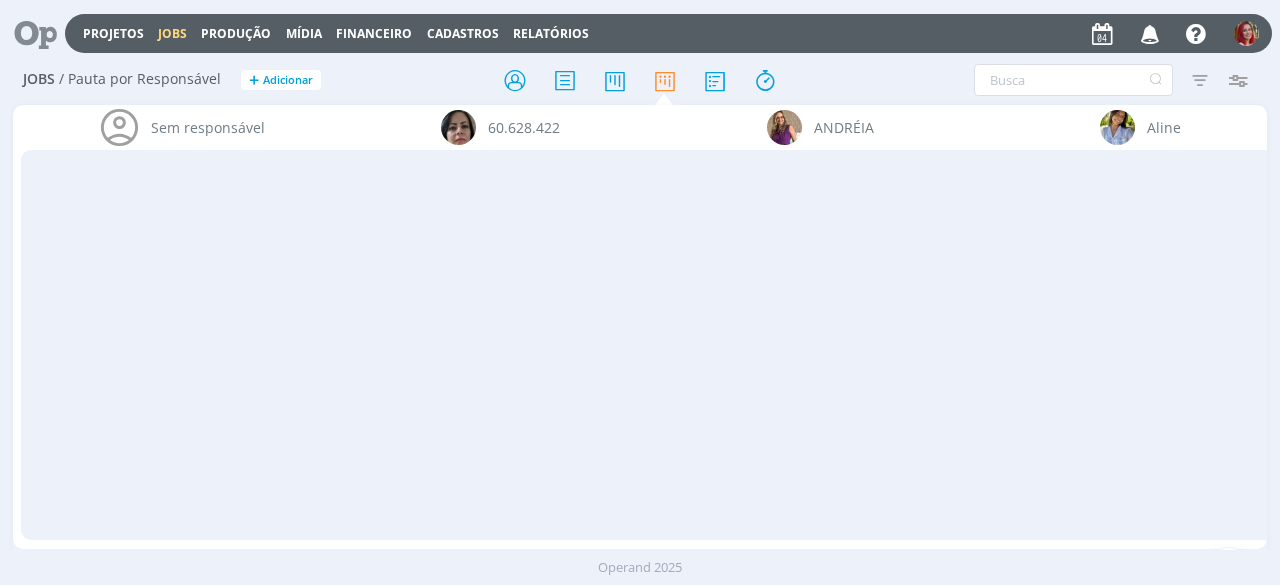 scroll, scrollTop: 0, scrollLeft: 0, axis: both 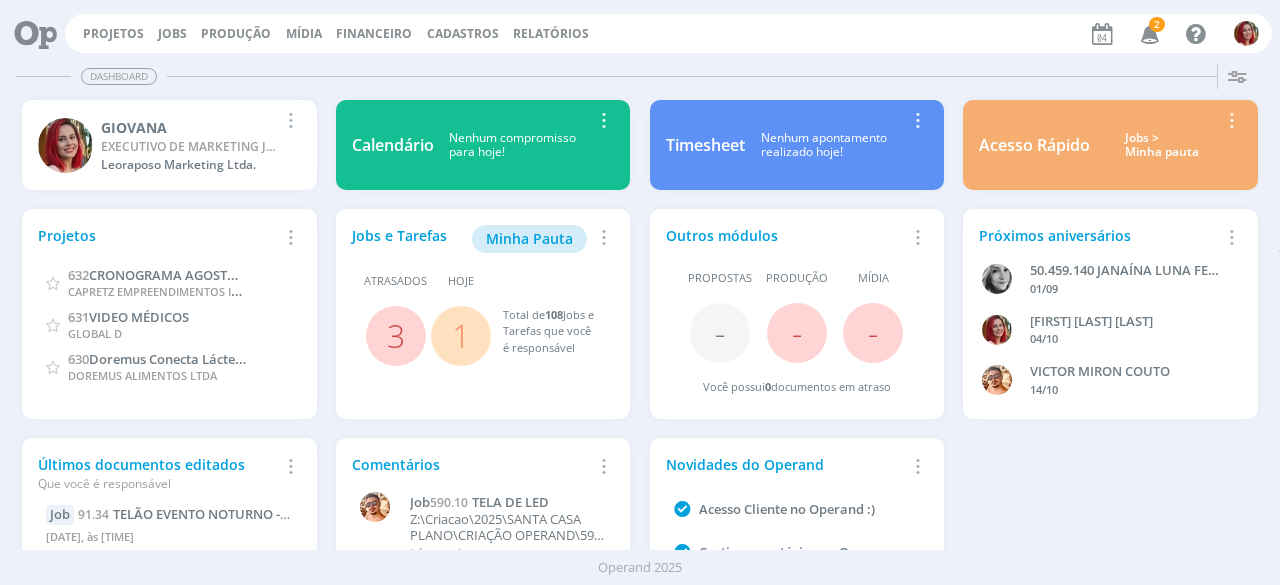 click at bounding box center [1150, 33] 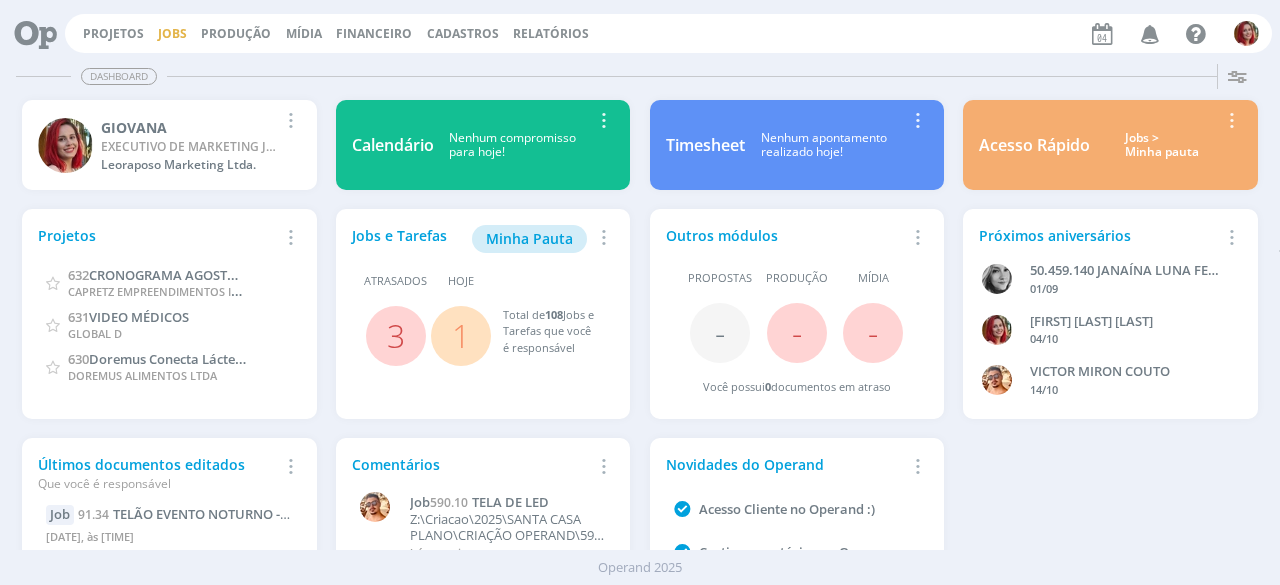 click on "Jobs" at bounding box center [172, 33] 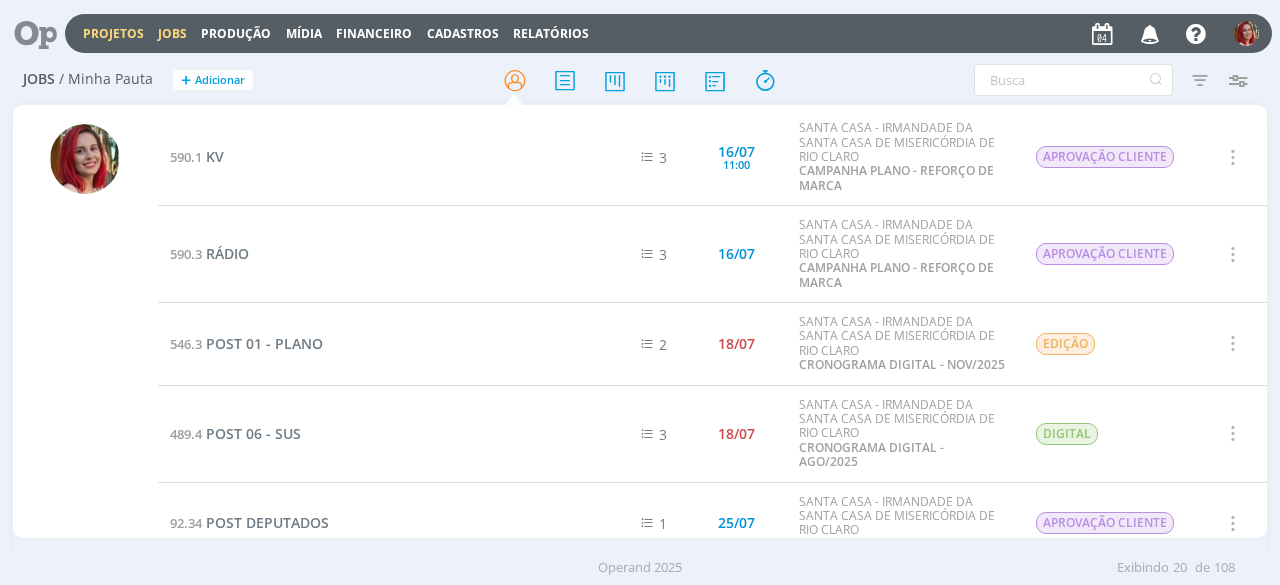 drag, startPoint x: 92, startPoint y: 29, endPoint x: 104, endPoint y: 28, distance: 12.0415945 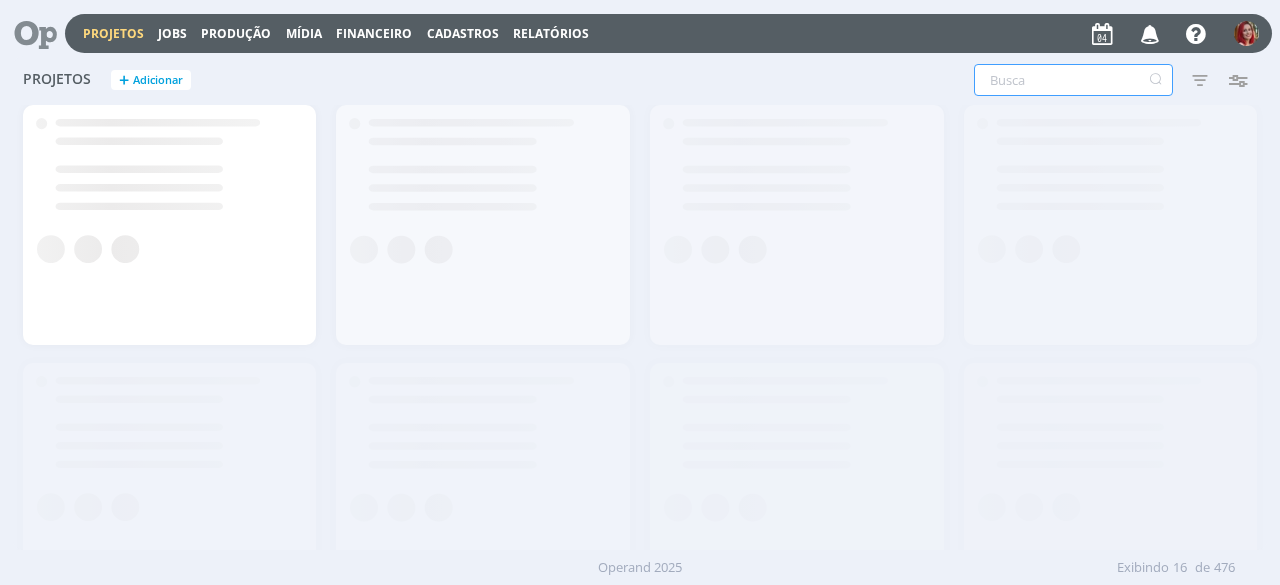 click at bounding box center [1073, 80] 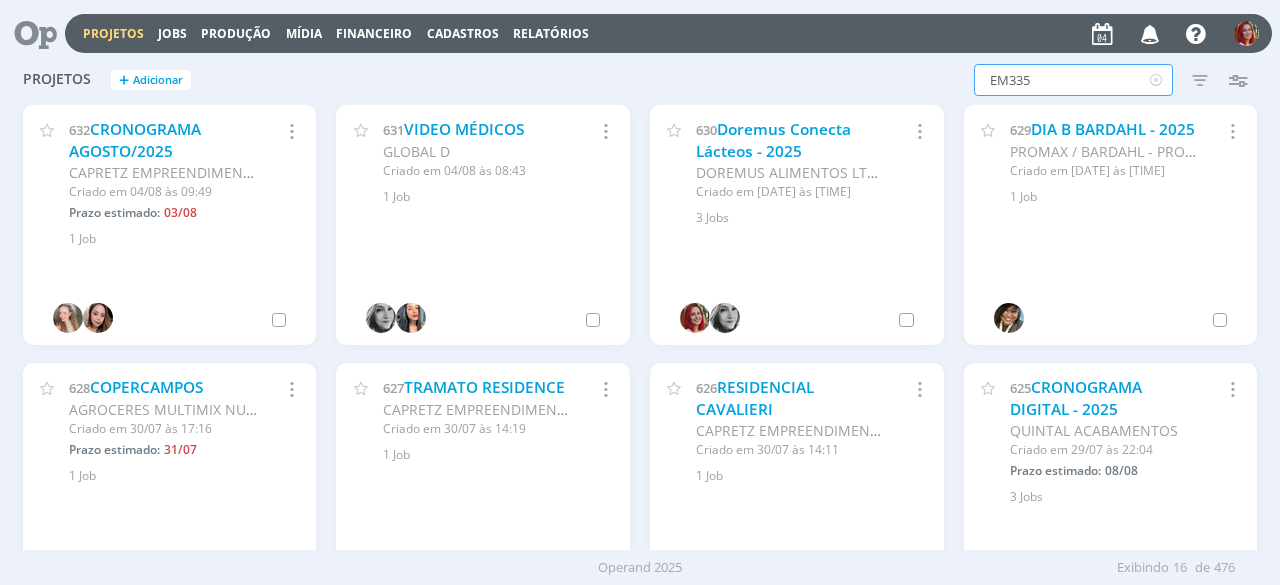 type on "EM335" 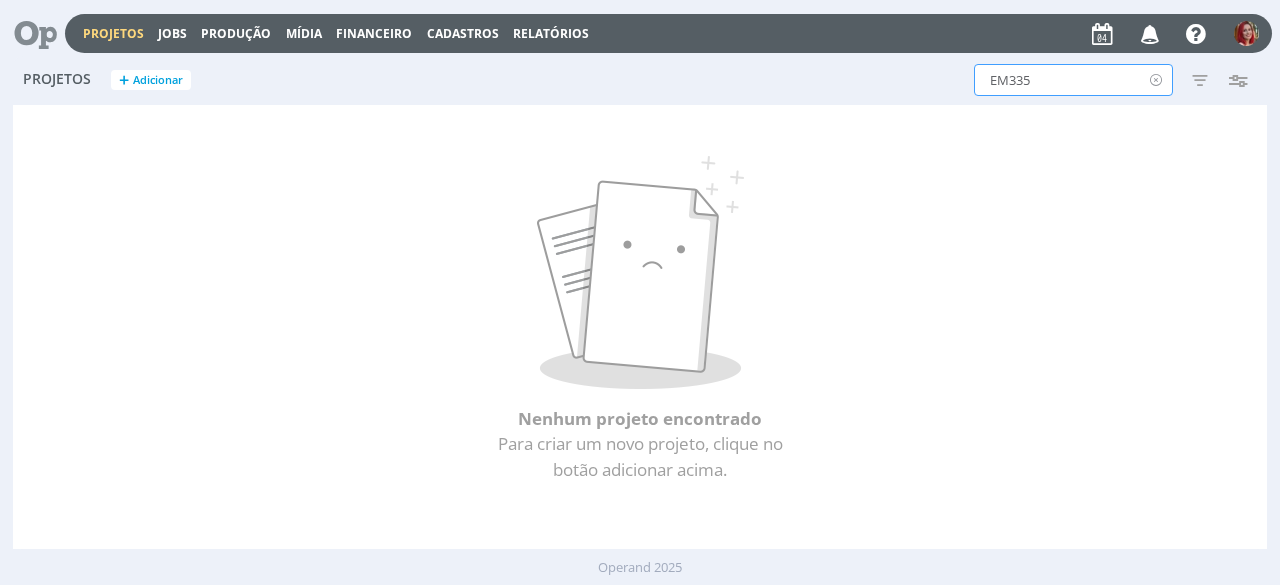 click at bounding box center (1155, 80) 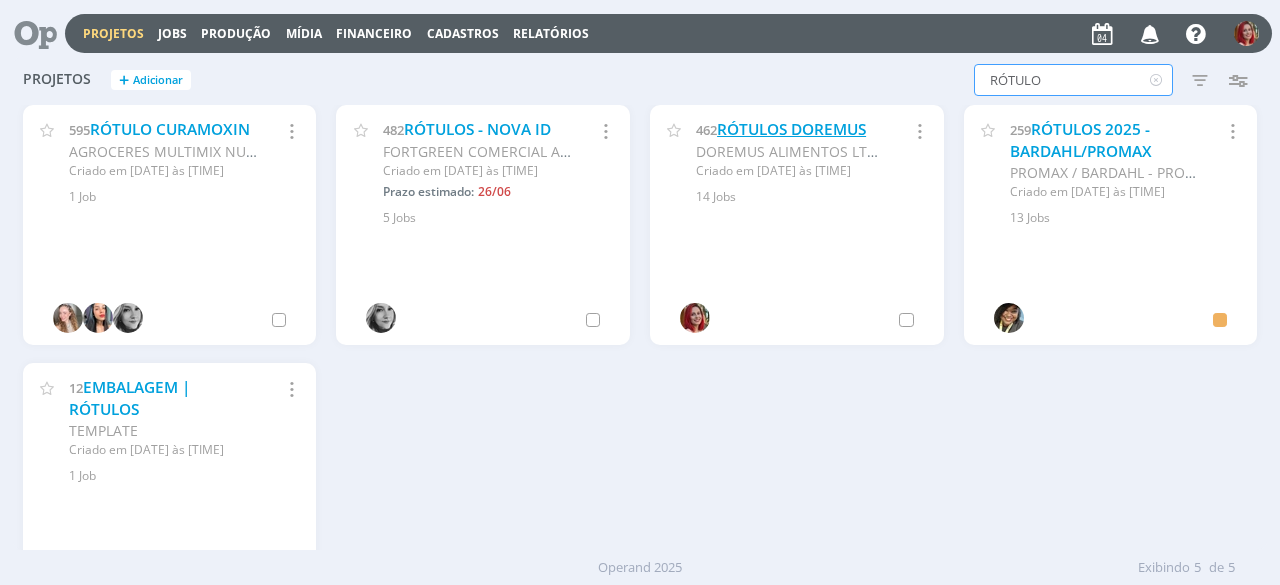 type on "RÓTULO" 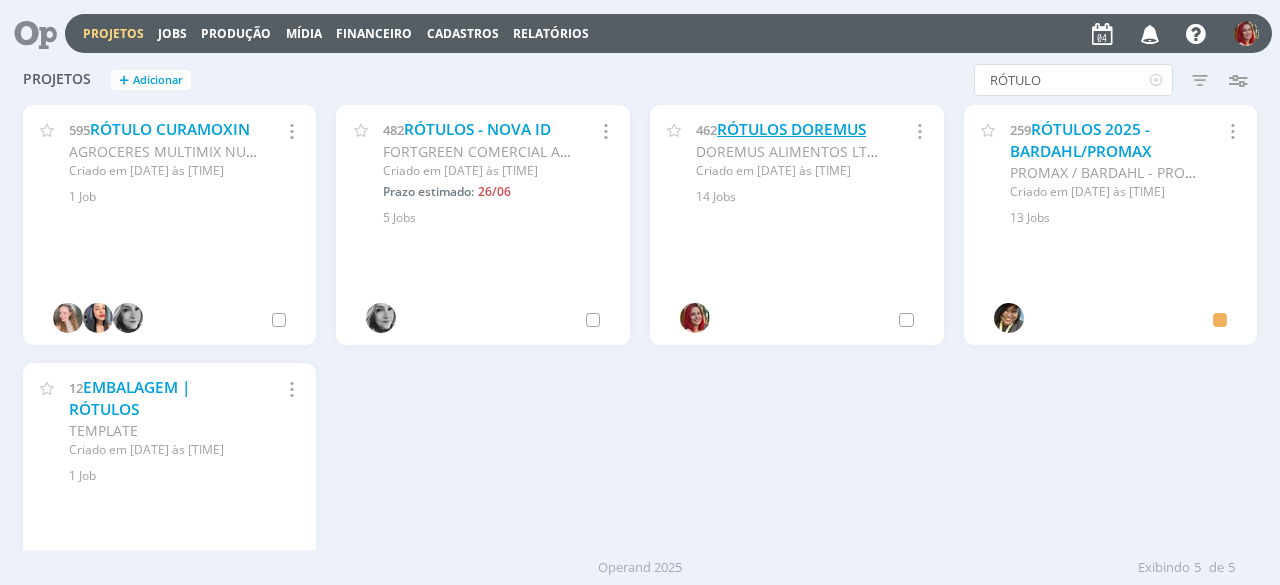 click on "RÓTULOS DOREMUS" at bounding box center (791, 129) 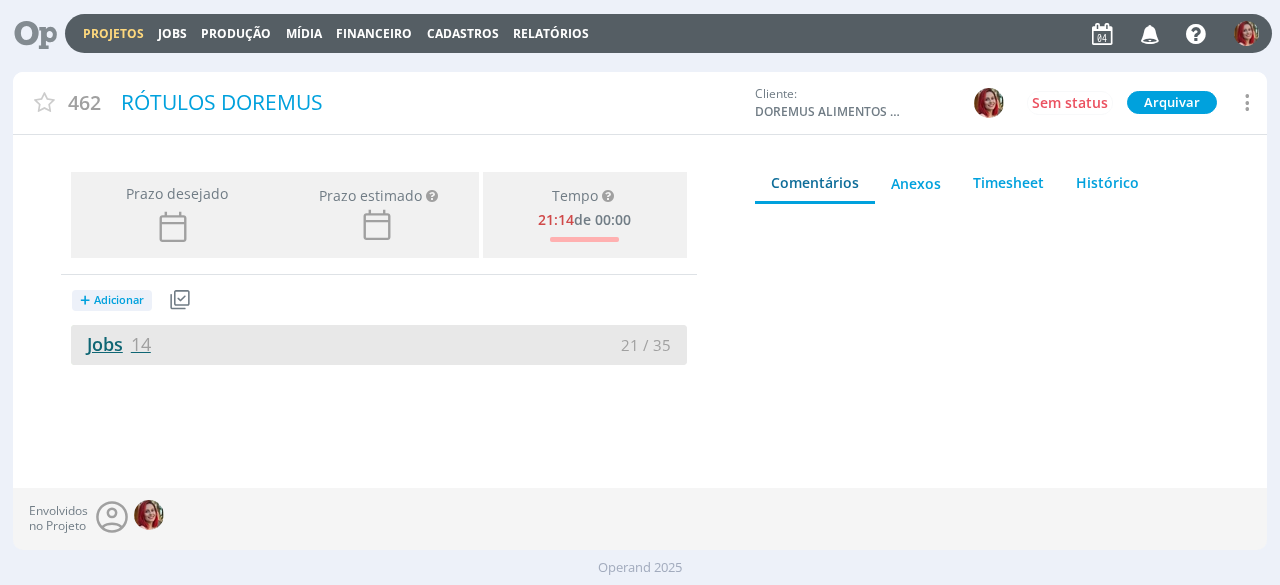 click on "Jobs 14" at bounding box center (111, 344) 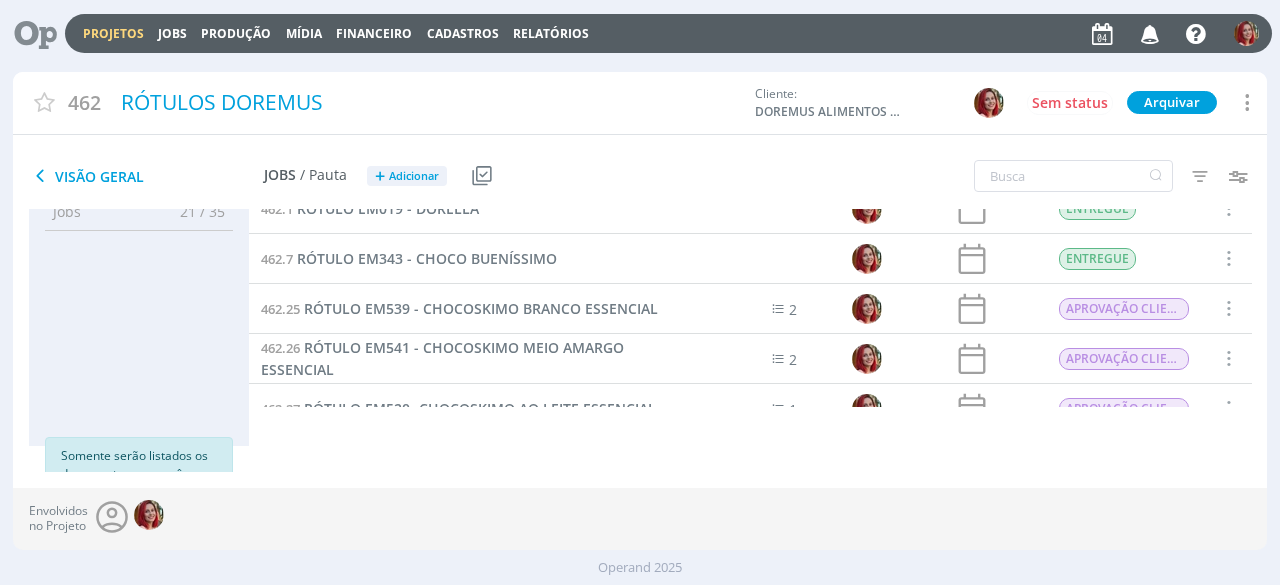 scroll, scrollTop: 0, scrollLeft: 0, axis: both 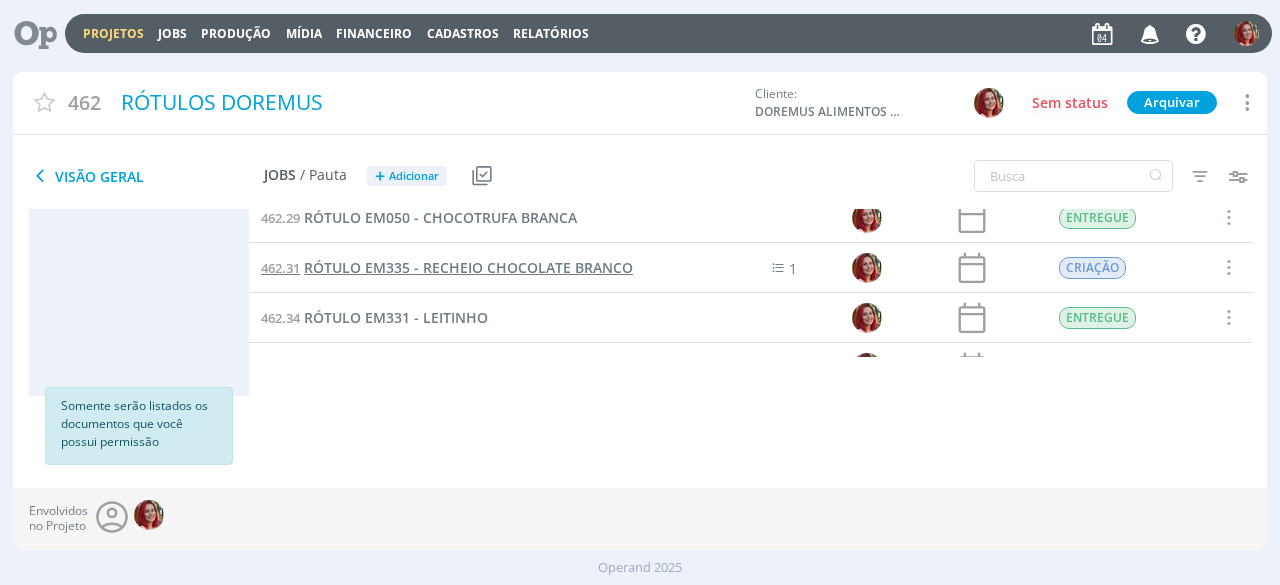click on "RÓTULO EM335 - RECHEIO CHOCOLATE BRANCO" at bounding box center [468, 267] 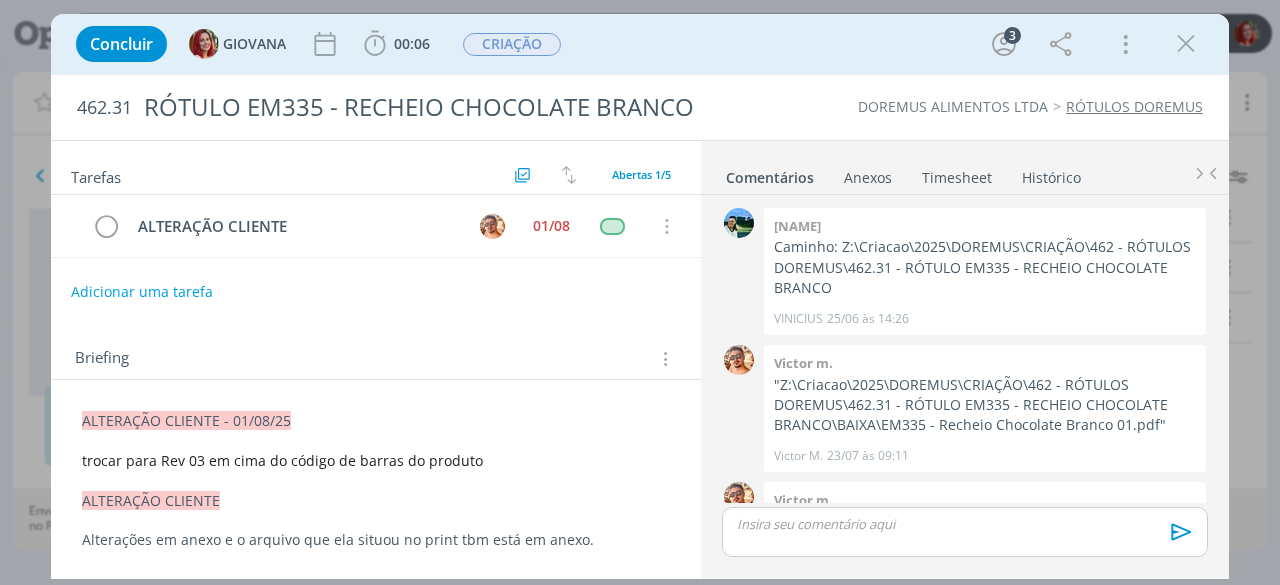 scroll, scrollTop: 109, scrollLeft: 0, axis: vertical 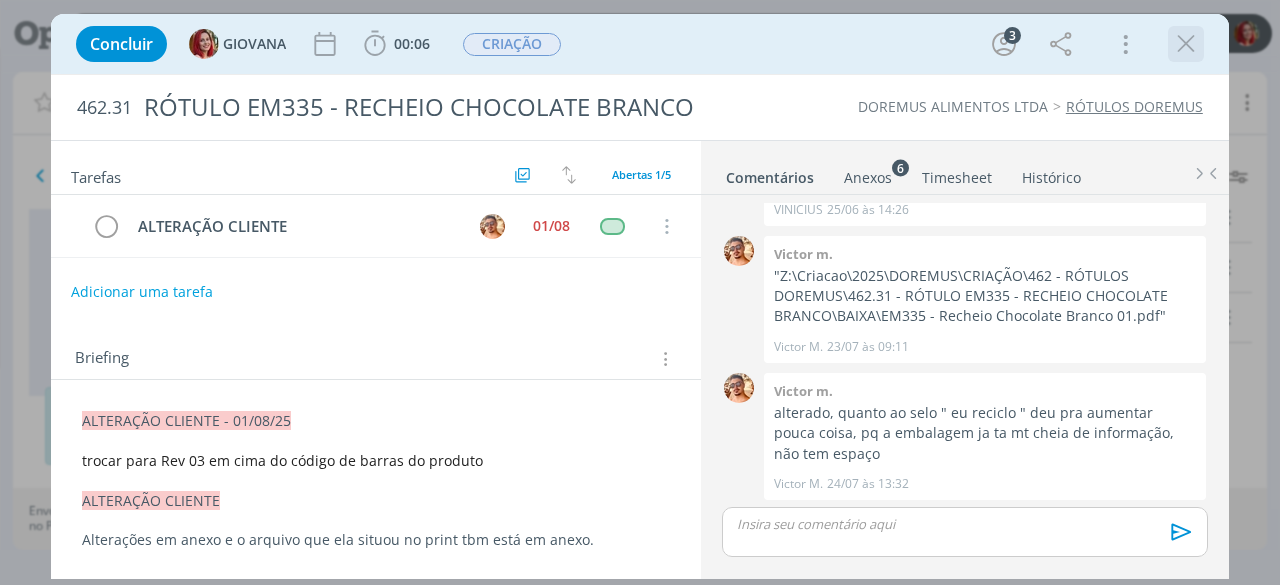 click at bounding box center (1186, 44) 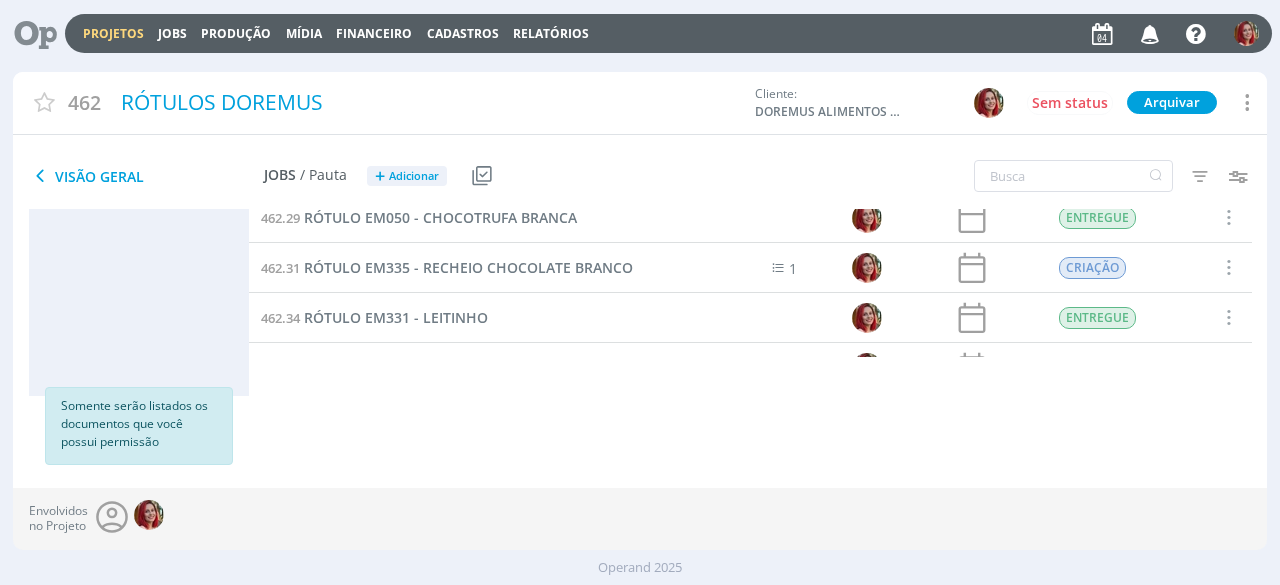 click at bounding box center [1150, 33] 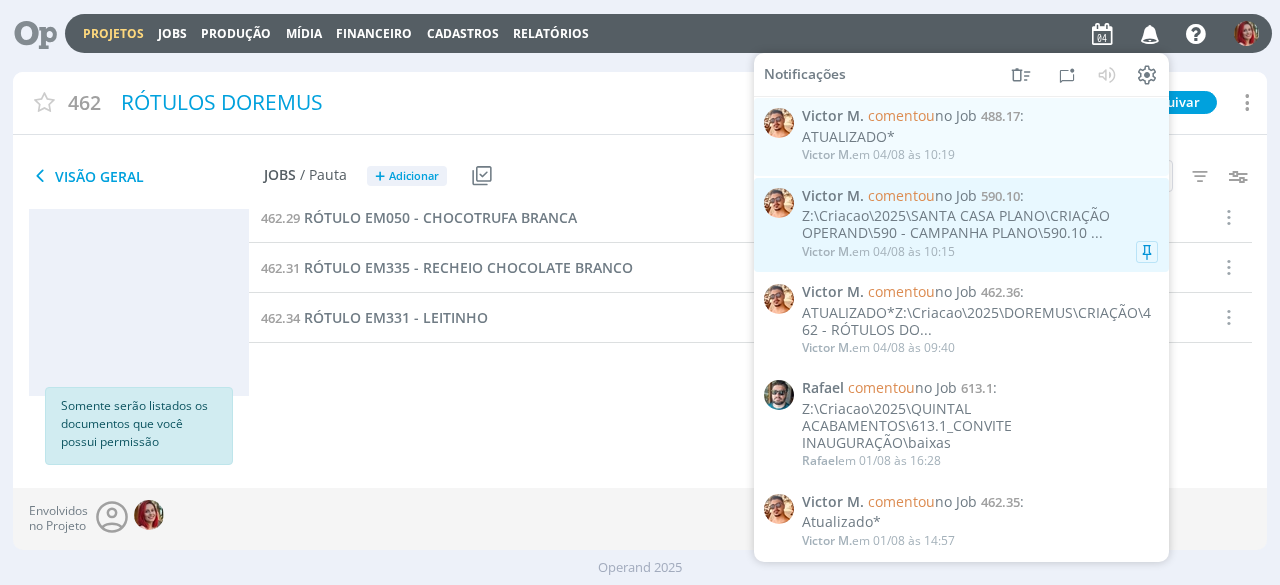 click on "Z:\Criacao\2025\SANTA CASA PLANO\CRIAÇÃO OPERAND\590 - CAMPANHA PLANO\590.10 ..." at bounding box center [980, 225] 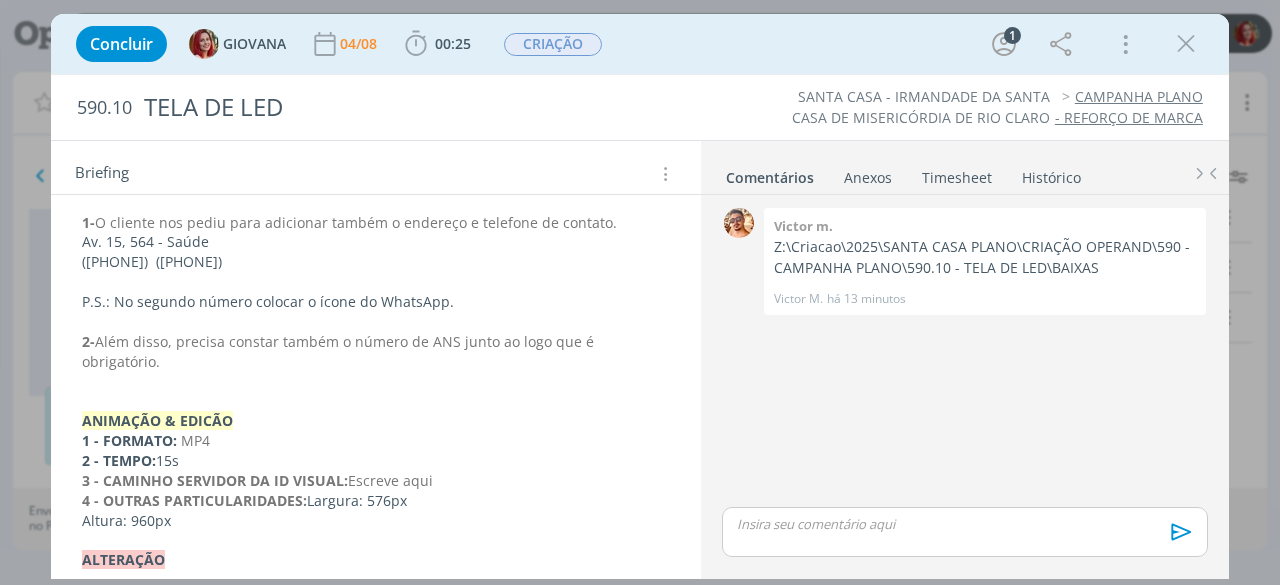 scroll, scrollTop: 0, scrollLeft: 0, axis: both 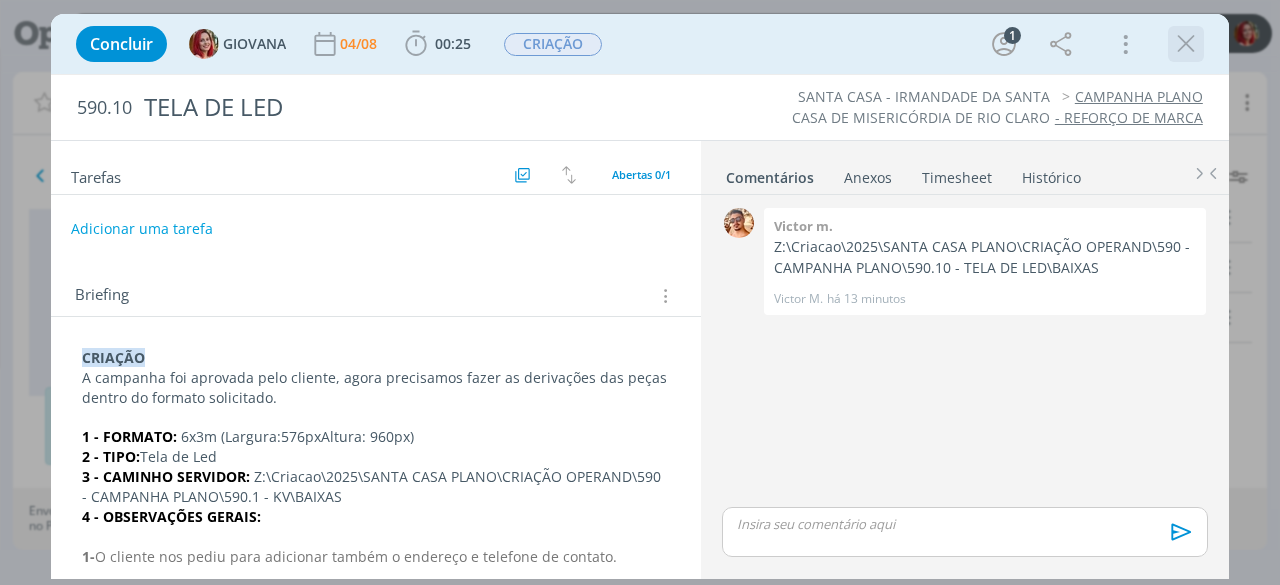 click at bounding box center [1186, 44] 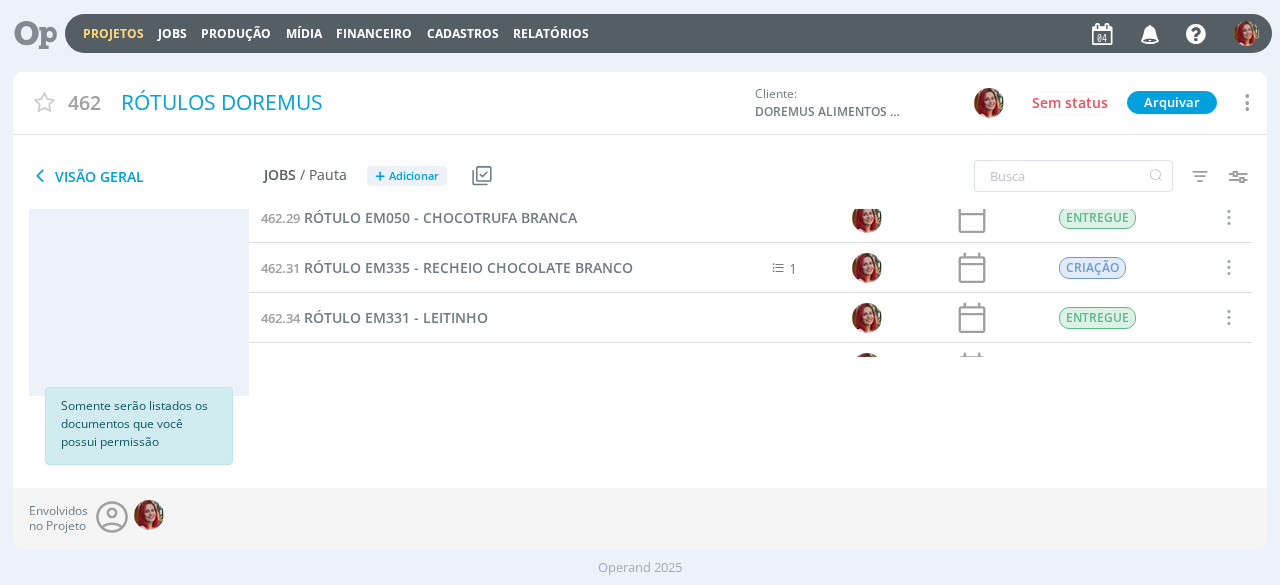 click at bounding box center [1150, 33] 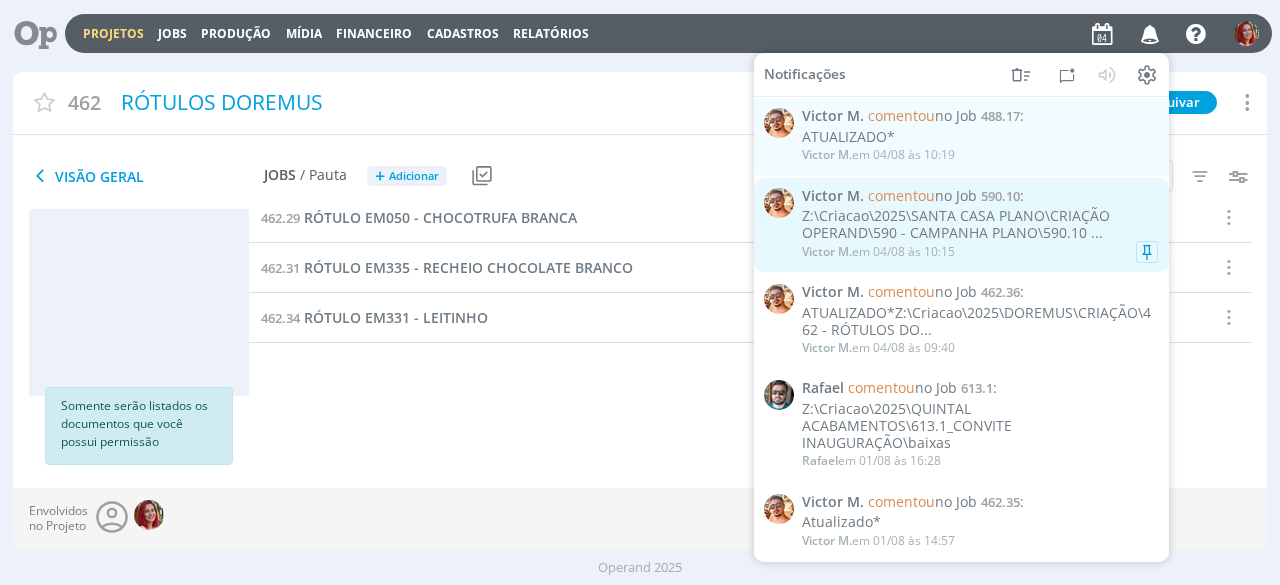click on "Z:\Criacao\2025\SANTA CASA PLANO\CRIAÇÃO OPERAND\590 - CAMPANHA PLANO\590.10 ..." at bounding box center (980, 225) 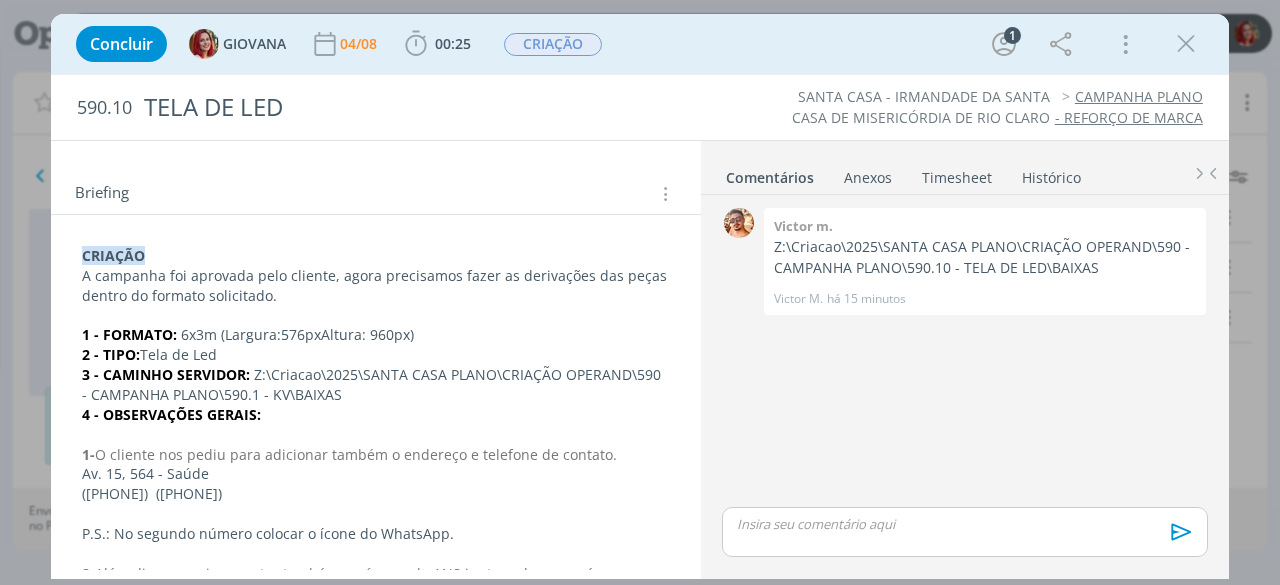 scroll, scrollTop: 100, scrollLeft: 0, axis: vertical 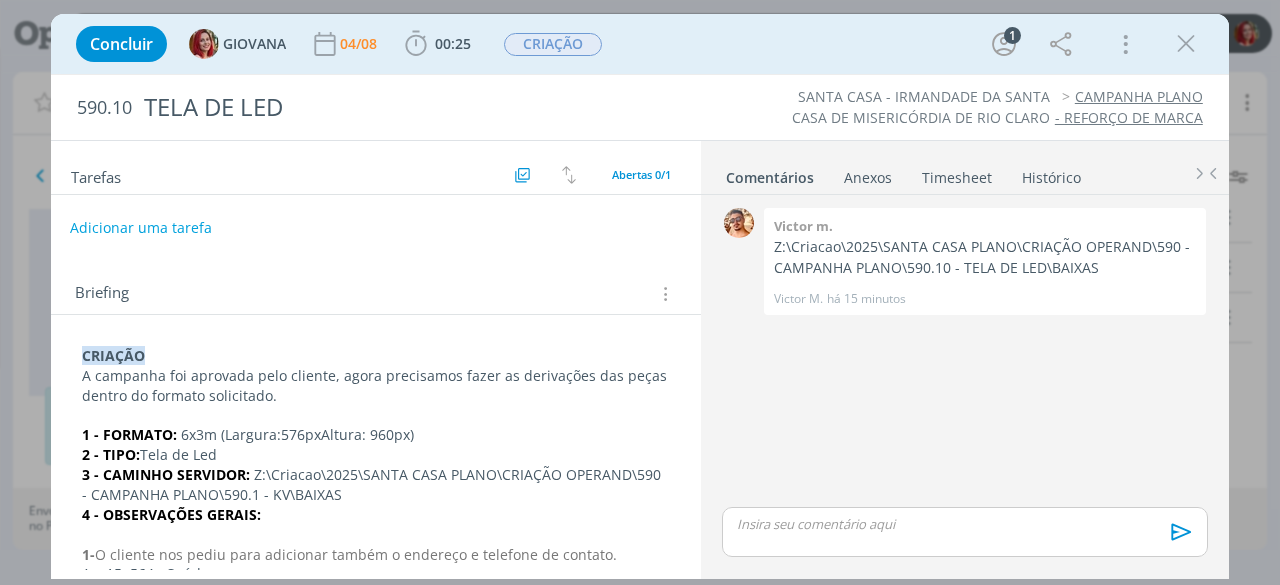 click on "Adicionar uma tarefa" at bounding box center [141, 228] 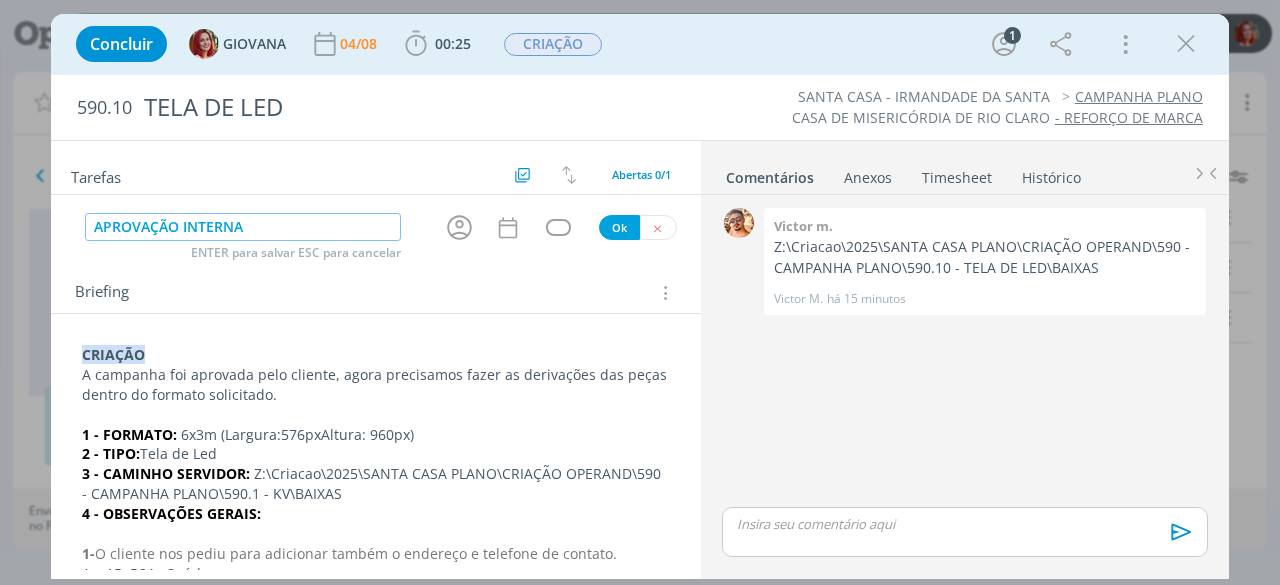 type on "APROVAÇÃO INTERNA" 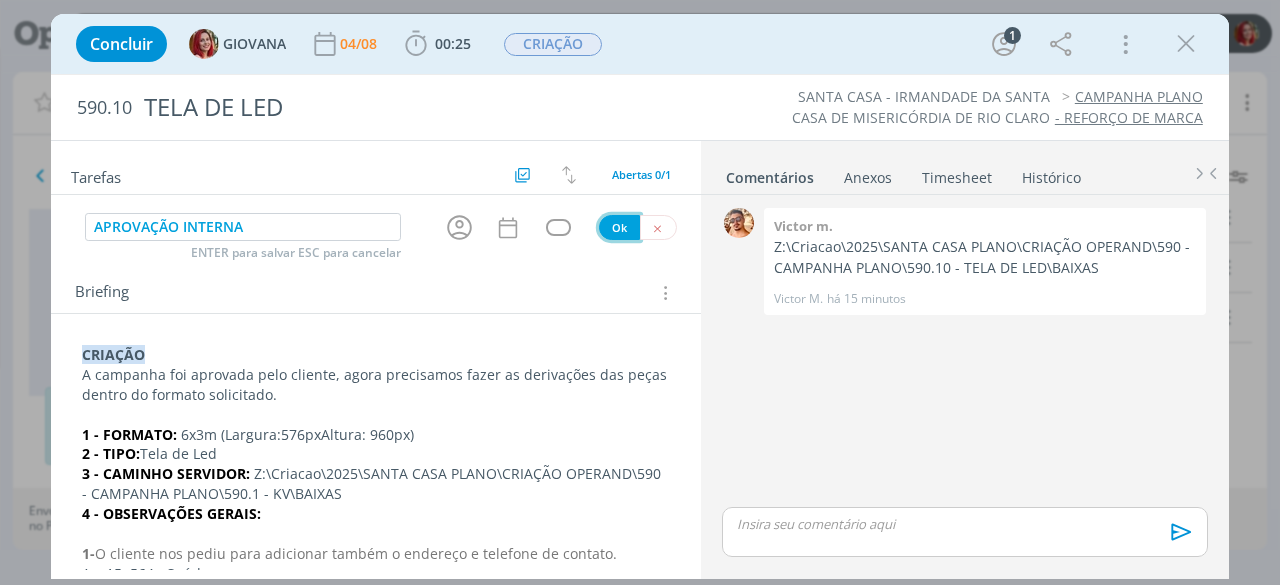 click on "Ok" at bounding box center [619, 227] 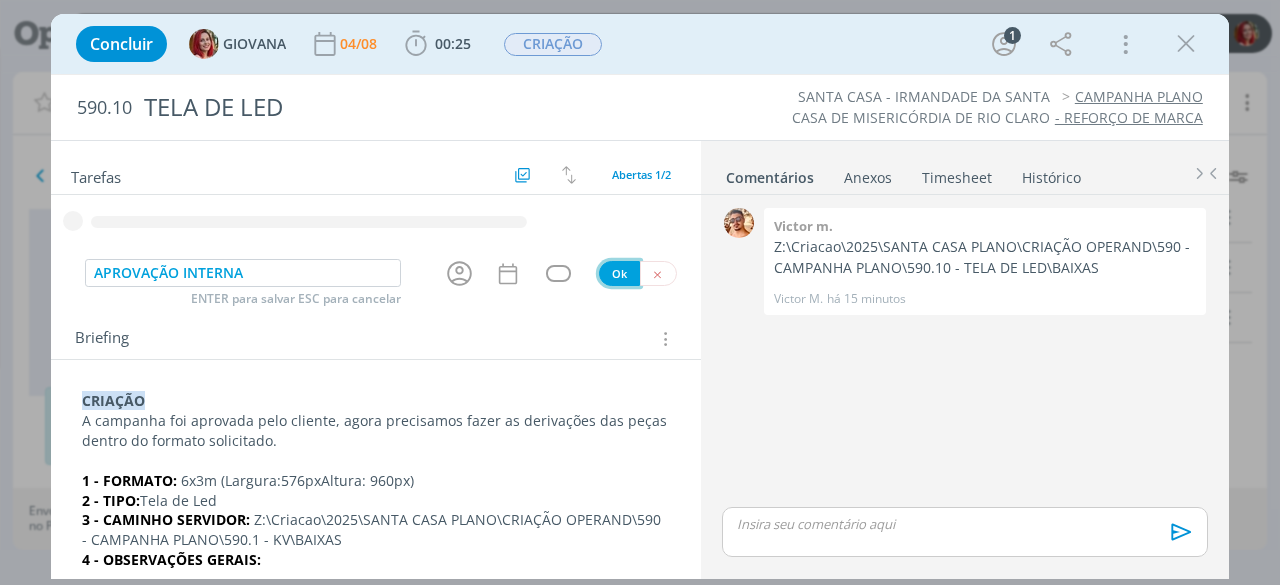 type 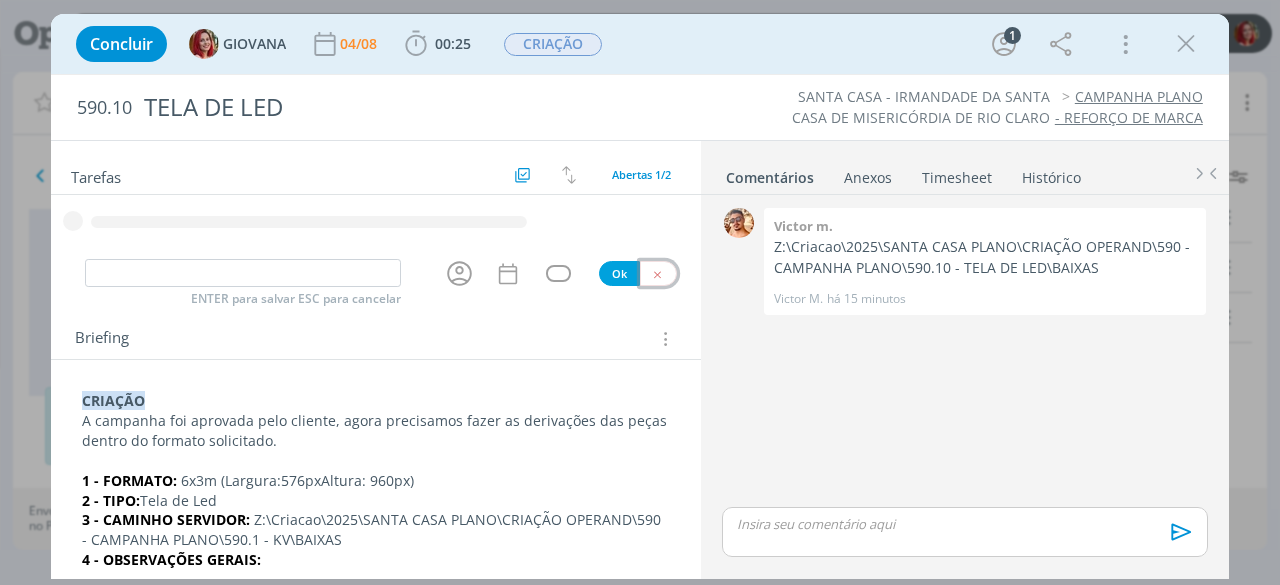 click at bounding box center [657, 274] 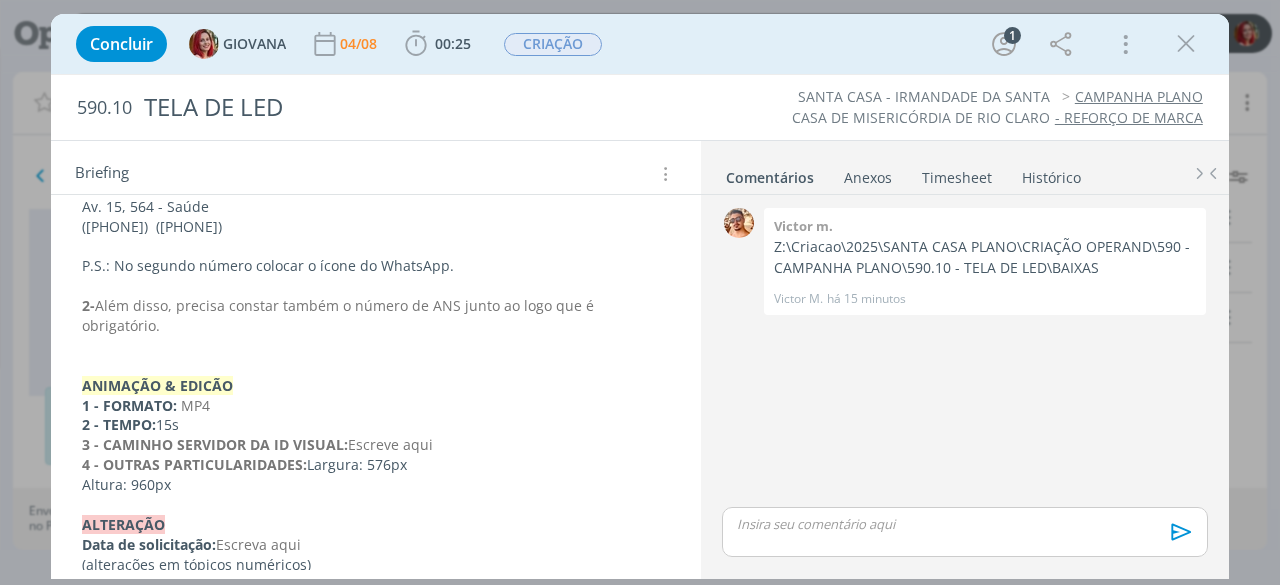 scroll, scrollTop: 0, scrollLeft: 0, axis: both 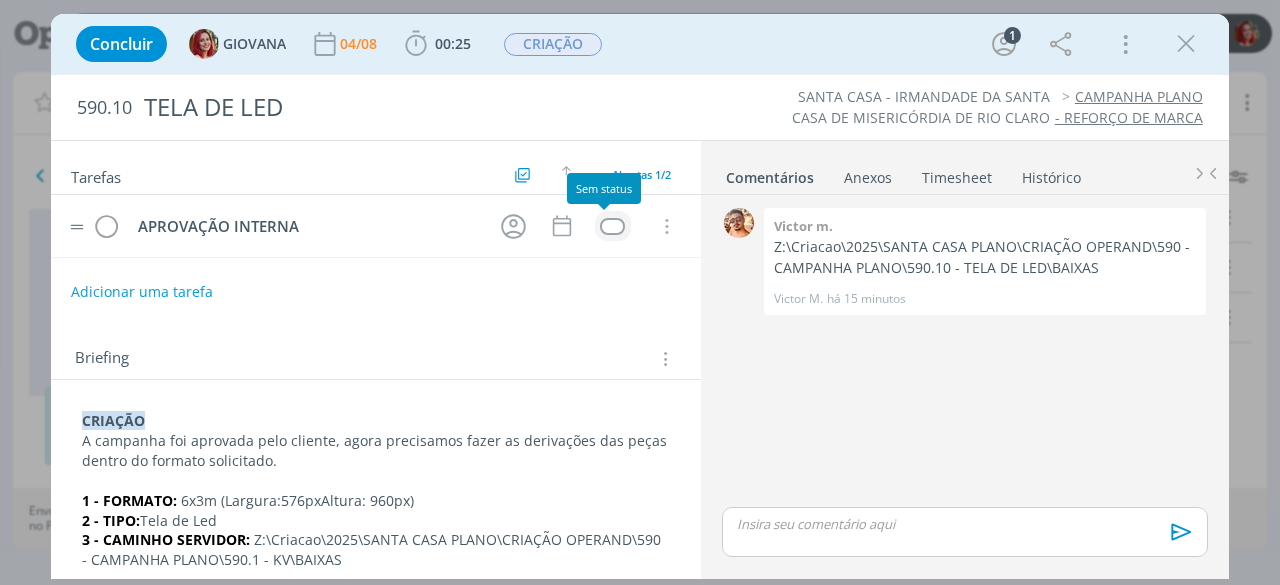 click at bounding box center [612, 226] 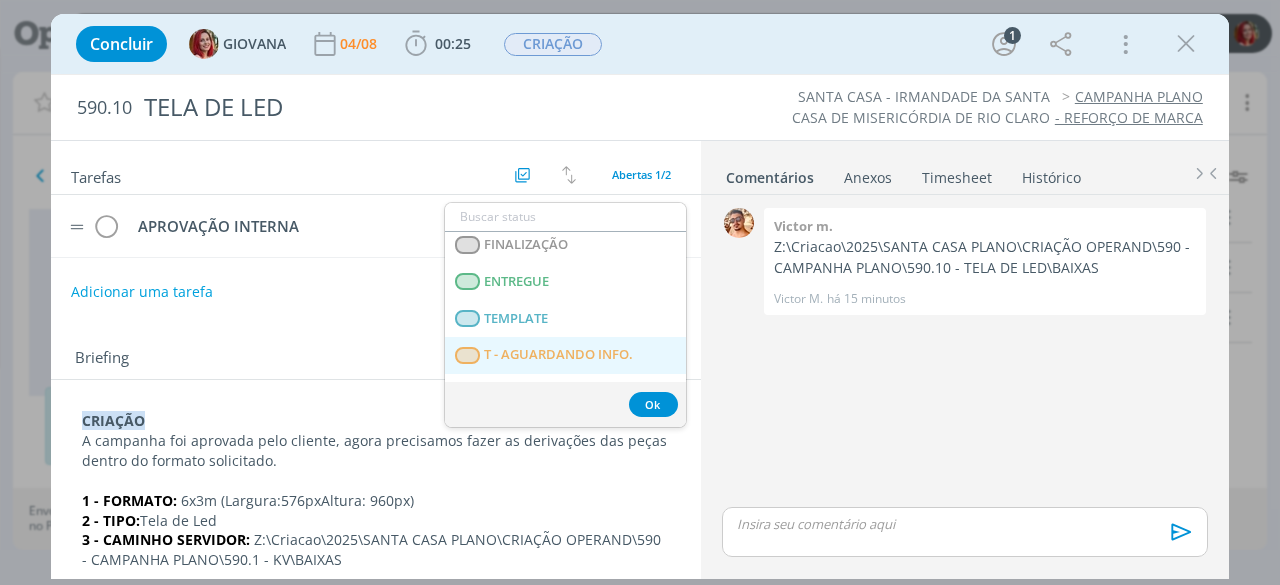 scroll, scrollTop: 510, scrollLeft: 0, axis: vertical 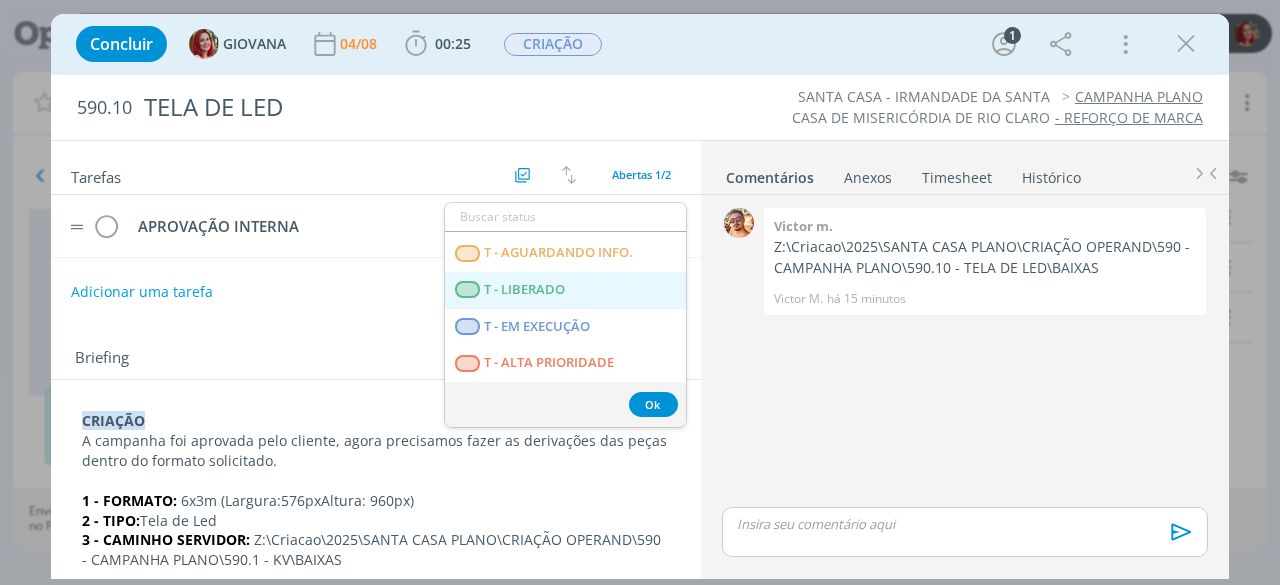 click on "T - LIBERADO" at bounding box center [565, 290] 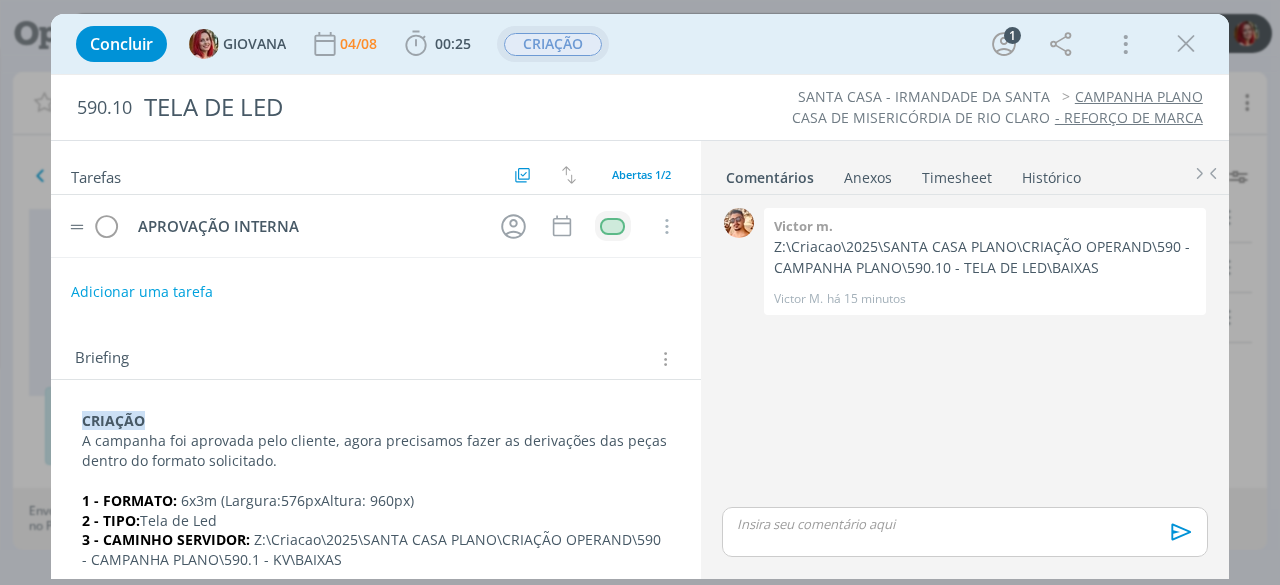 click on "CRIAÇÃO" at bounding box center [553, 44] 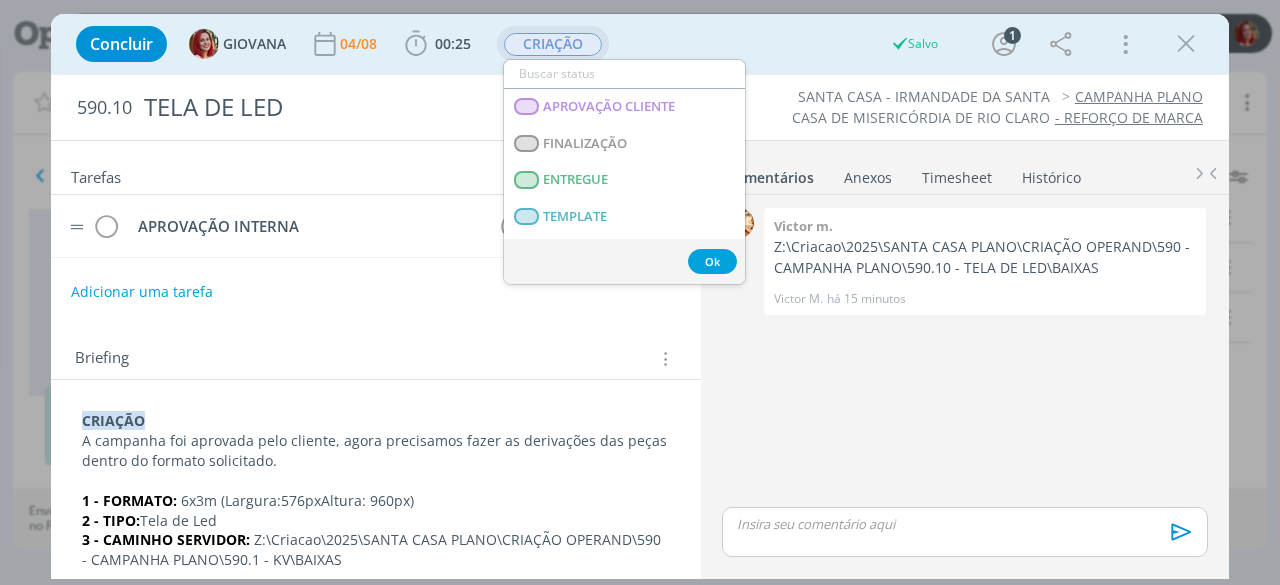 scroll, scrollTop: 300, scrollLeft: 0, axis: vertical 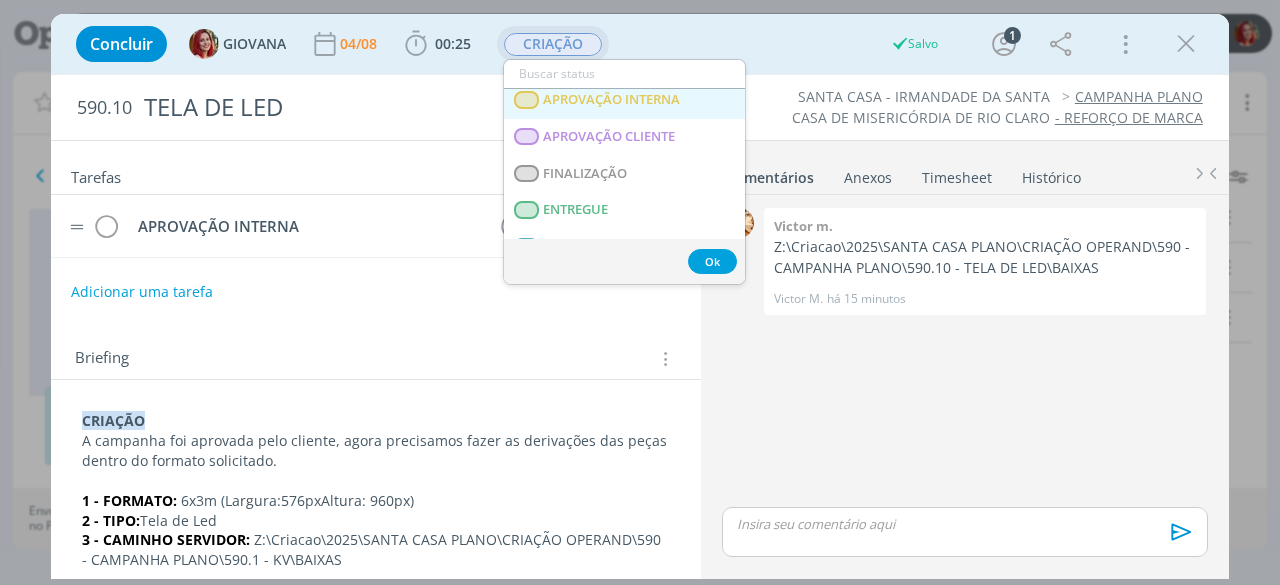 click on "APROVAÇÃO INTERNA" at bounding box center (612, 100) 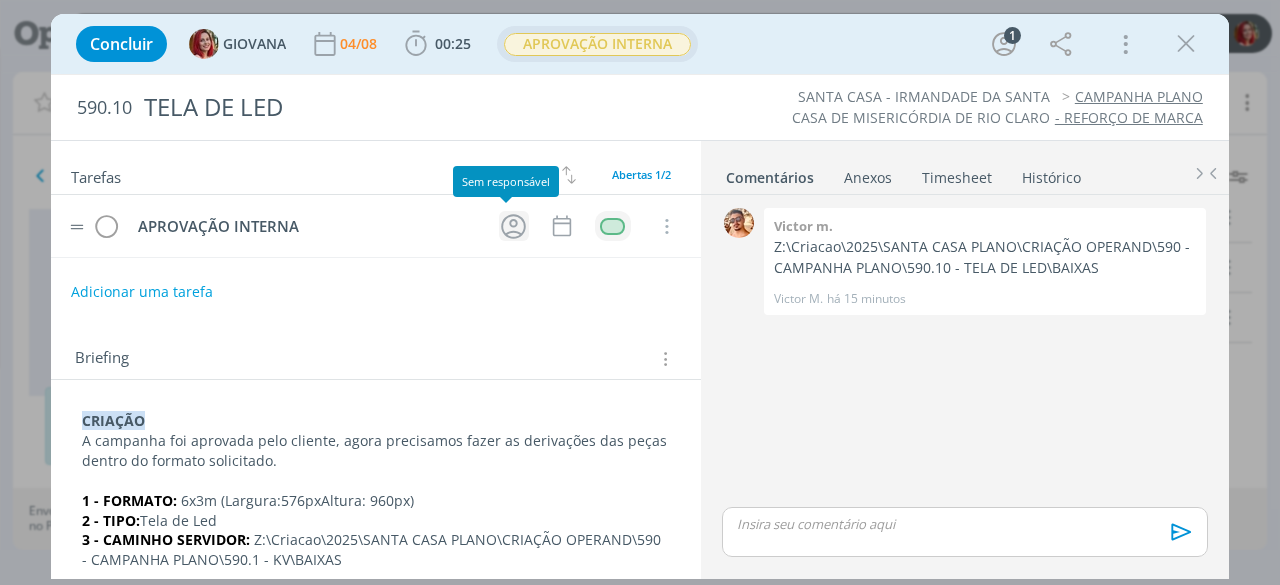 click 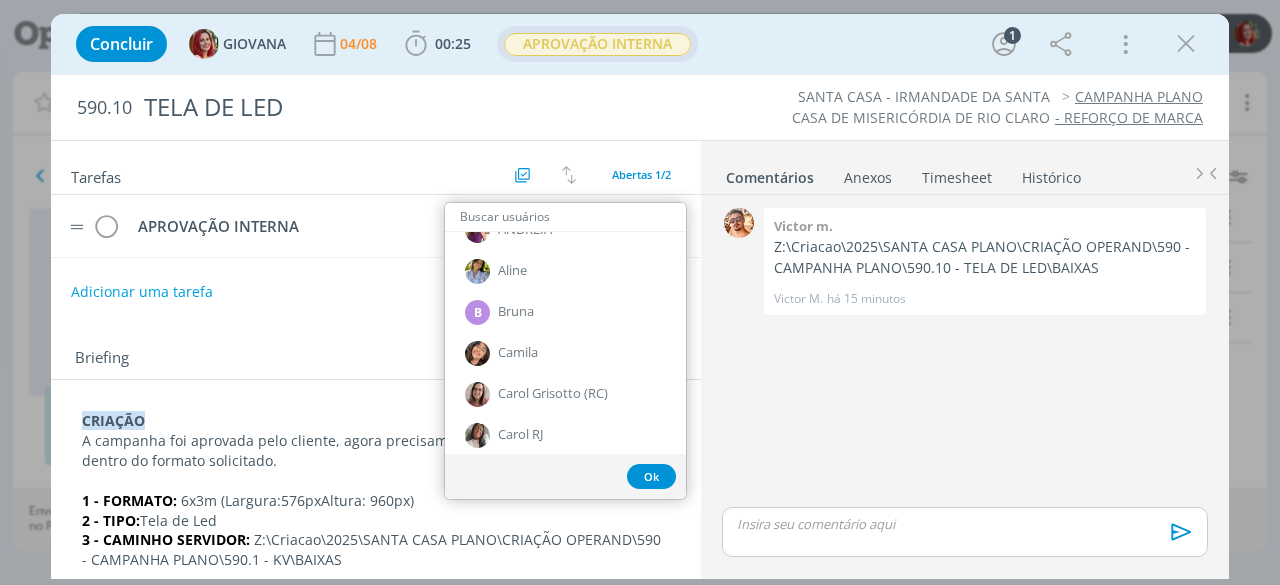 scroll, scrollTop: 0, scrollLeft: 0, axis: both 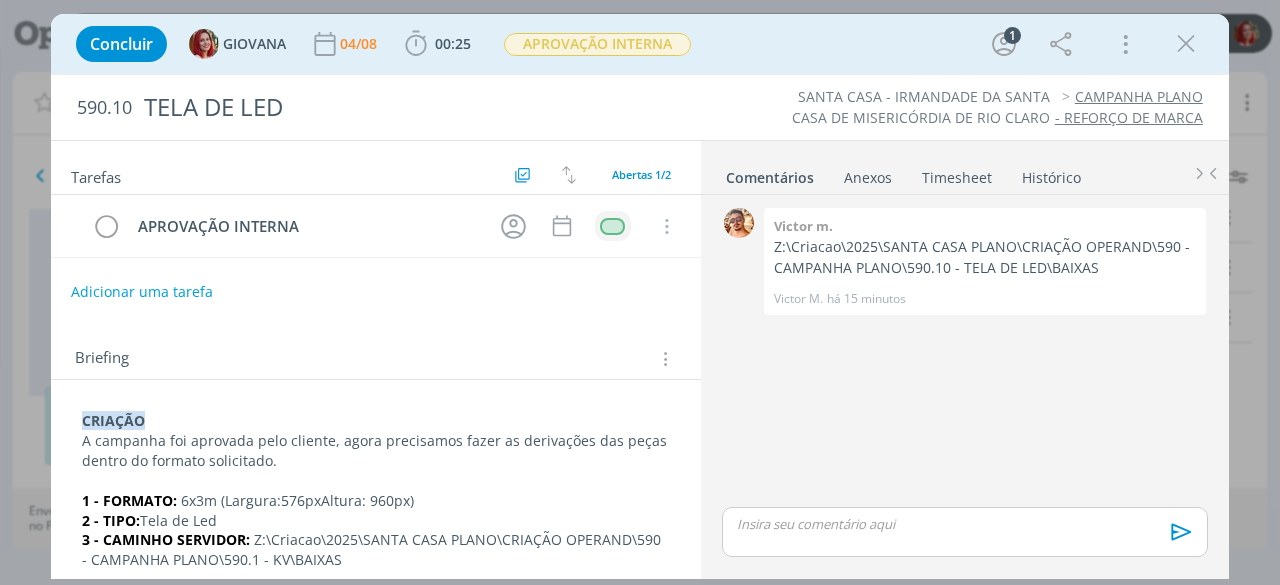 click at bounding box center [376, 481] 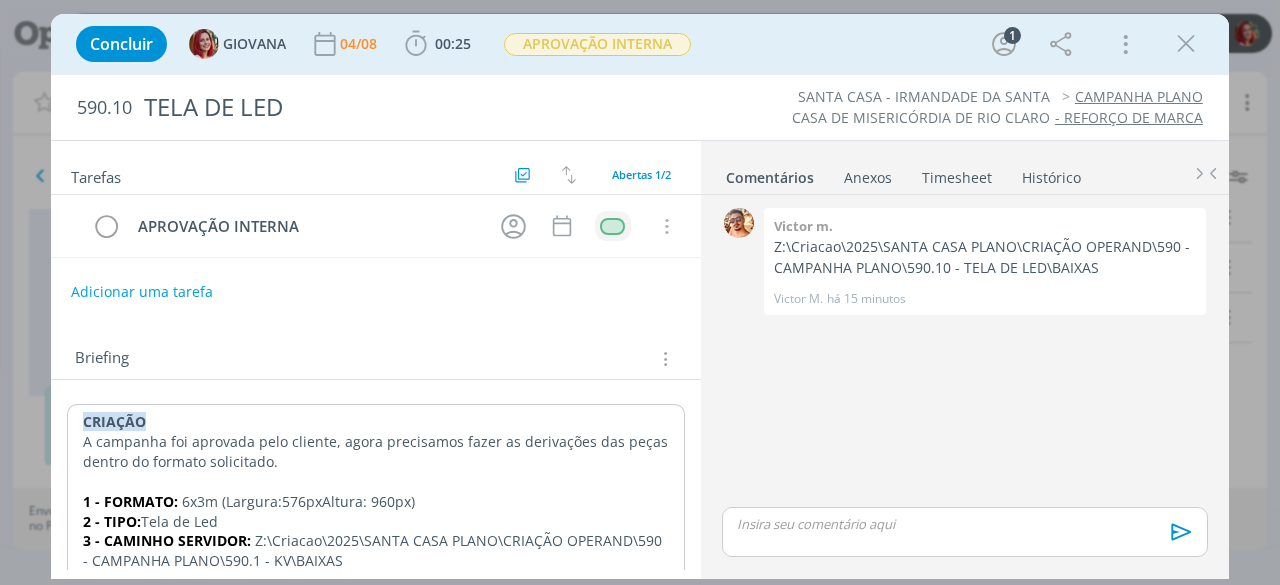 scroll, scrollTop: 100, scrollLeft: 0, axis: vertical 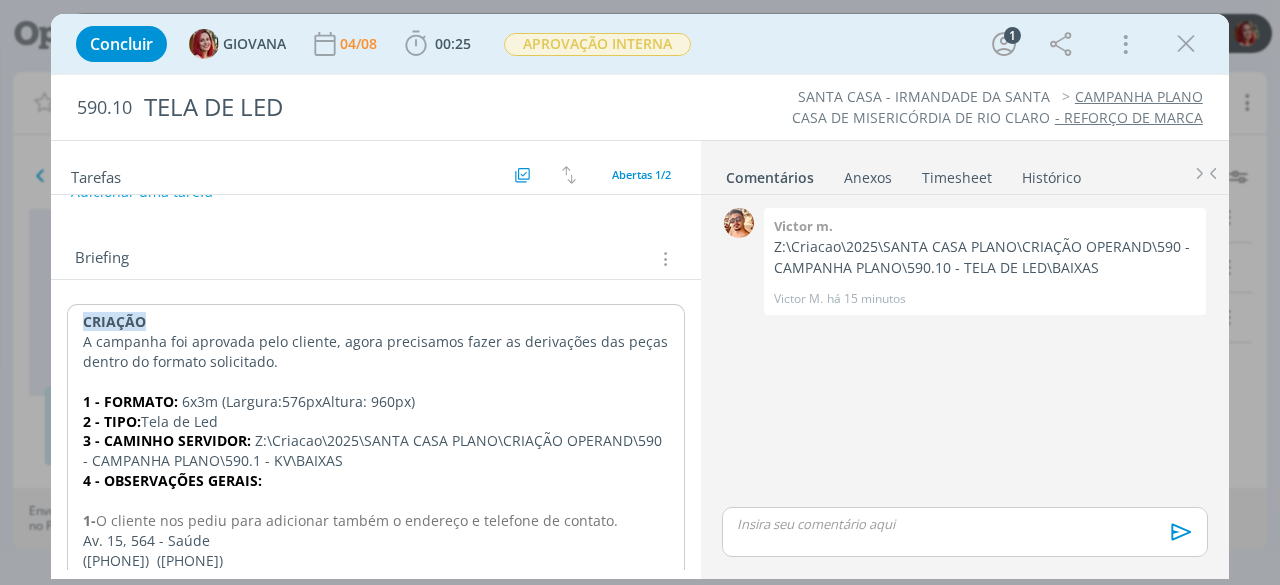 click on "1 - FORMATO:   6x3m (Largura:576pxAltura: 960px)" at bounding box center (376, 402) 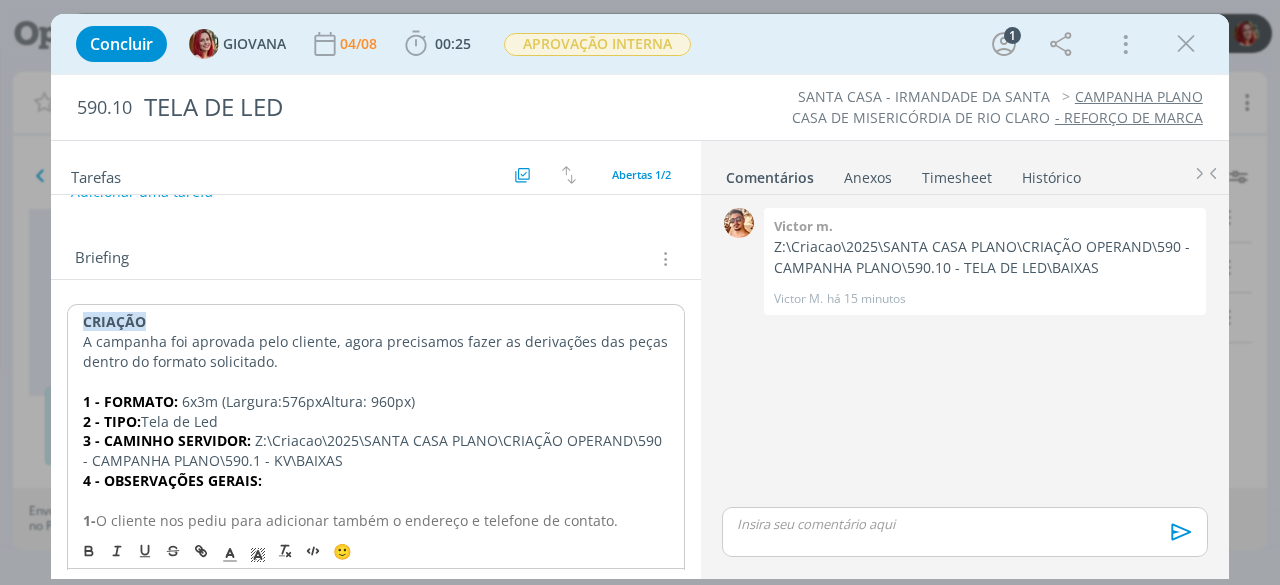 click on "1 - FORMATO:   6x3m (Largura:576pxAltura: 960px)" at bounding box center (376, 402) 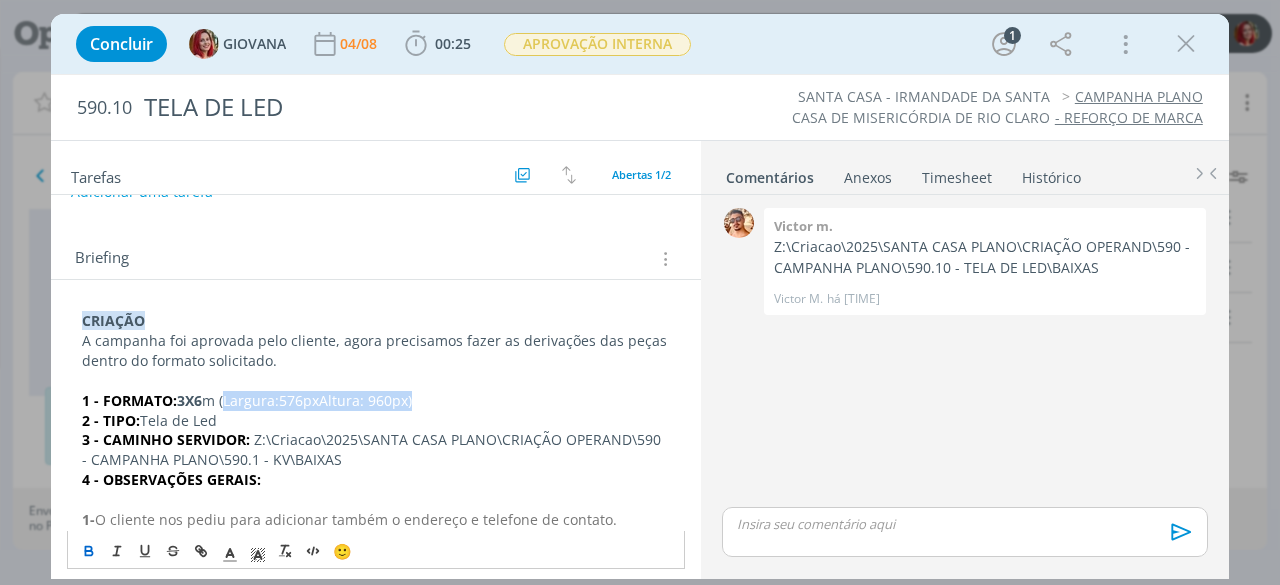 drag, startPoint x: 429, startPoint y: 392, endPoint x: 225, endPoint y: 401, distance: 204.19843 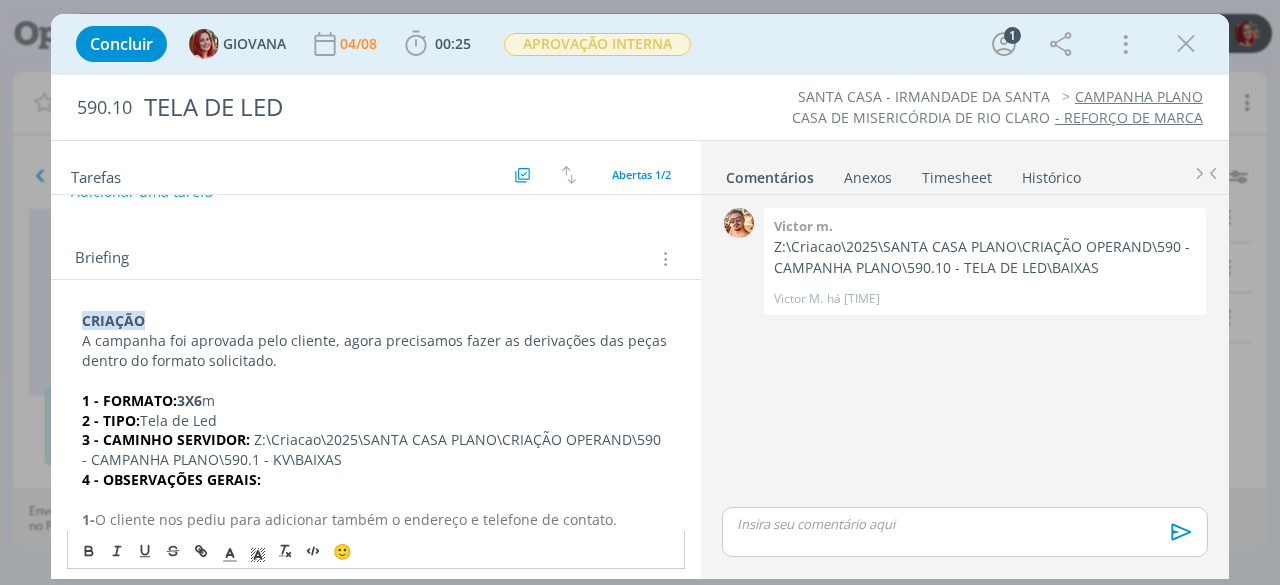 drag, startPoint x: 183, startPoint y: 394, endPoint x: 201, endPoint y: 394, distance: 18 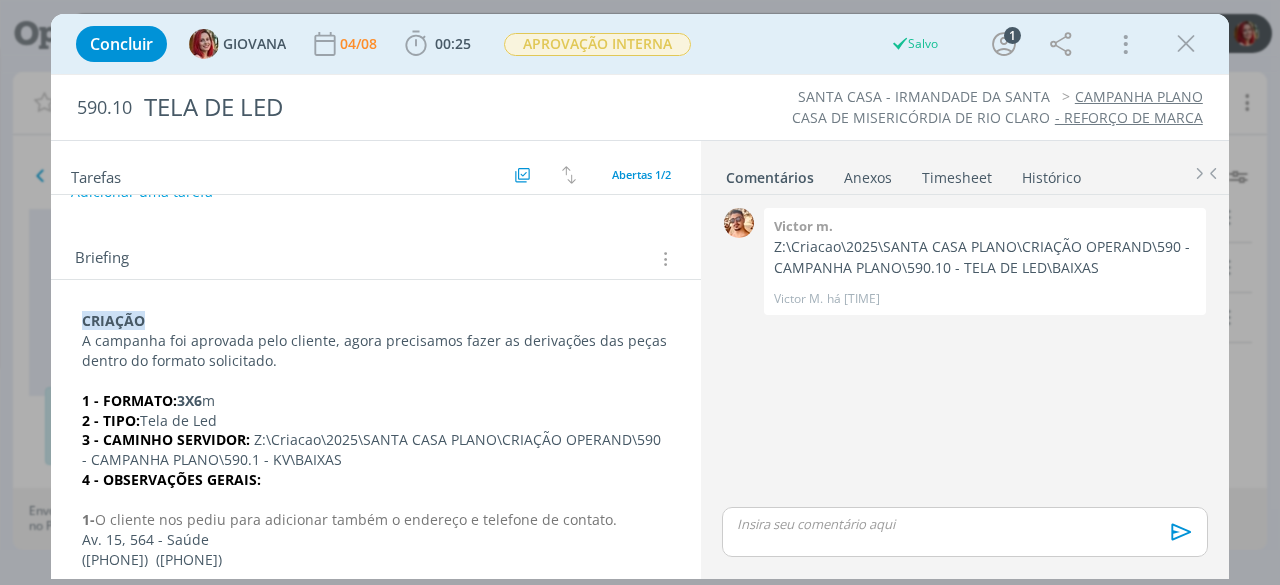 click on "3X6" at bounding box center (189, 400) 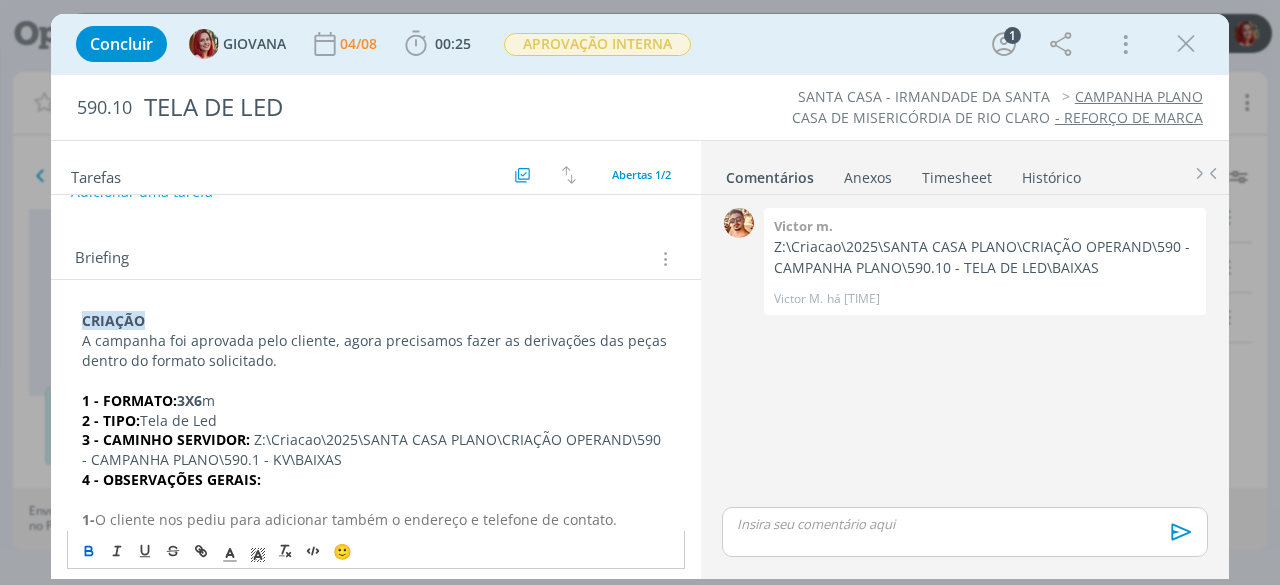 drag, startPoint x: 181, startPoint y: 395, endPoint x: 176, endPoint y: 485, distance: 90.13878 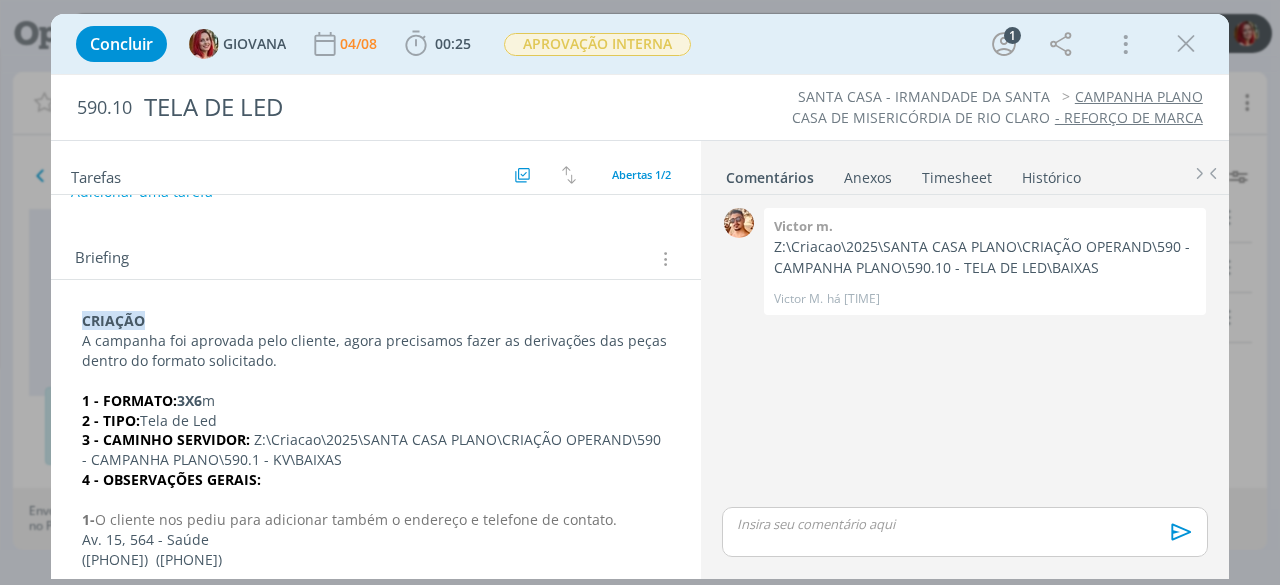 click on "3X6" at bounding box center (189, 400) 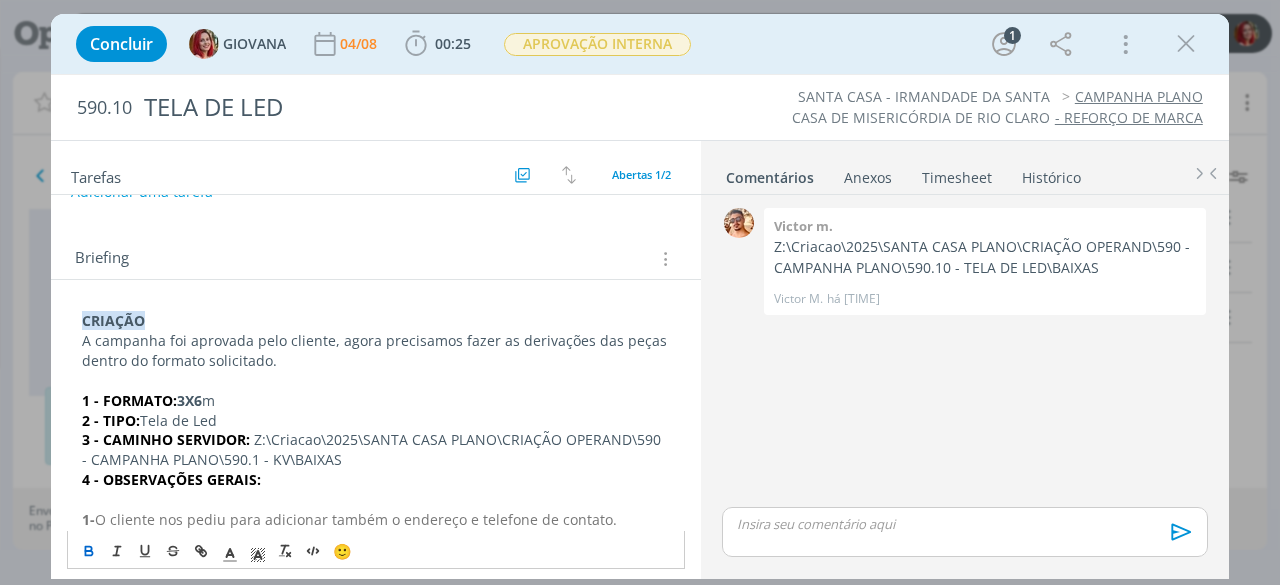 click on "3X6" at bounding box center [189, 400] 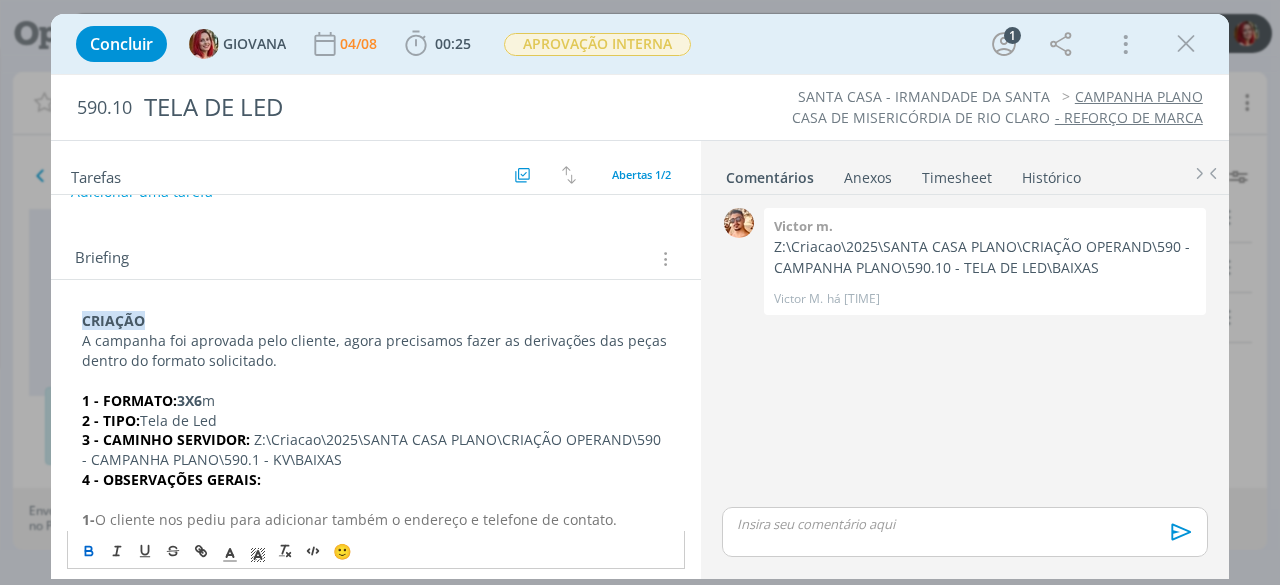 drag, startPoint x: 205, startPoint y: 395, endPoint x: 183, endPoint y: 397, distance: 22.090721 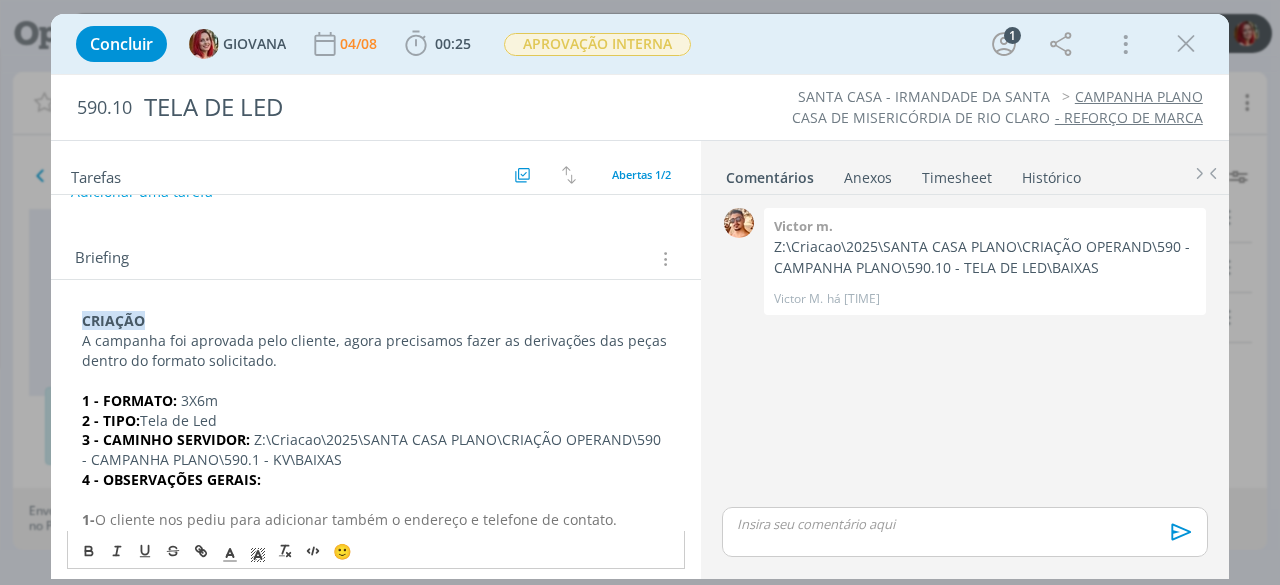 click on "1 - FORMATO:   3X6m" at bounding box center [376, 401] 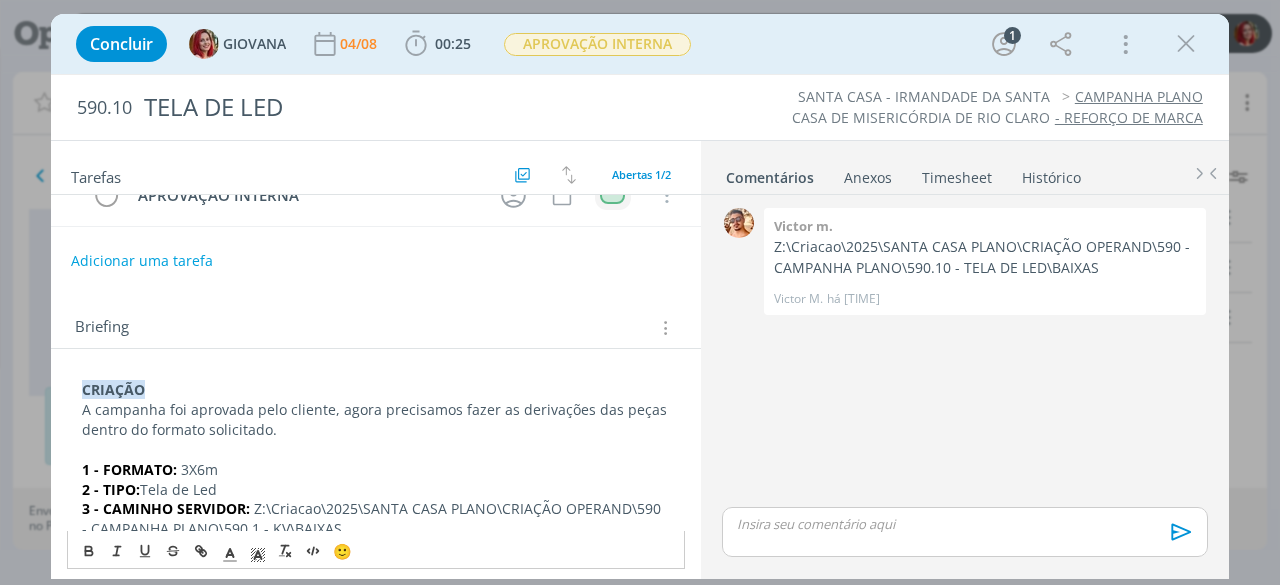 scroll, scrollTop: 0, scrollLeft: 0, axis: both 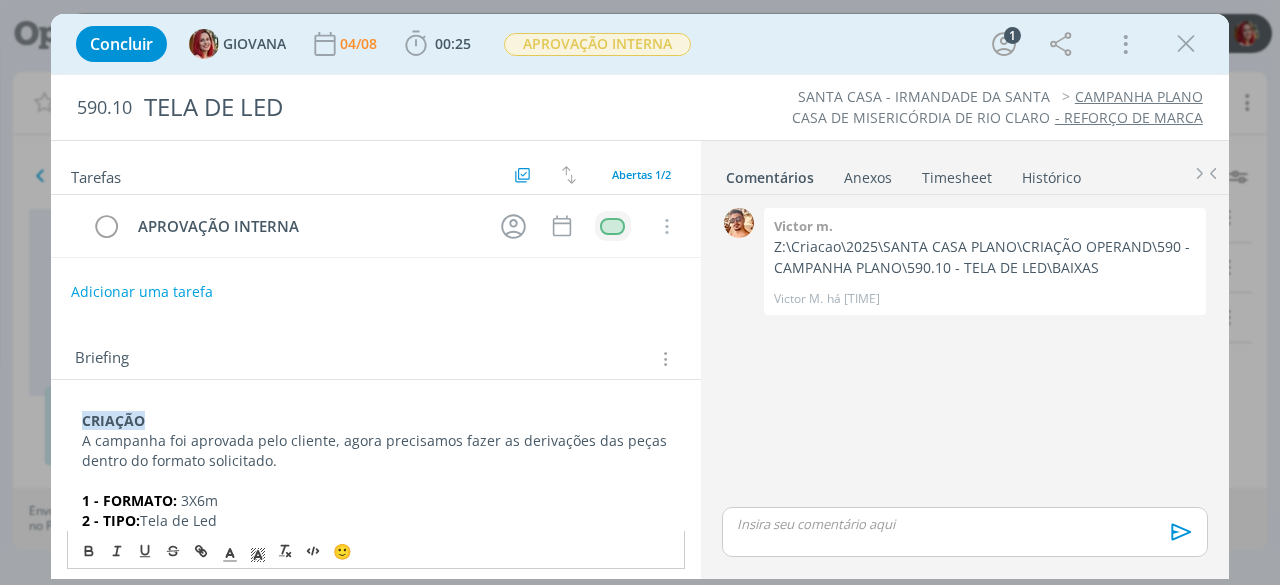 click on "1 - FORMATO:   3X6m" at bounding box center (376, 501) 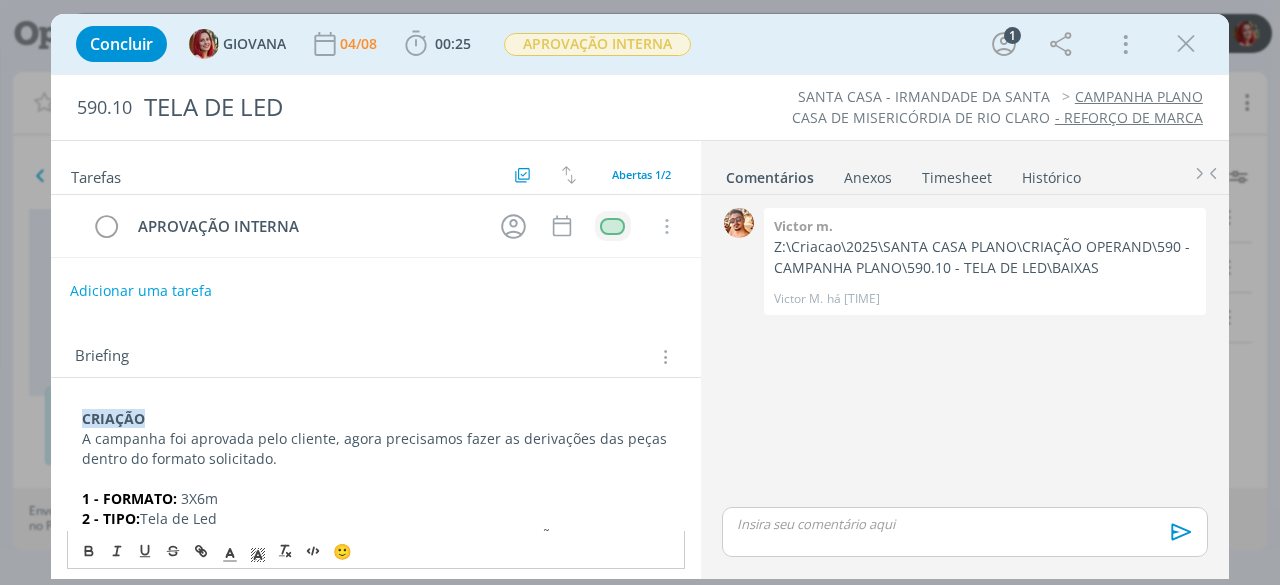 click on "Adicionar uma tarefa" at bounding box center [141, 291] 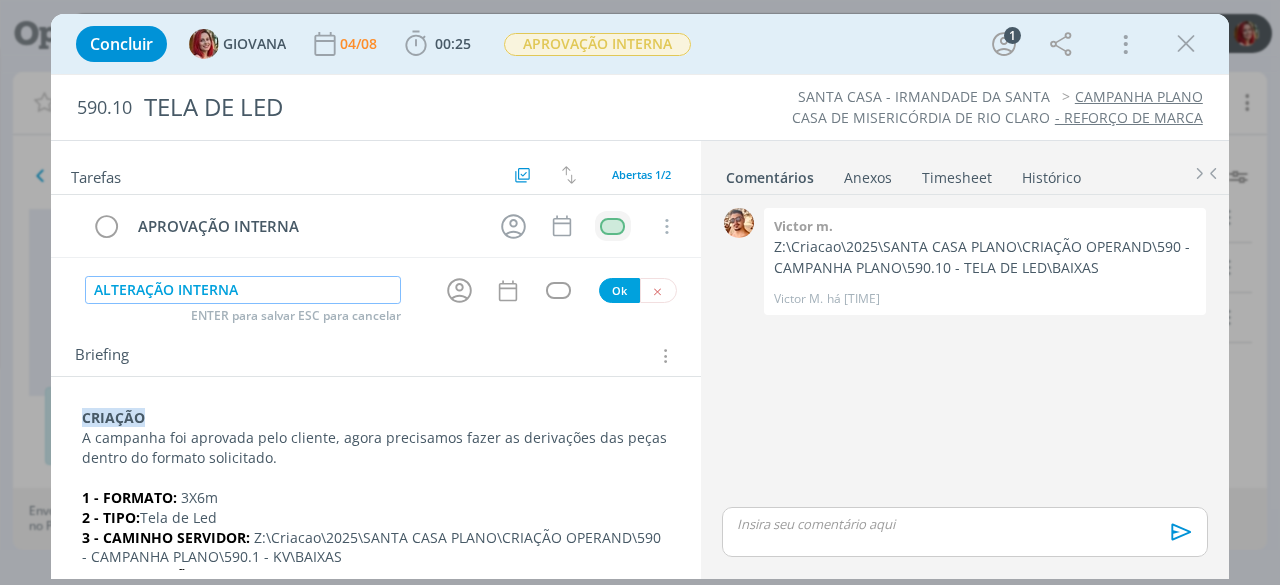 type on "ALTERAÇÃO INTERNA" 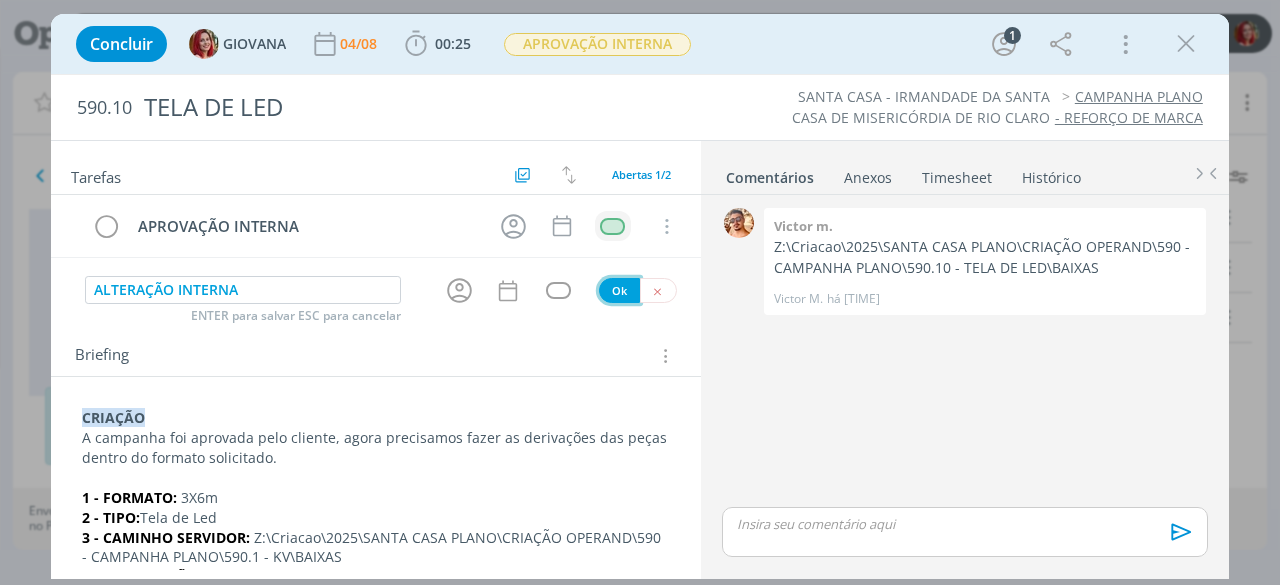click on "Ok" at bounding box center (619, 290) 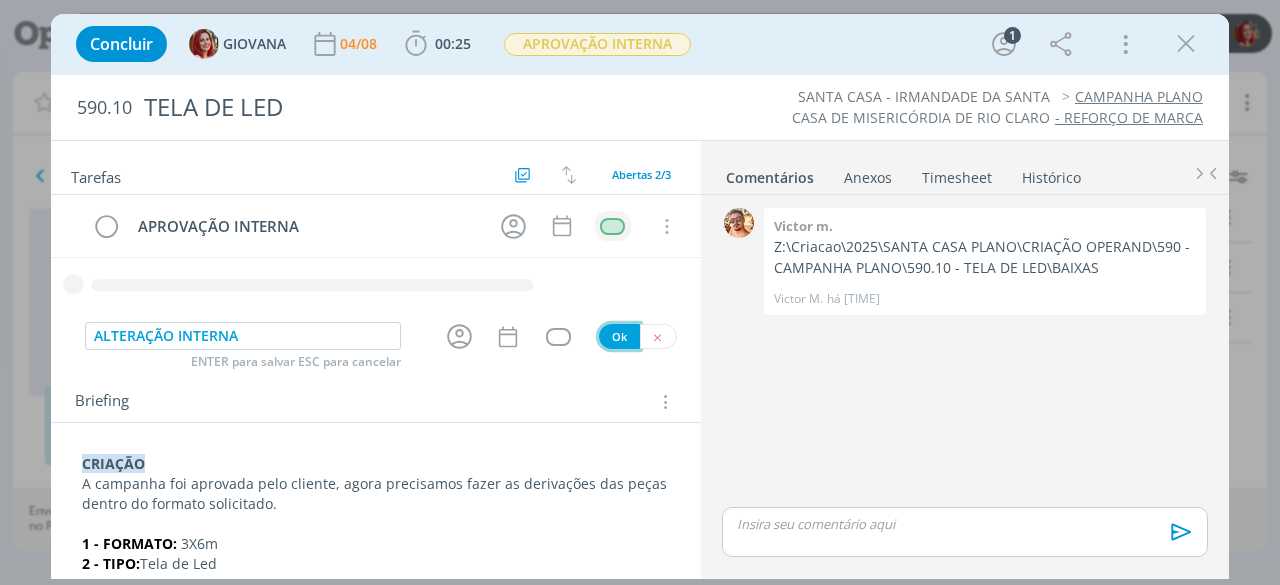 type 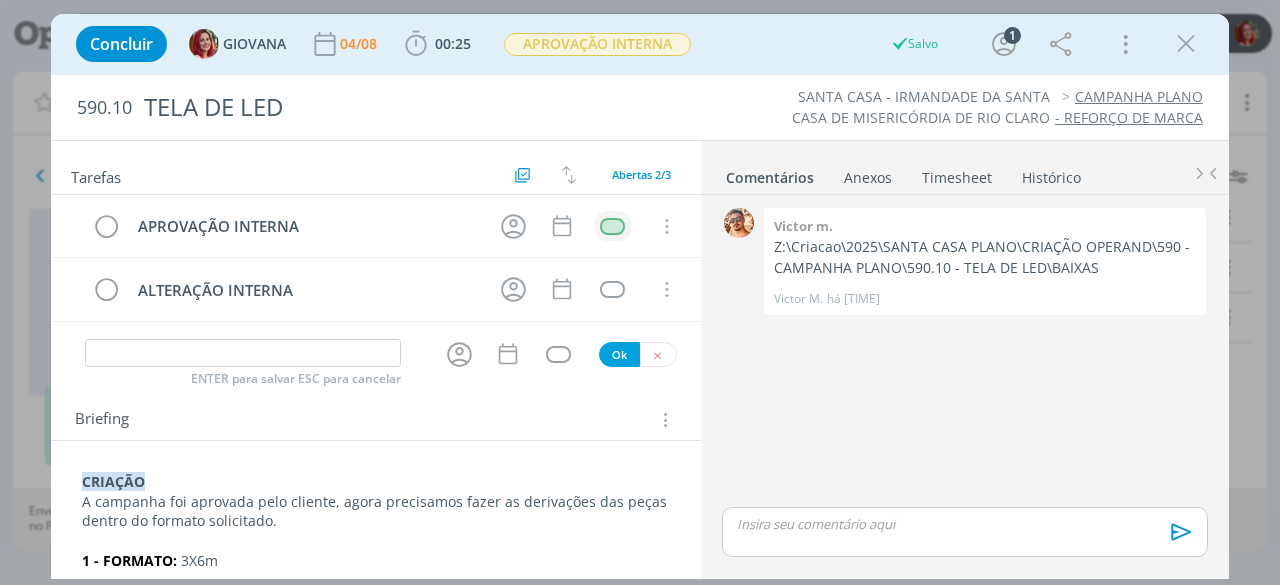 click on "APROVAÇÃO INTERNA Cancelar ALTERAÇÃO INTERNA Cancelar" at bounding box center (376, 266) 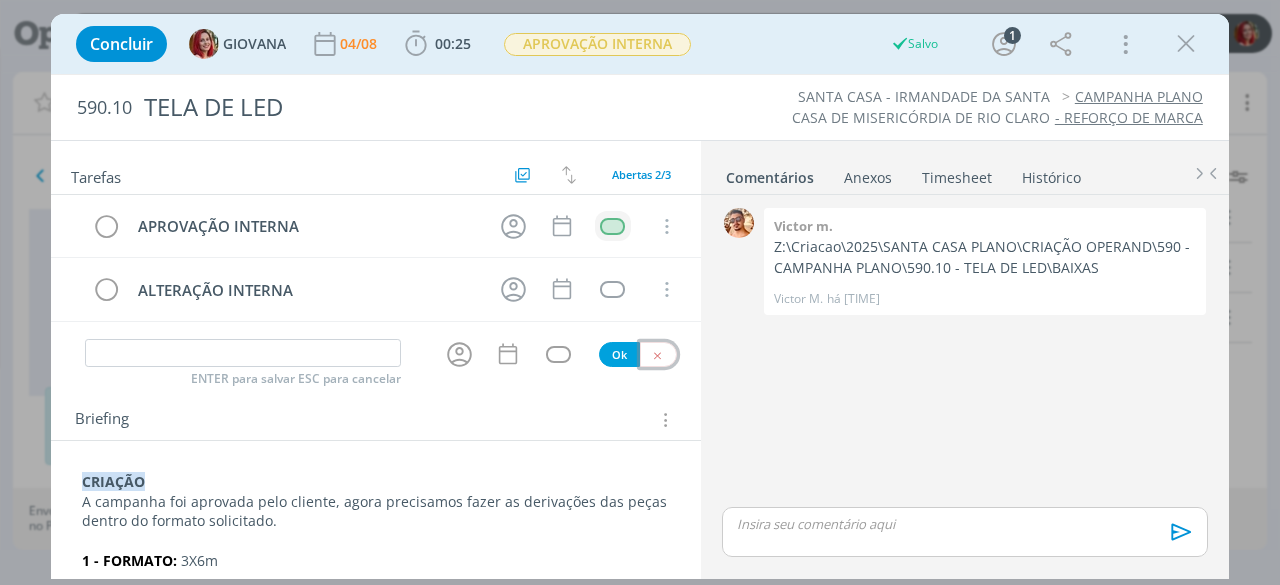 click at bounding box center [658, 354] 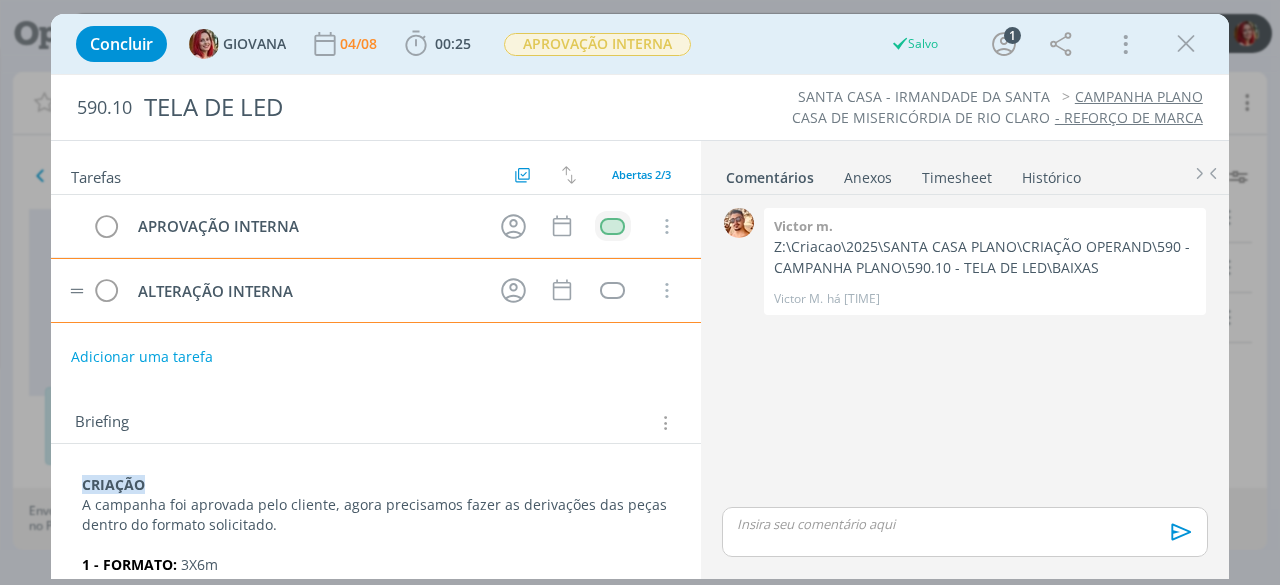 type 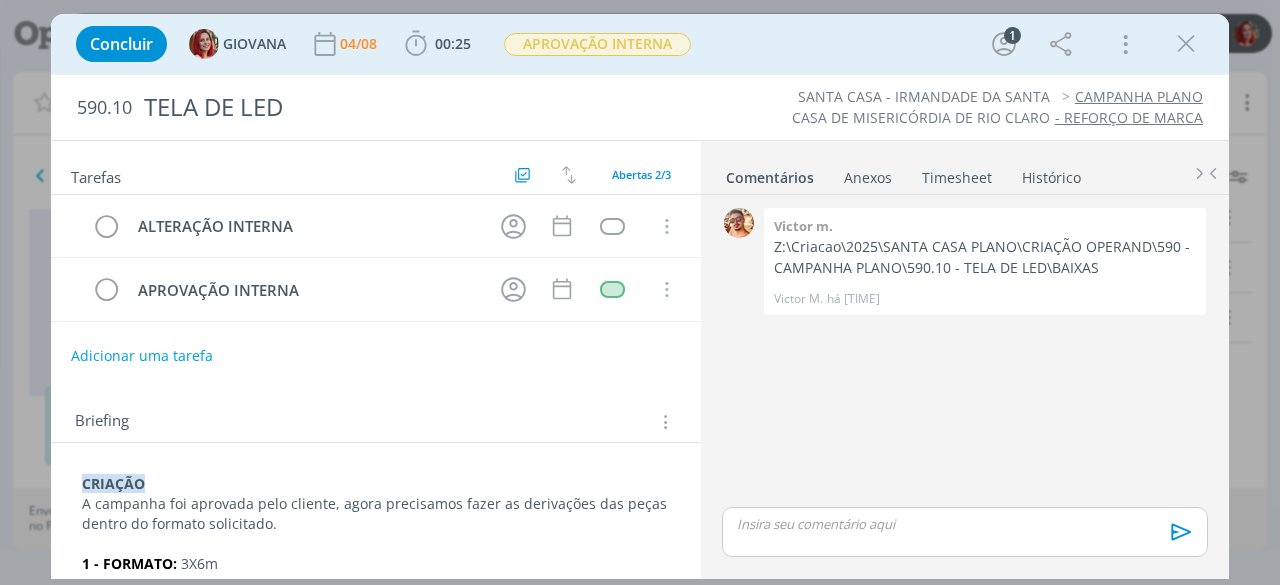 click on "CRIAÇÃO                                                                                                  A campanha foi aprovada pelo cliente, agora precisamos fazer as derivações das peças dentro do formato solicitado. 1 - FORMATO:   3X6m  2 - TIPO:  Tela de Led 3 - CAMINHO SERVIDOR:   Z:\Criacao\2025\SANTA CASA PLANO\CRIAÇÃO OPERAND\590 - CAMPANHA PLANO\590.1 - KV\BAIXAS 4 - OBSERVAÇÕES GERAIS: 1-  O cliente nos pediu para adicionar também o endereço e telefone de contato. Av. 15, 564 - Saúde (19) 3557-9567  (19) 9 9719-1904 P.S.: No segundo número colocar o ícone do WhatsApp. 2-  Além disso, precisa constar também o número de ANS junto ao logo que é obrigatório. ANIMAÇÃO & EDICÃO                                                                      1 - FORMATO:   MP4 2 - TEMPO:  15s 3 - CAMINHO SERVIDOR DA ID VISUAL:" at bounding box center (376, 772) 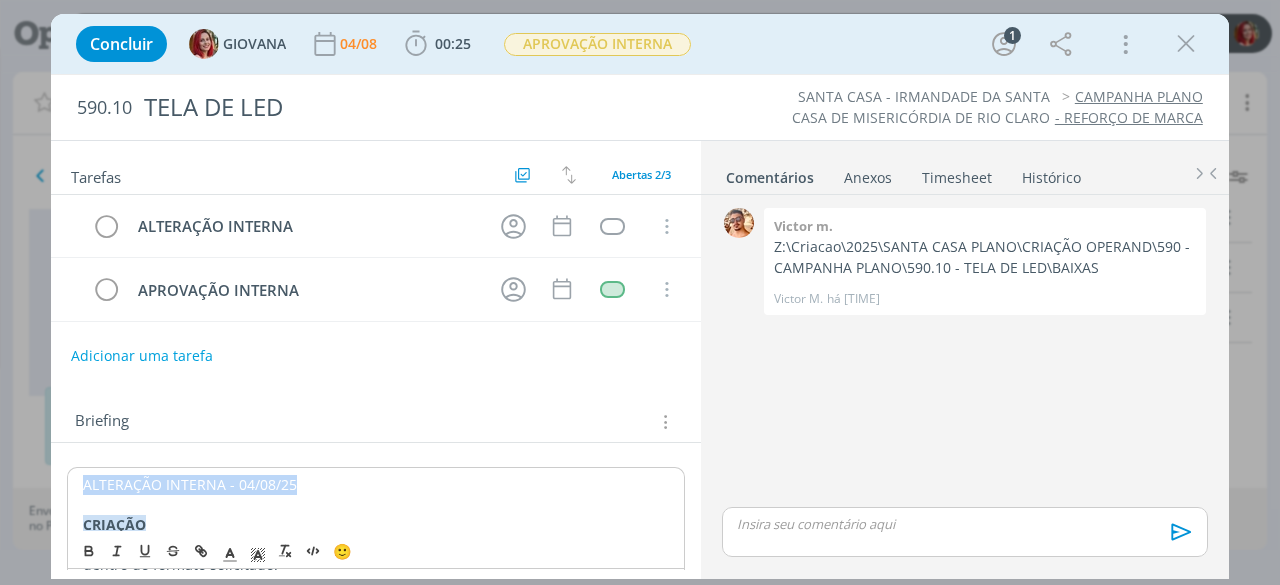 drag, startPoint x: 318, startPoint y: 481, endPoint x: 36, endPoint y: 470, distance: 282.21445 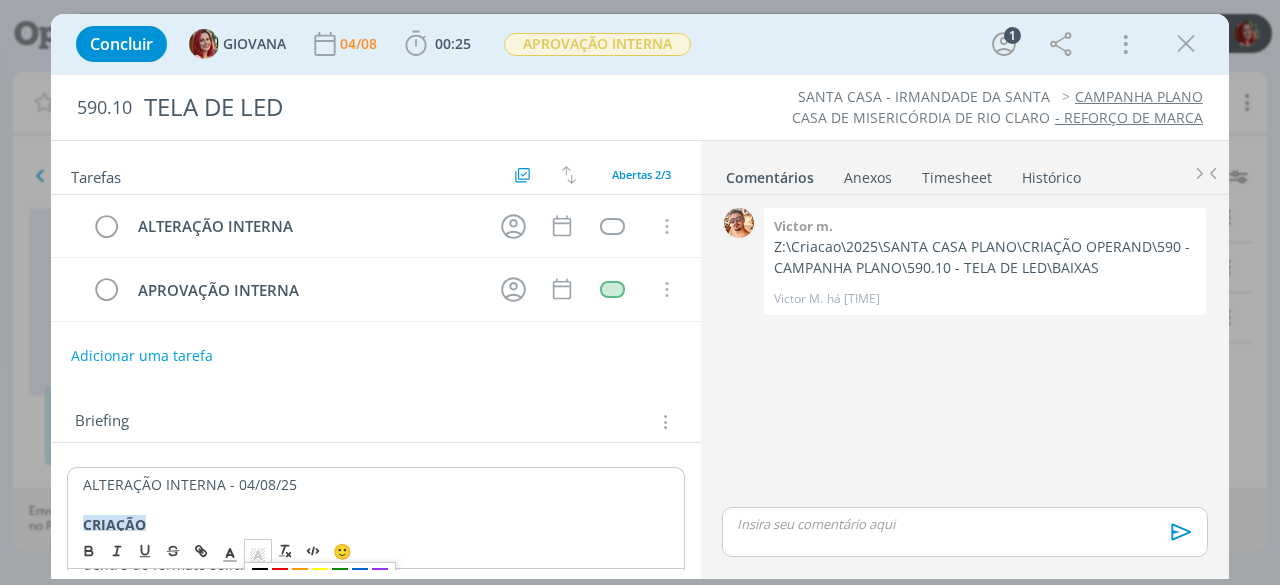 click 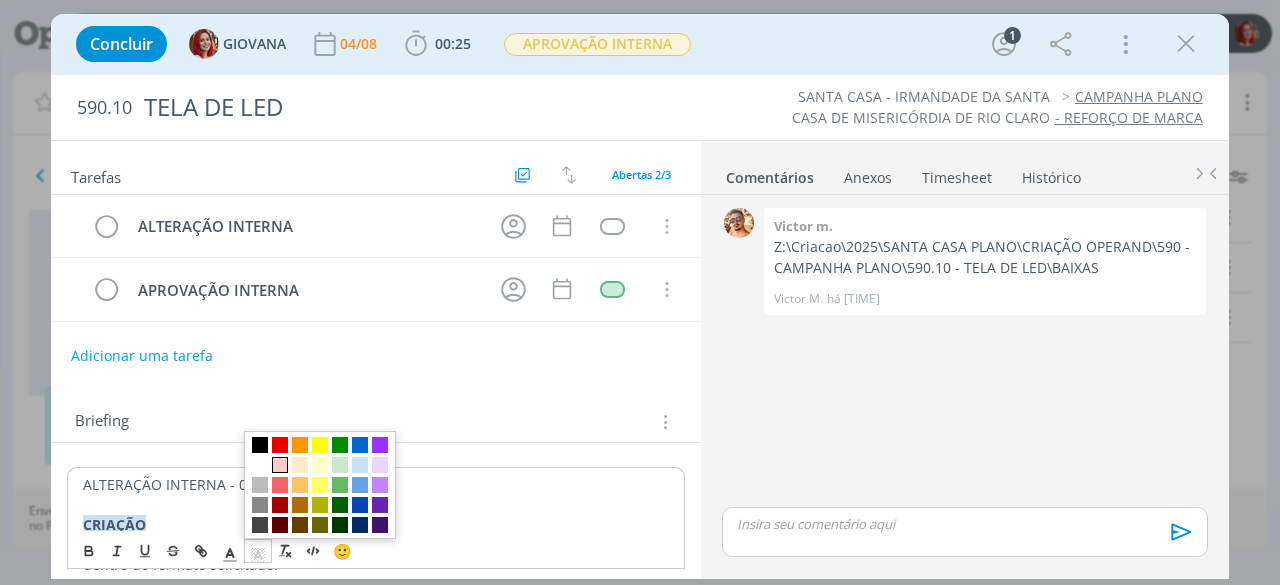 click at bounding box center (280, 466) 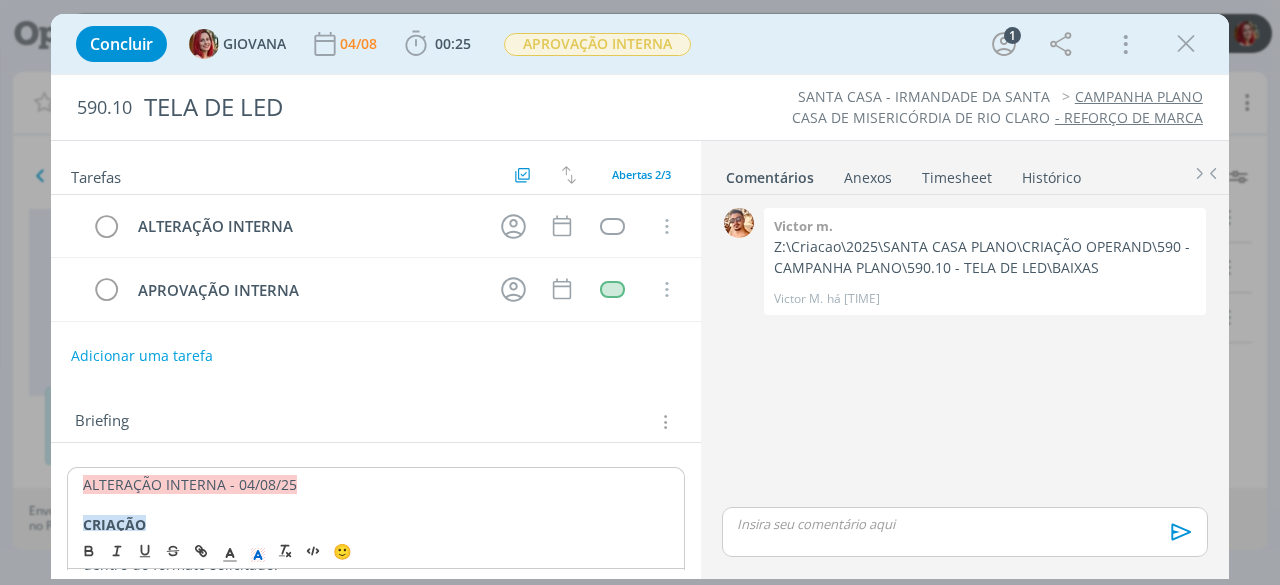click 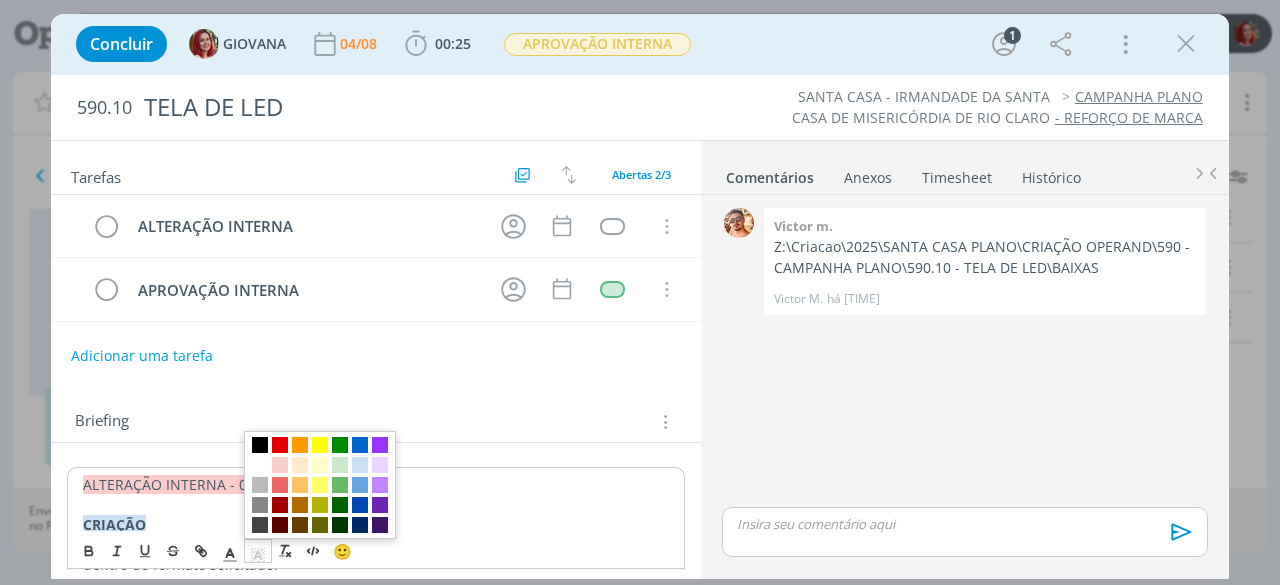 click at bounding box center [300, 466] 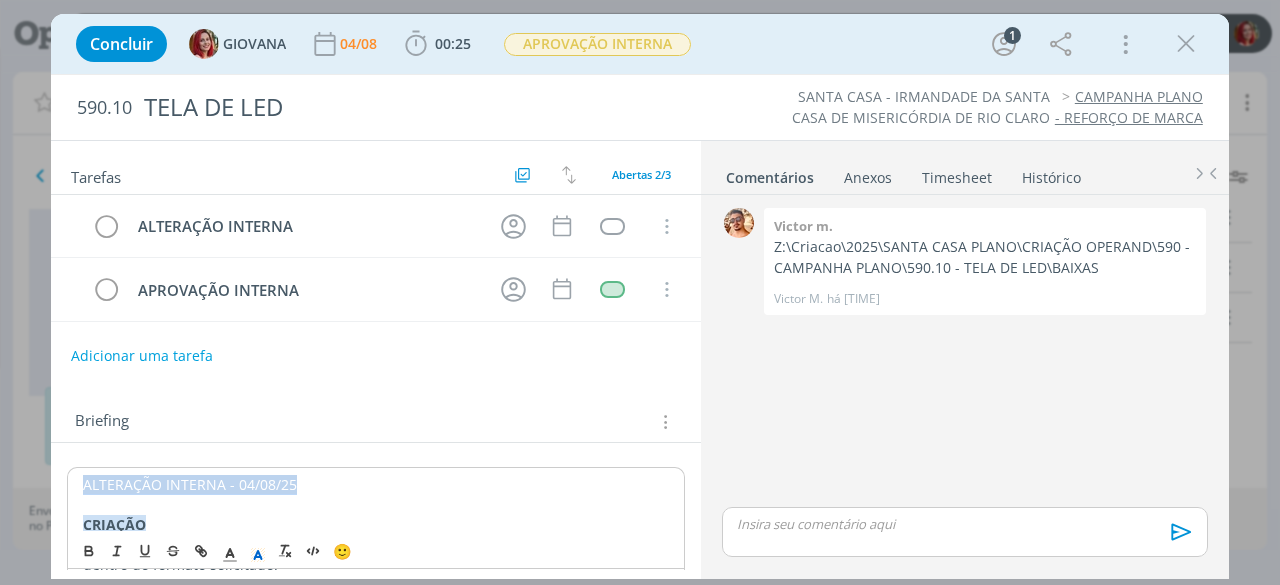 click on "ALTERAÇÃO INTERNA - 04/08/25" at bounding box center (376, 485) 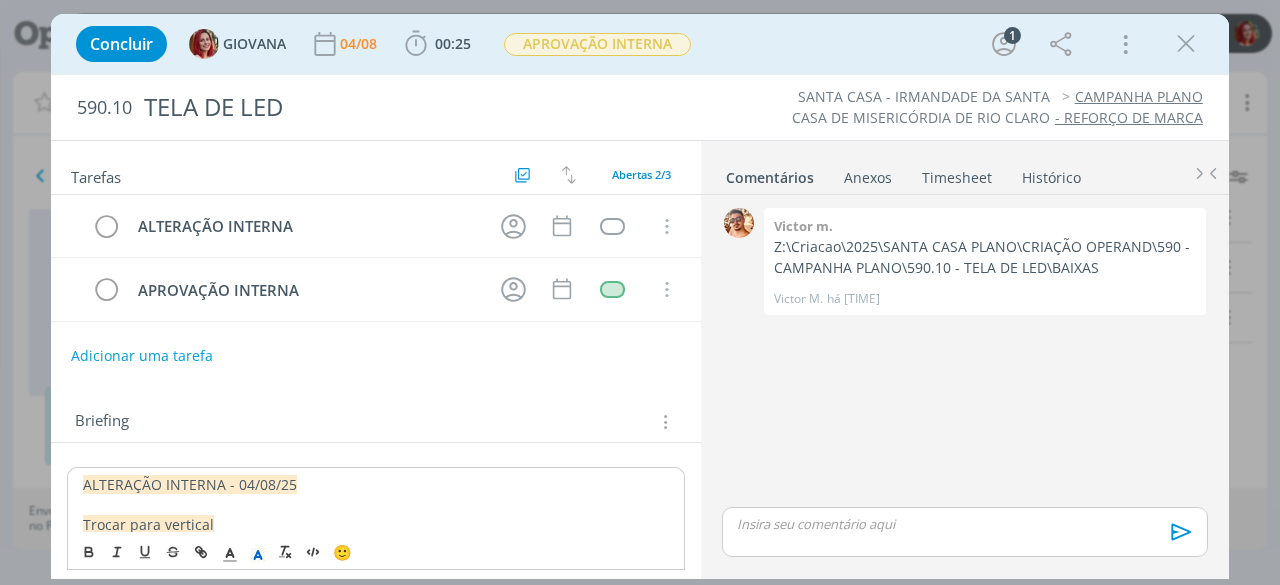 drag, startPoint x: 217, startPoint y: 516, endPoint x: 74, endPoint y: 513, distance: 143.03146 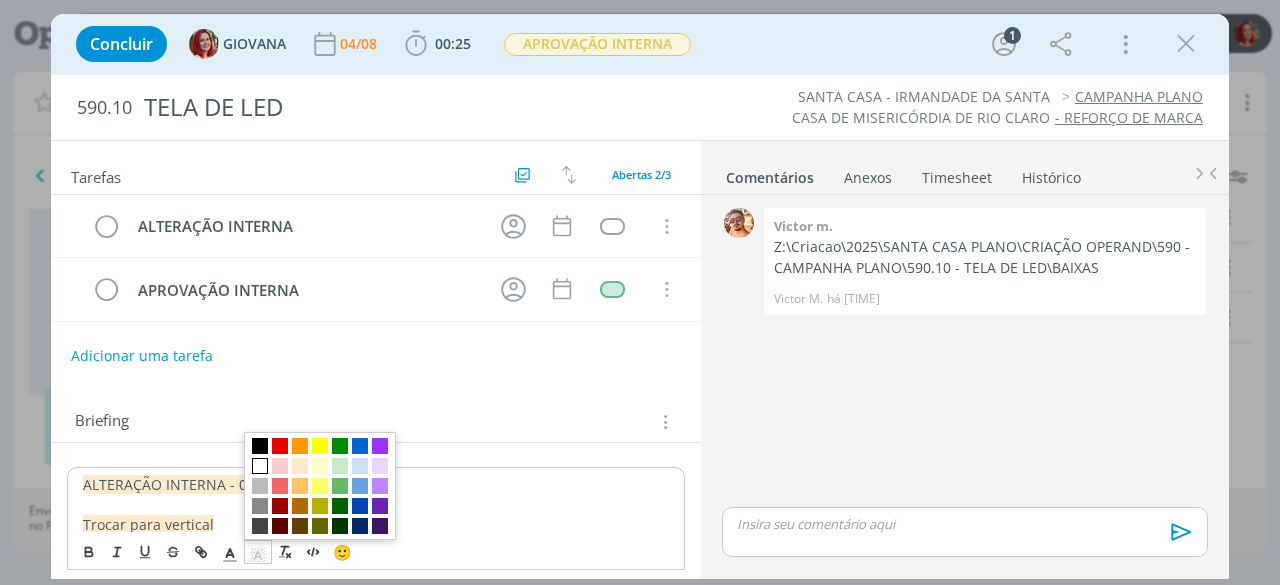 click at bounding box center [260, 466] 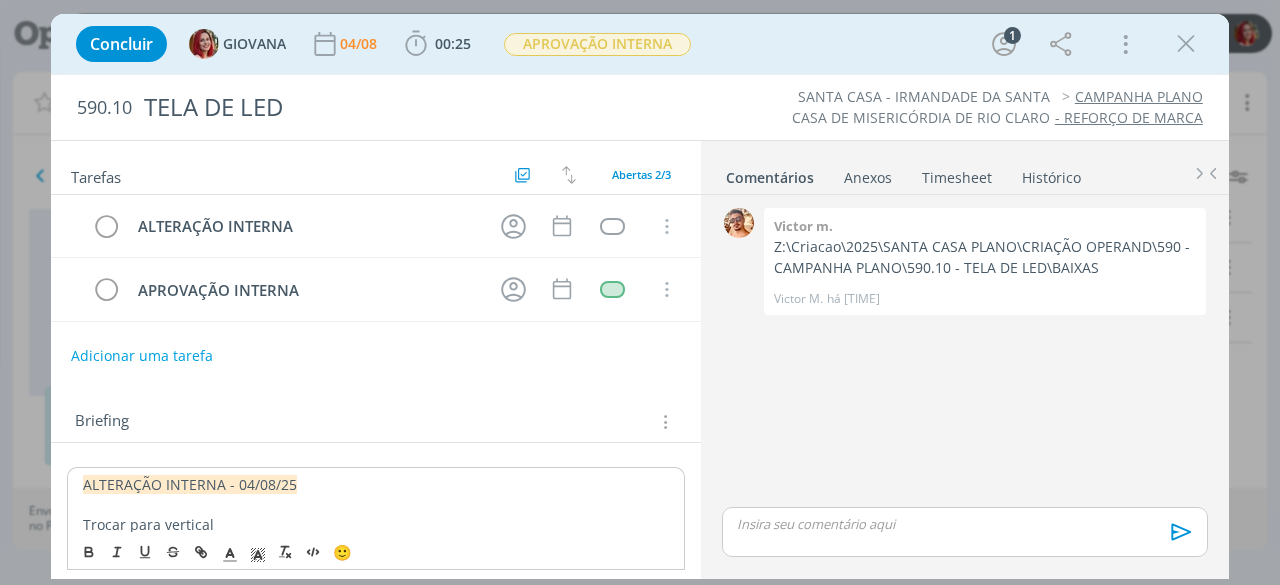 click on "Trocar para vertical" at bounding box center [376, 525] 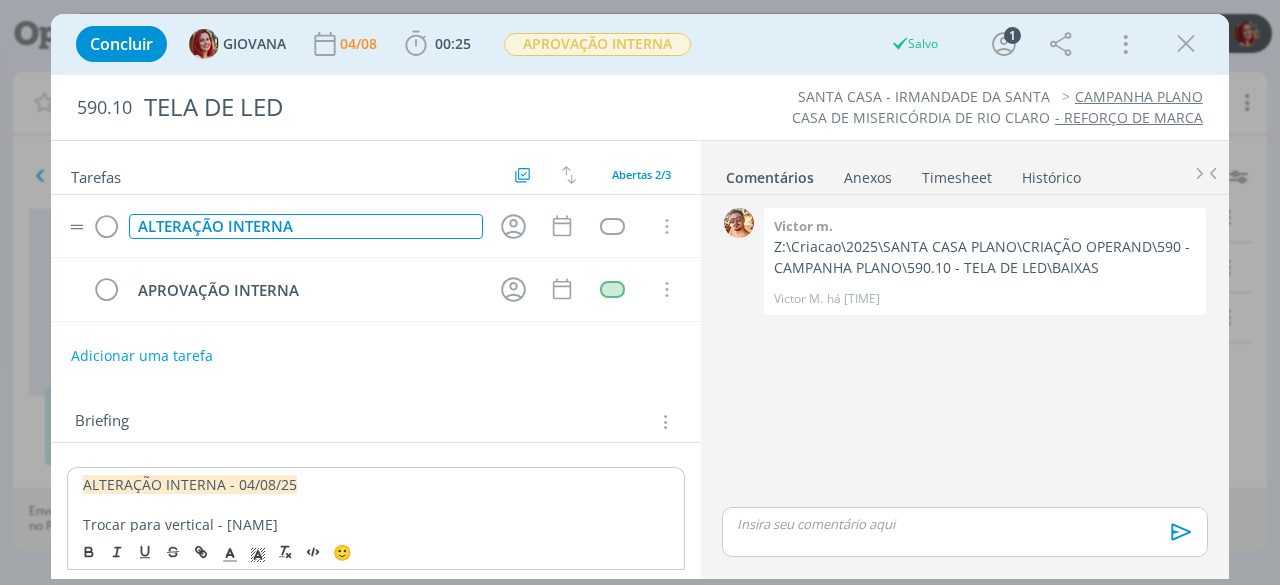 click on "ALTERAÇÃO INTERNA" at bounding box center [306, 226] 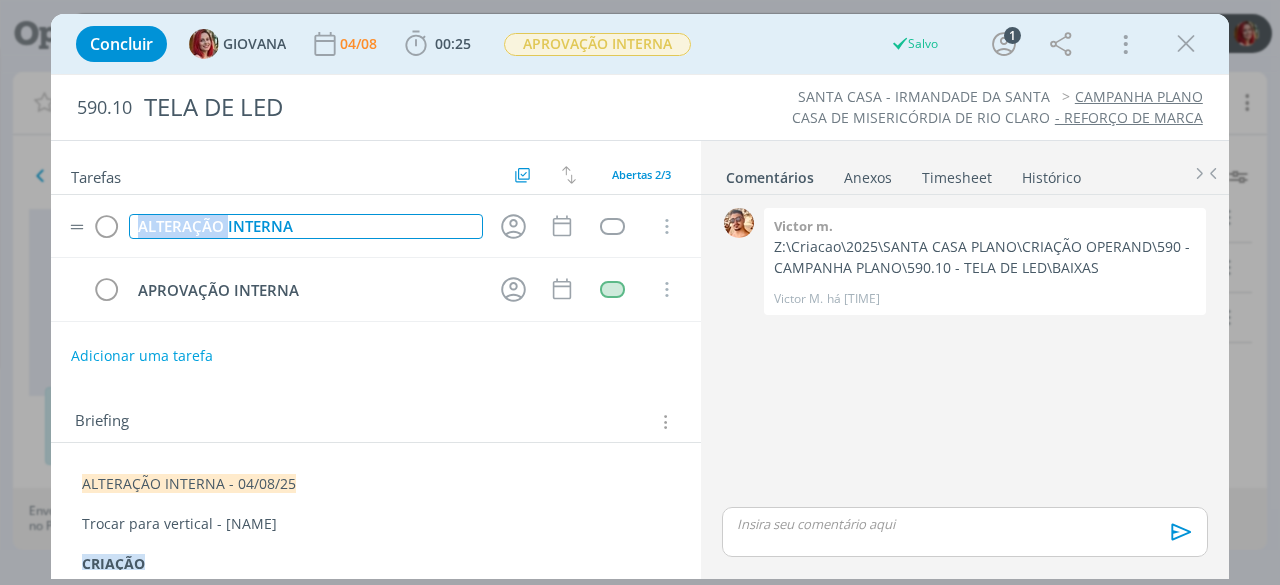 click on "ALTERAÇÃO INTERNA" at bounding box center (306, 226) 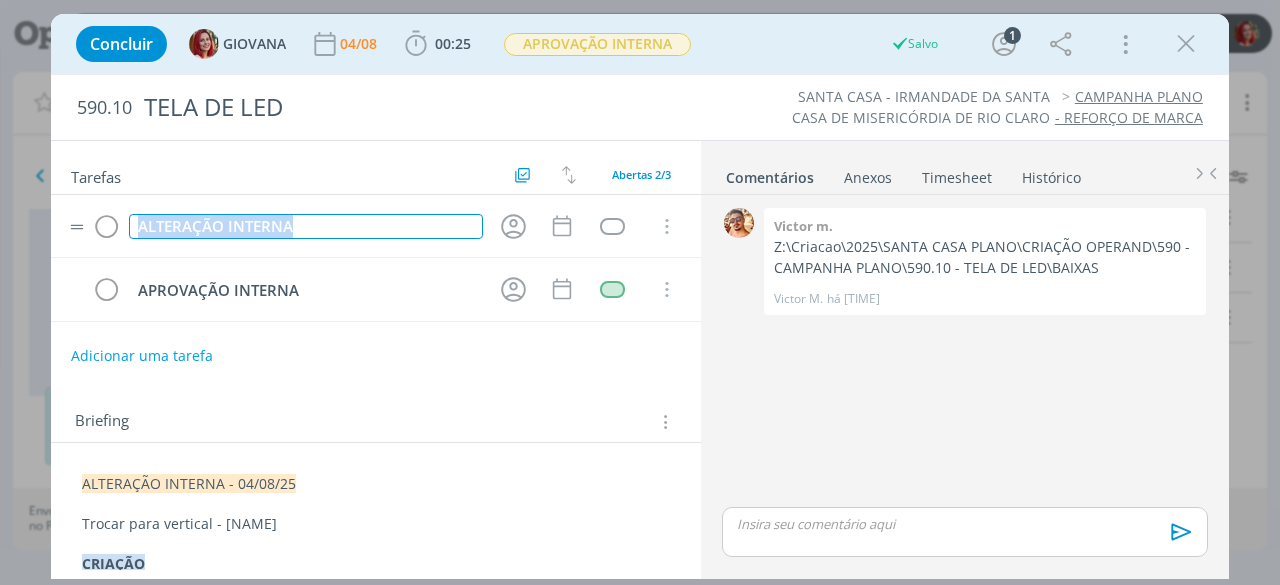 click on "ALTERAÇÃO INTERNA" at bounding box center [306, 226] 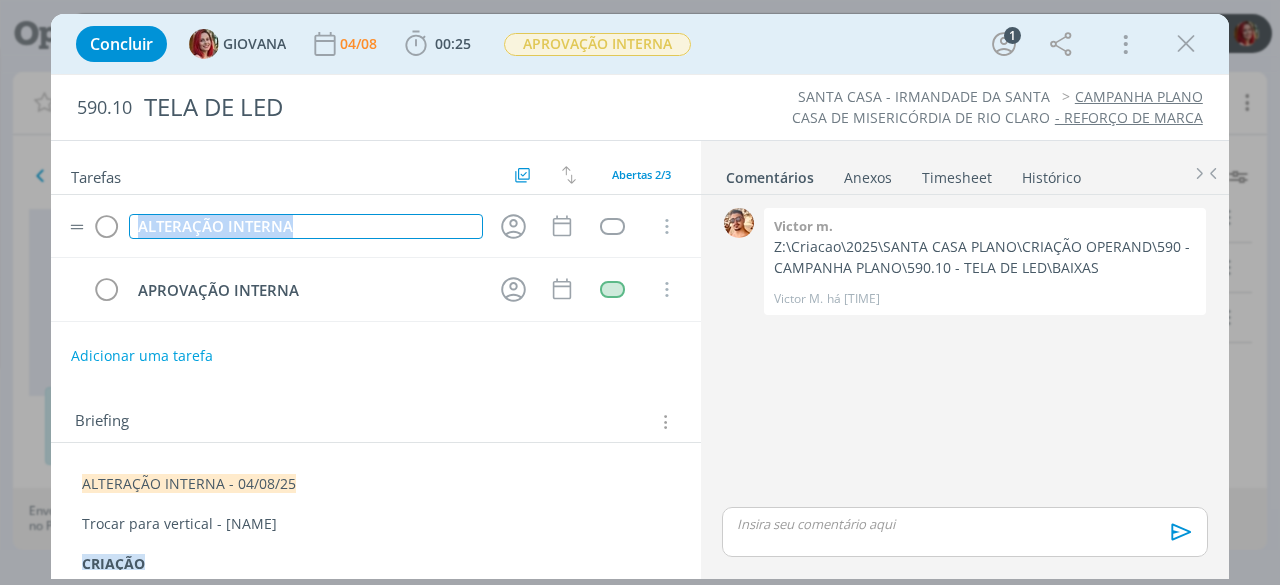 type 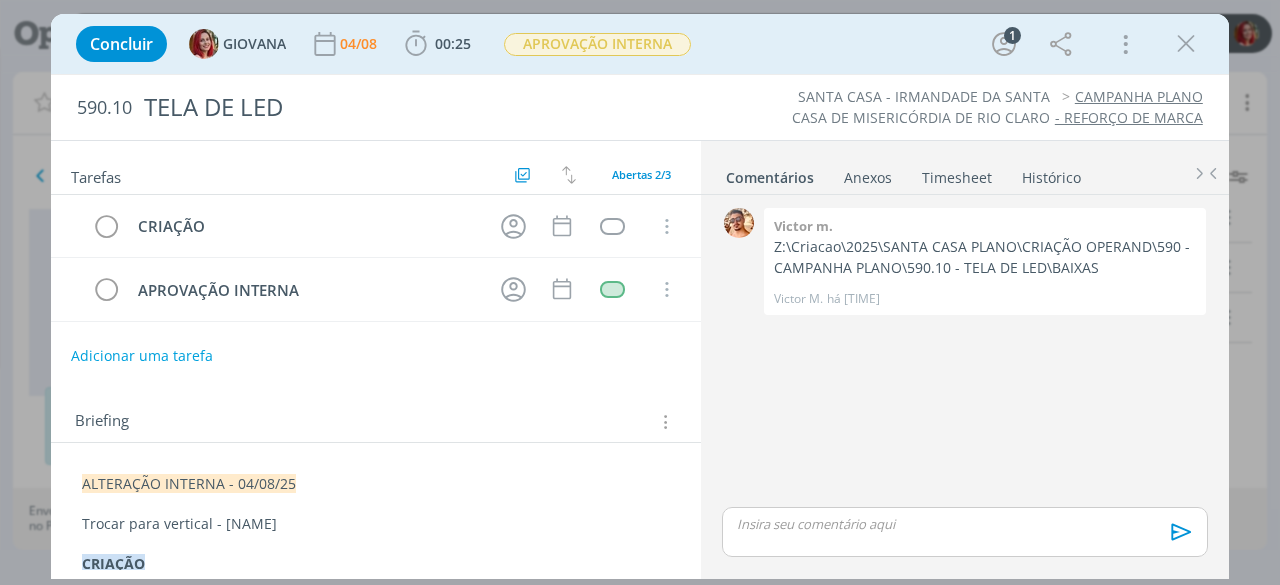 click on "Briefing
Briefings Predefinidos
Versões do Briefing
Ver Briefing do Projeto" at bounding box center [378, 422] 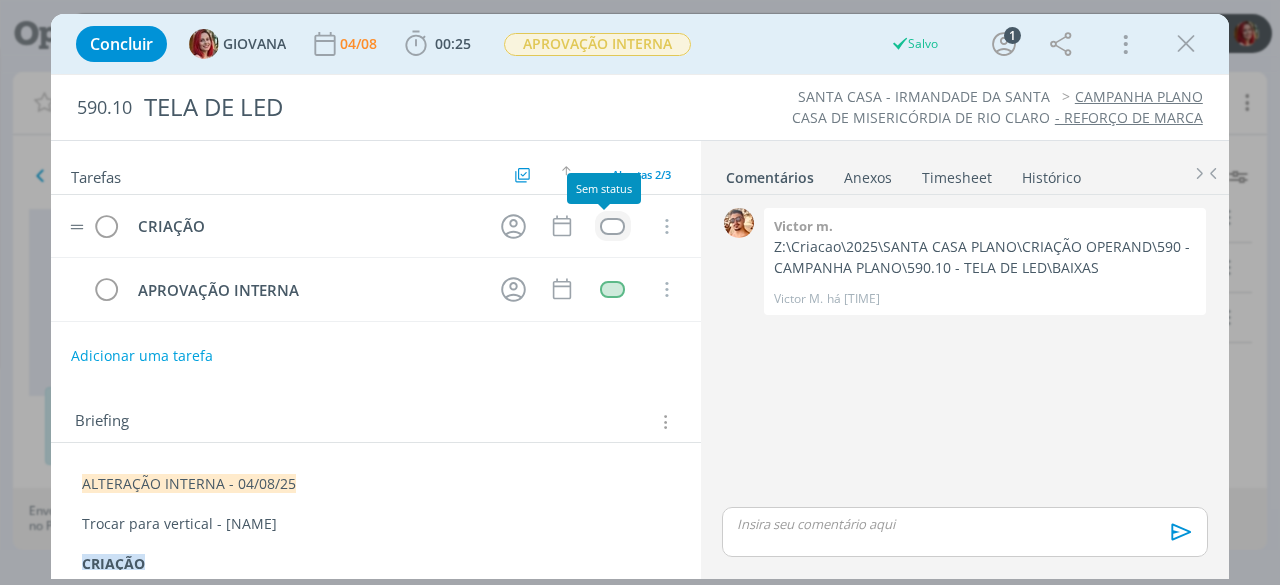click at bounding box center [612, 226] 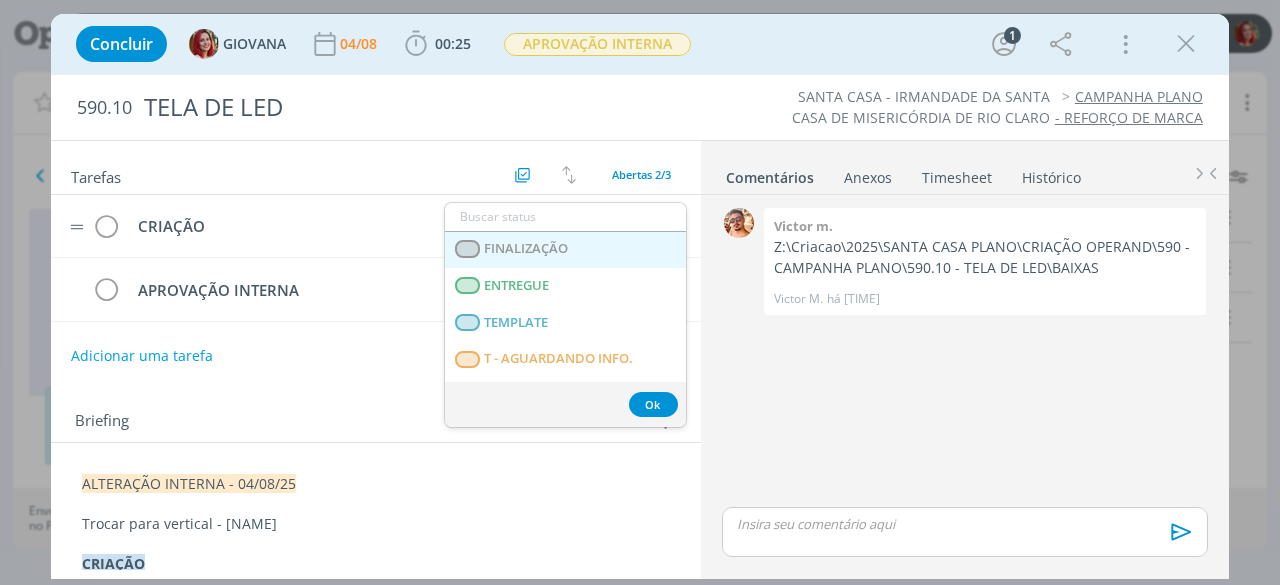 scroll, scrollTop: 500, scrollLeft: 0, axis: vertical 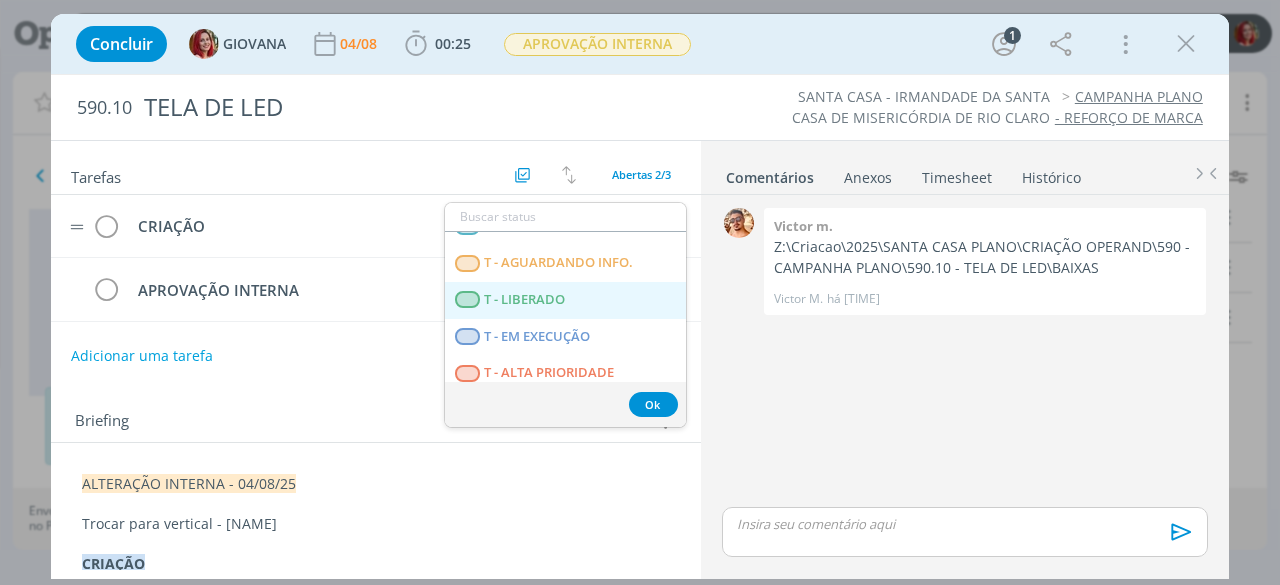 click on "T - LIBERADO" at bounding box center (525, 300) 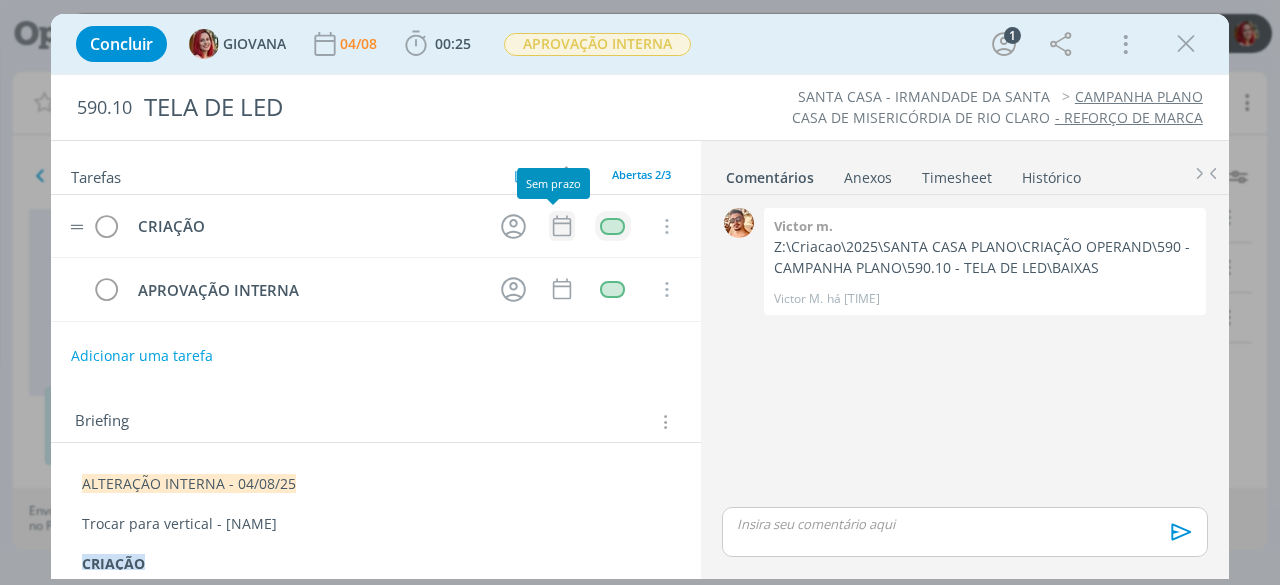 click 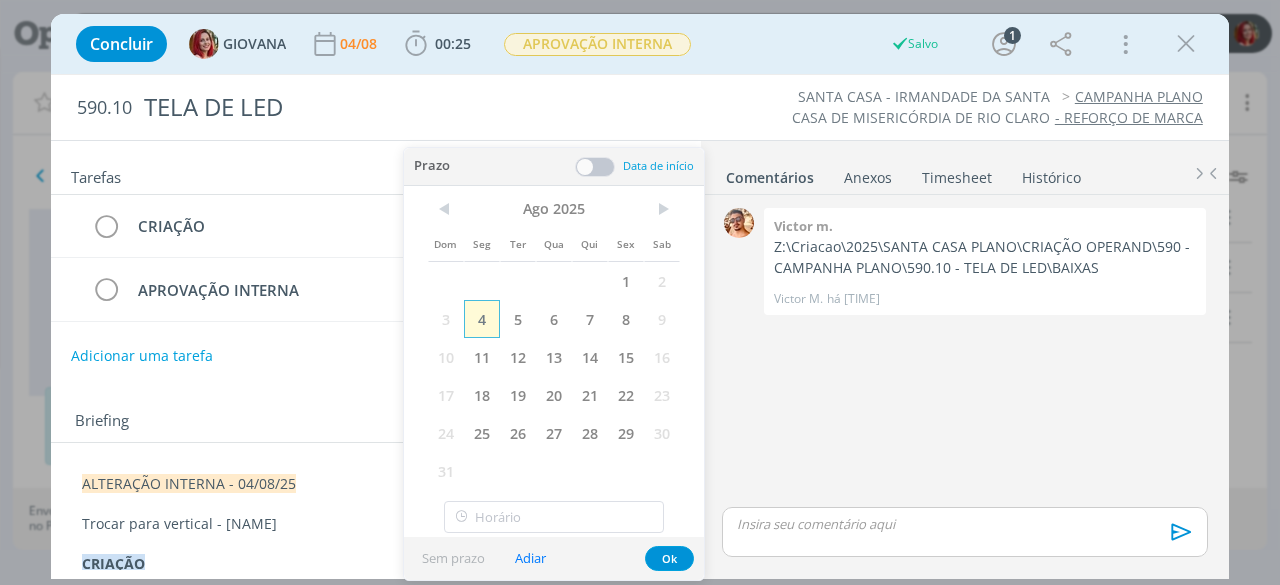click on "4" at bounding box center [482, 319] 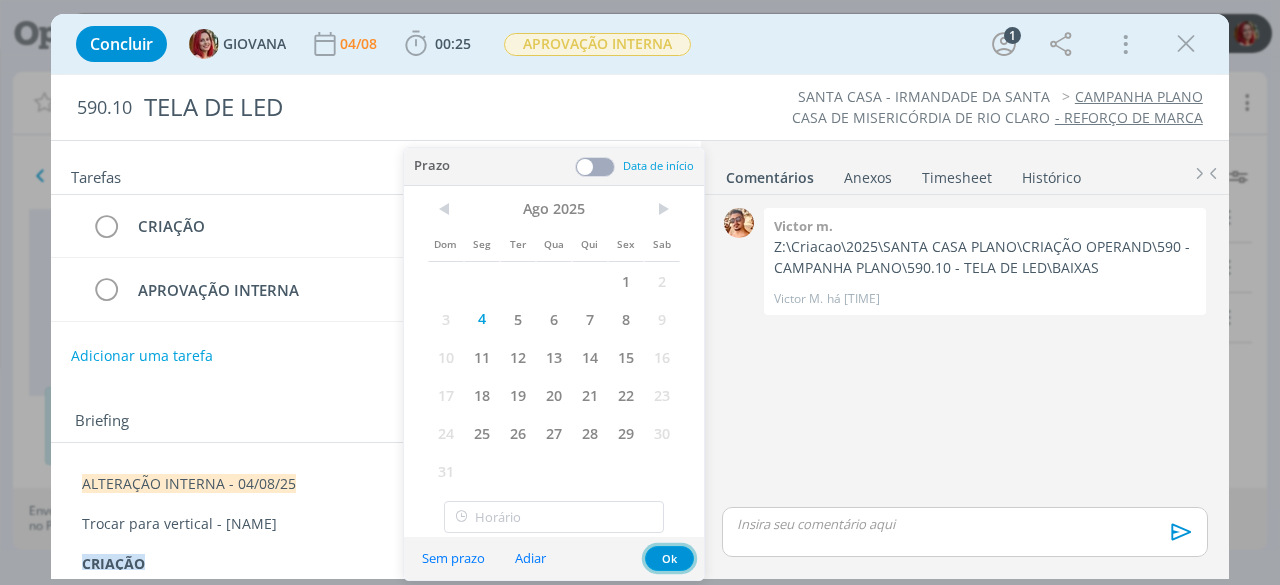 click on "Ok" at bounding box center [669, 558] 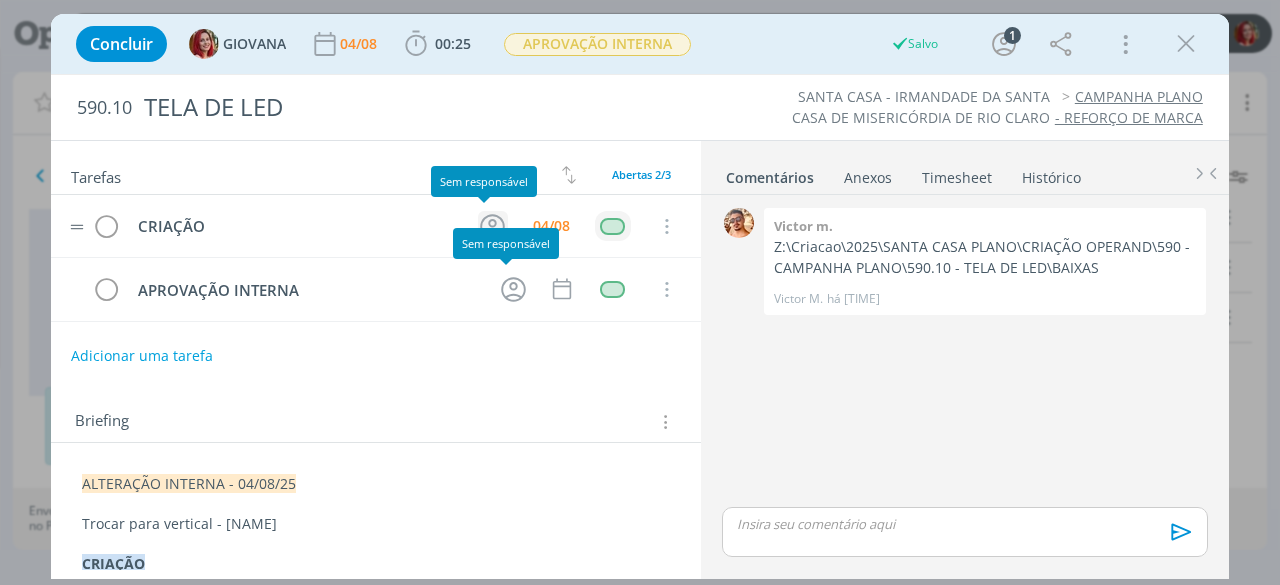 click 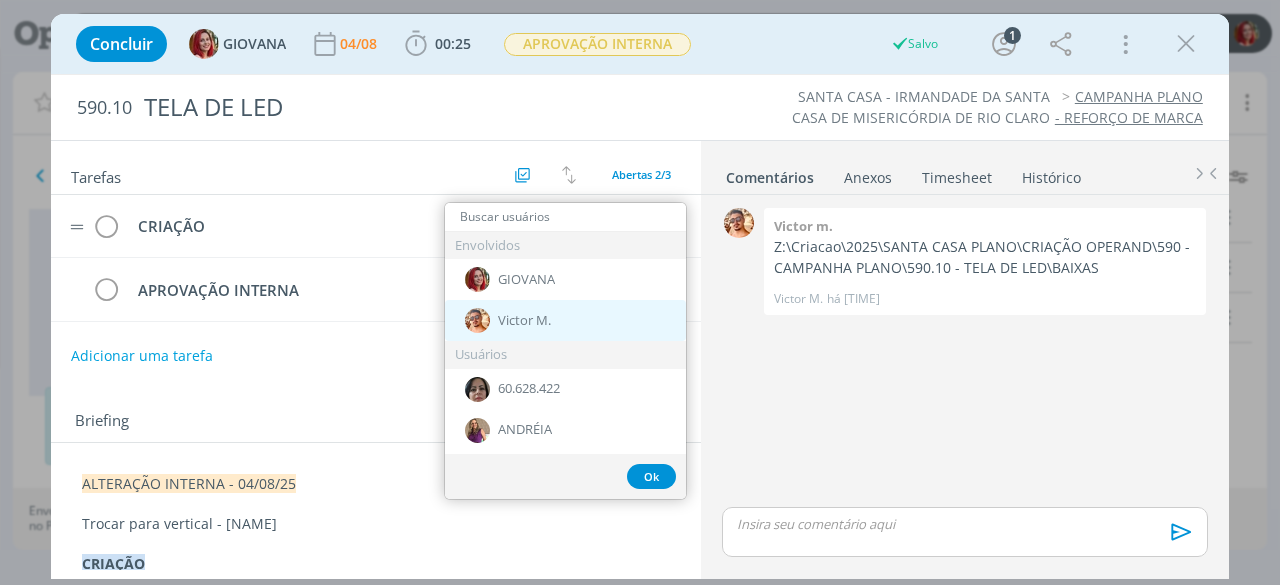 click on "Victor M." at bounding box center (524, 321) 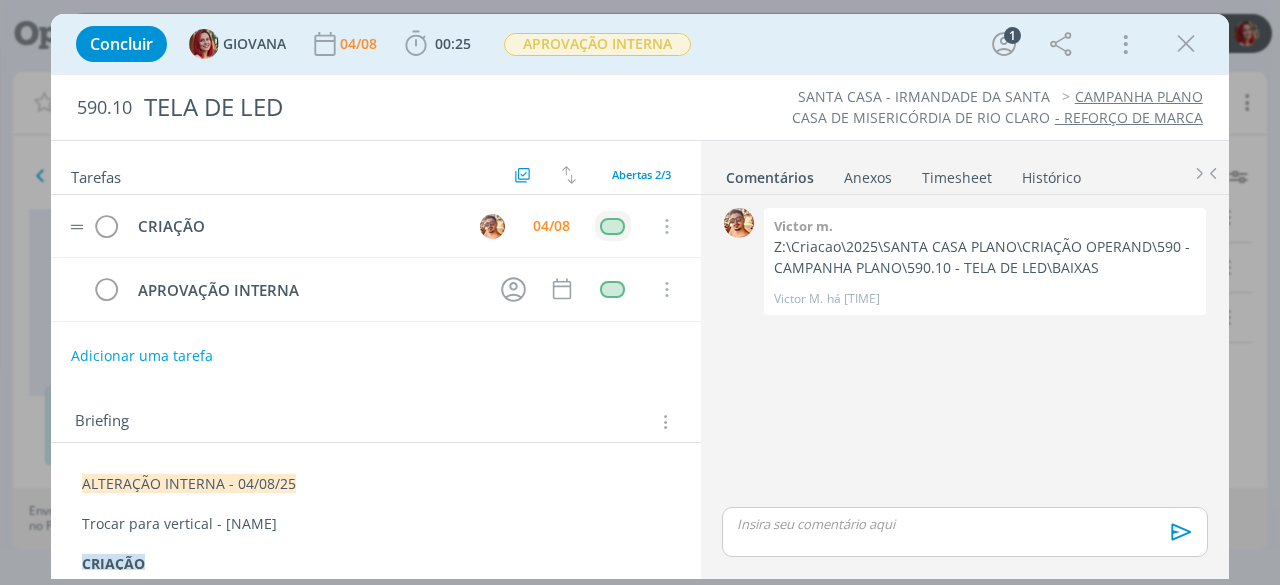 click on "Concluir
GIOVANA
04/08
00:25
Iniciar
Apontar
Data * 04/08/2025 Horas * 00:00 Tarefa Selecione a tarefa Descrição *  Retrabalho  Apontar Realizado Estimado 00:25 / 00:00 APROVAÇÃO INTERNA 1 Mais Informações
Copiar Link
Duplicar Job Mover Job de Projeto Exportar/Imprimir Job
Cancelar 590.10 TELA DE LED SANTA CASA - IRMANDADE DA SANTA CASA DE MISERICÓRDIA DE RIO CLARO CAMPANHA PLANO - REFORÇO DE MARCA Tarefas
Usar Job de template
Criar template a partir deste job
Visualizar Templates
Ordenar por: Prazo crescente Prazo decrescente Ordem original Todas 3 Concluídas 1 Canceladas 0
Abertas 2/3
CRIAÇÃO 04/08 Cancelar APROVAÇÃO INTERNA Cancelar" at bounding box center [640, 292] 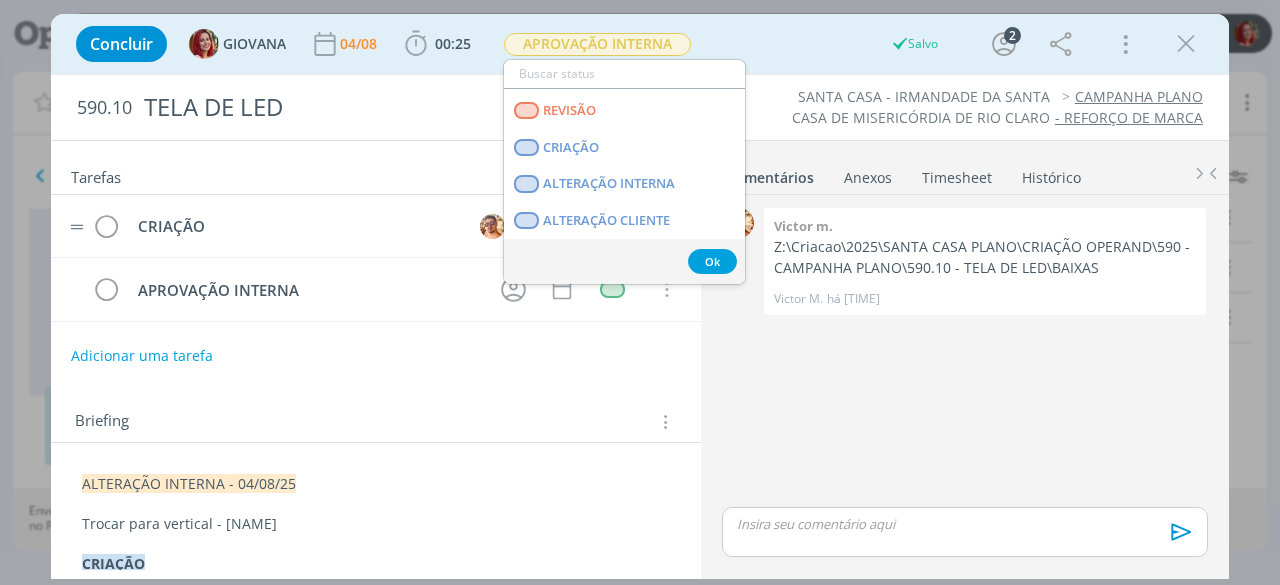 scroll, scrollTop: 100, scrollLeft: 0, axis: vertical 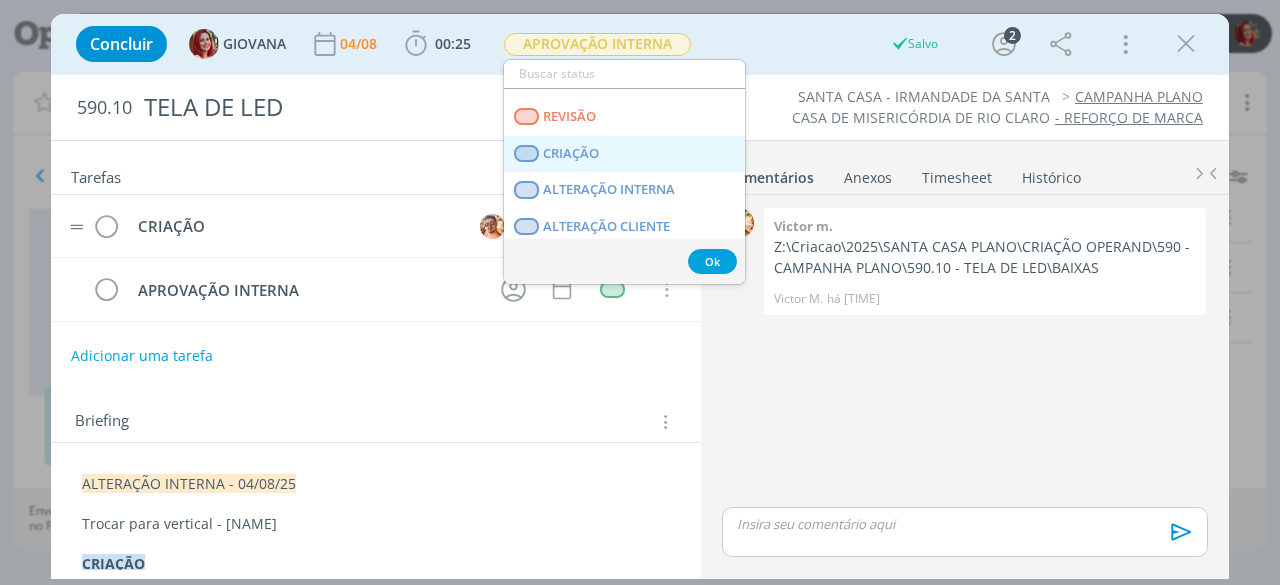 click on "CRIAÇÃO" at bounding box center [572, 154] 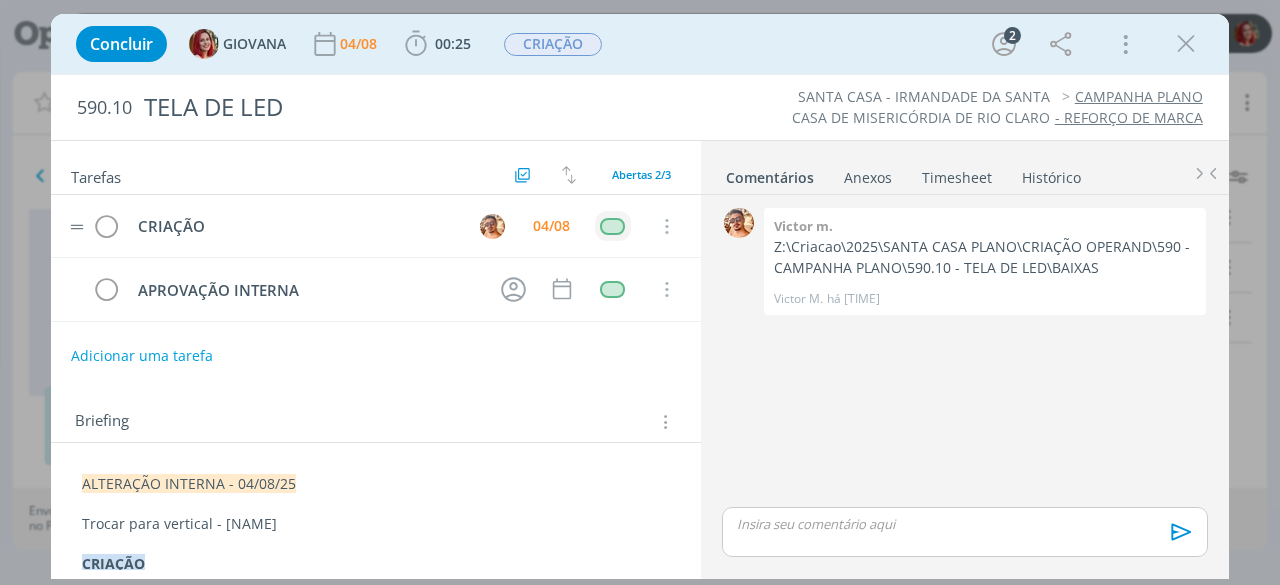 click on "Trocar para vertical - Giovana" at bounding box center (376, 524) 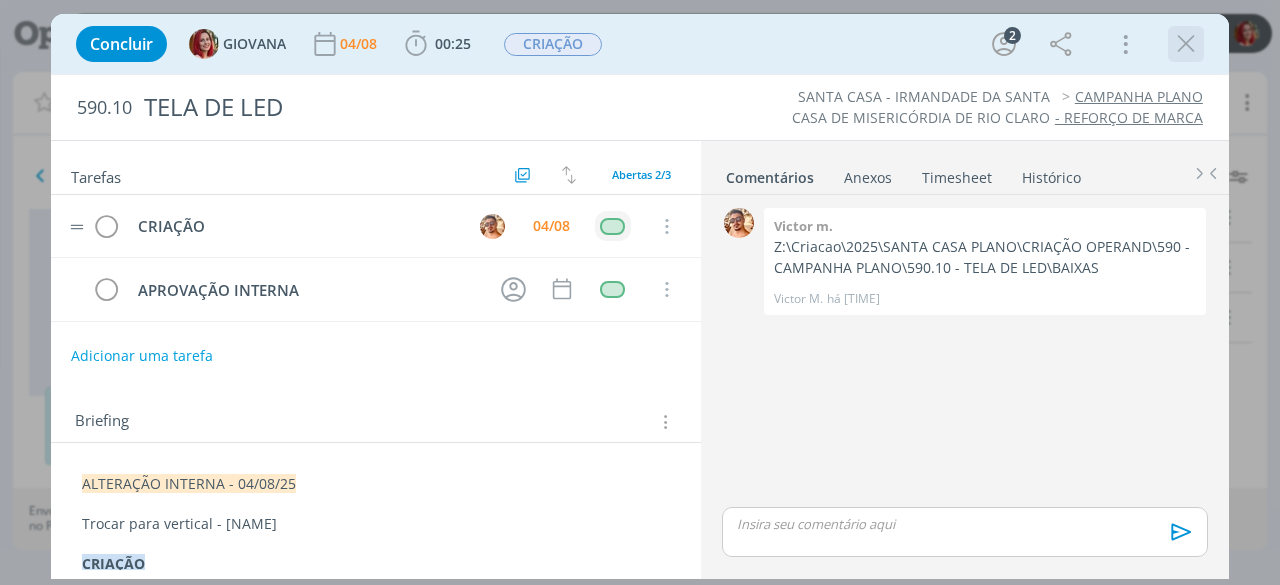 click at bounding box center (1186, 44) 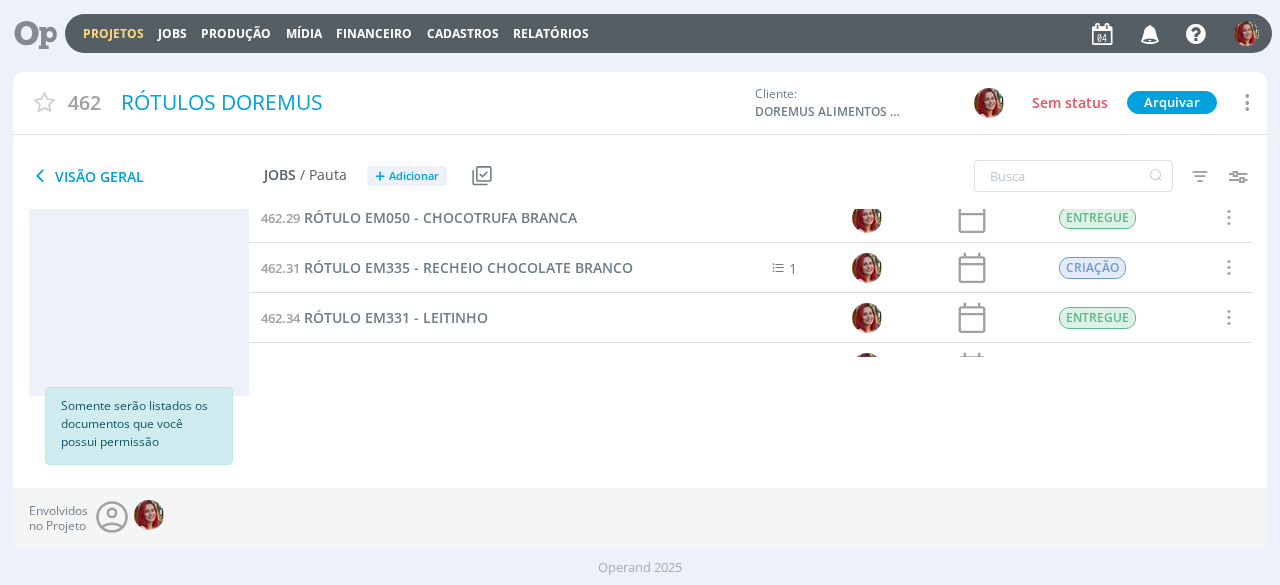 click at bounding box center (28, 33) 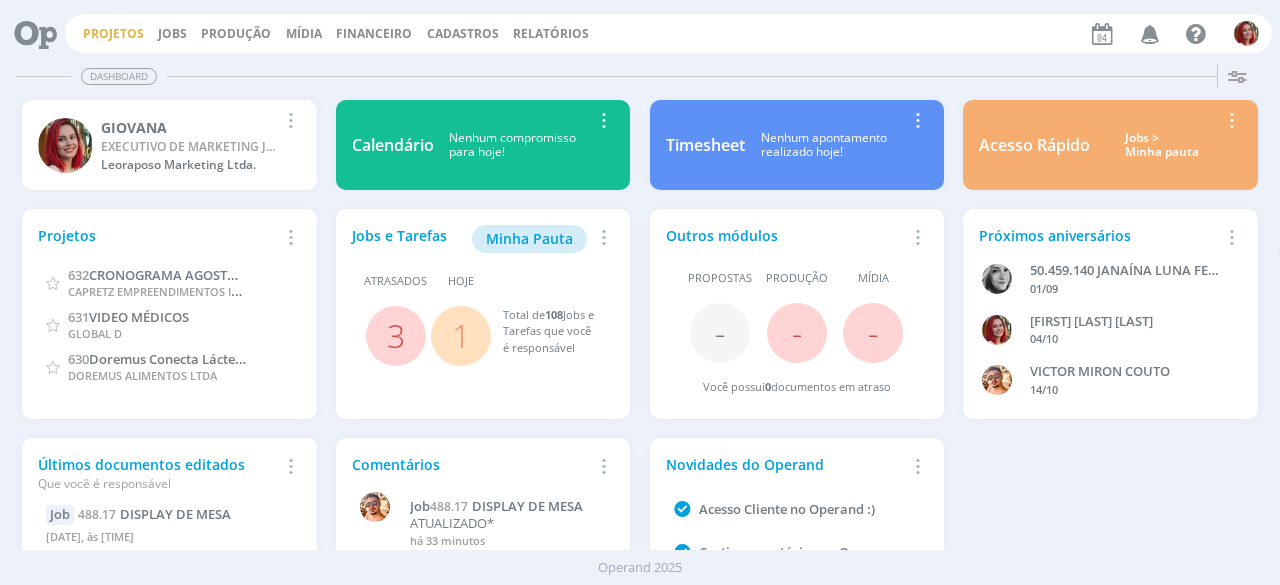 click on "Projetos" at bounding box center (113, 33) 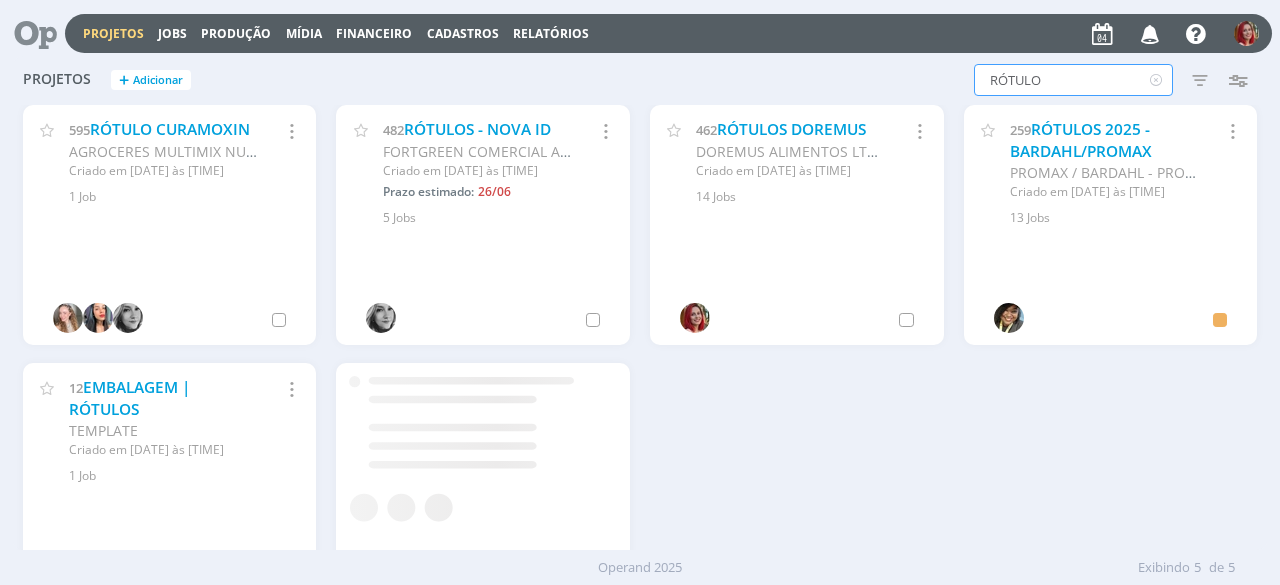 drag, startPoint x: 1089, startPoint y: 79, endPoint x: 584, endPoint y: 113, distance: 506.14325 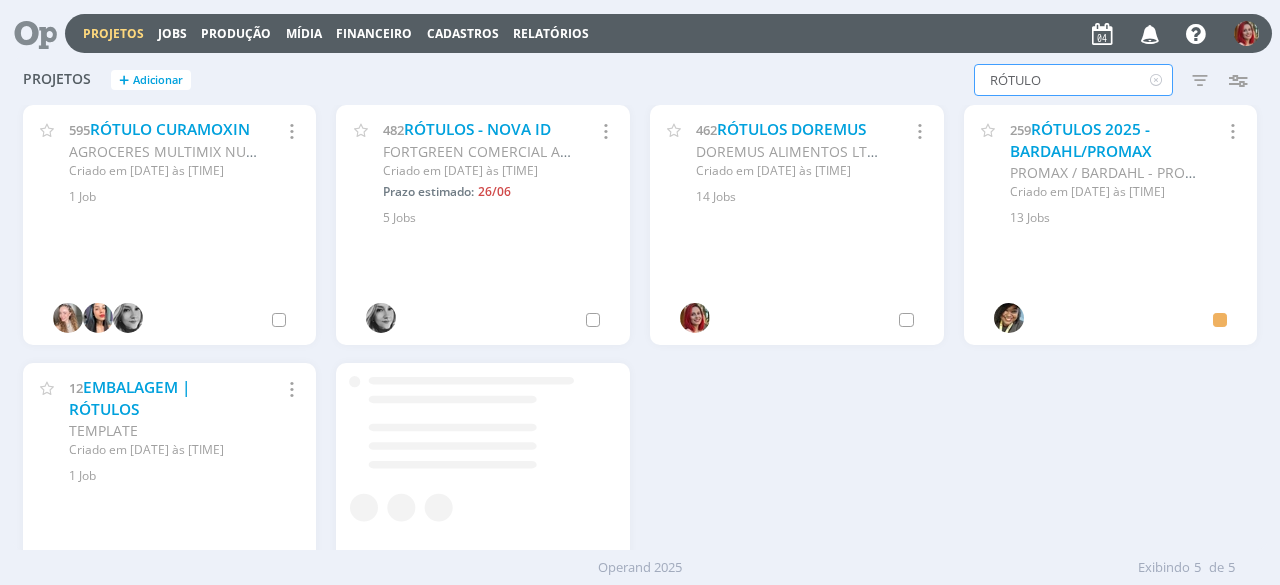 click on "Projetos + Adicionar RÓTULO
Filtros
Filtrar
Limpar
RÓTULO
Status
Clientes
Selecione
Data de criação
a
Situação dos projetos
Abertos
Arquivados
Cancelados
Visibilidade
Apenas ocultos
Responsável
Envolvidos
Configurar exibição
Ordenação
Ordenação padrão
Cliente
Data criação
Título
Número do projeto
Ordenação padrão
Mais configurações 595
RÓTULO CURAMOXIN
AGROCERES MULTIMIX NUTRIÇÃO ANIMAL LTDA. 482 462 259 12" at bounding box center [640, 303] 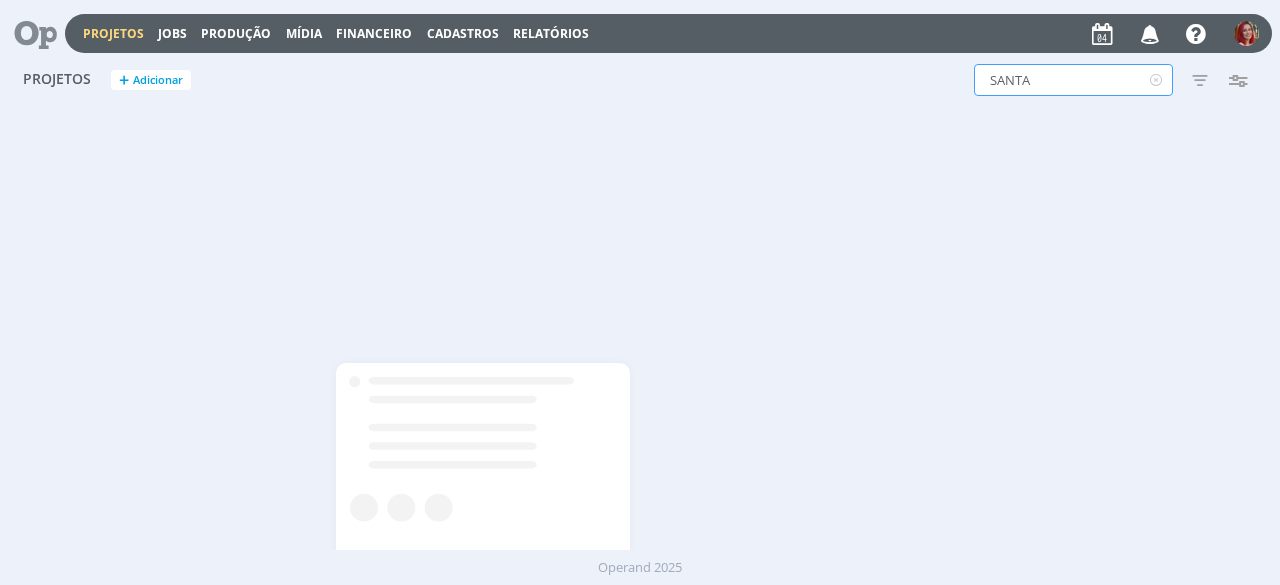 type on "SANTA" 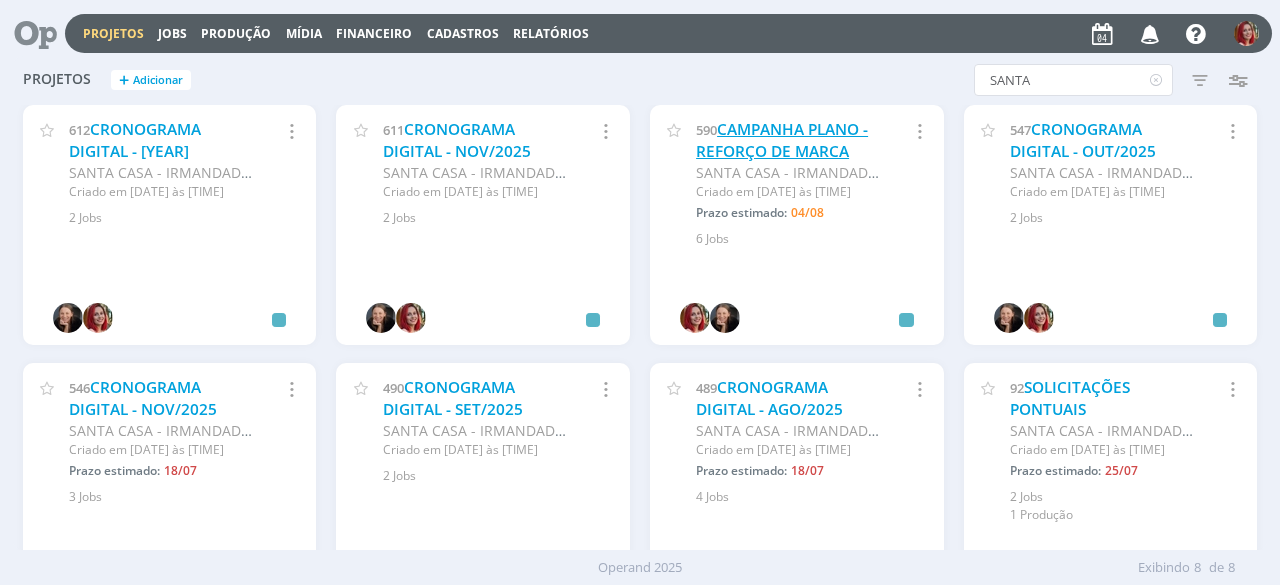 click on "CAMPANHA PLANO - REFORÇO DE MARCA" at bounding box center (782, 140) 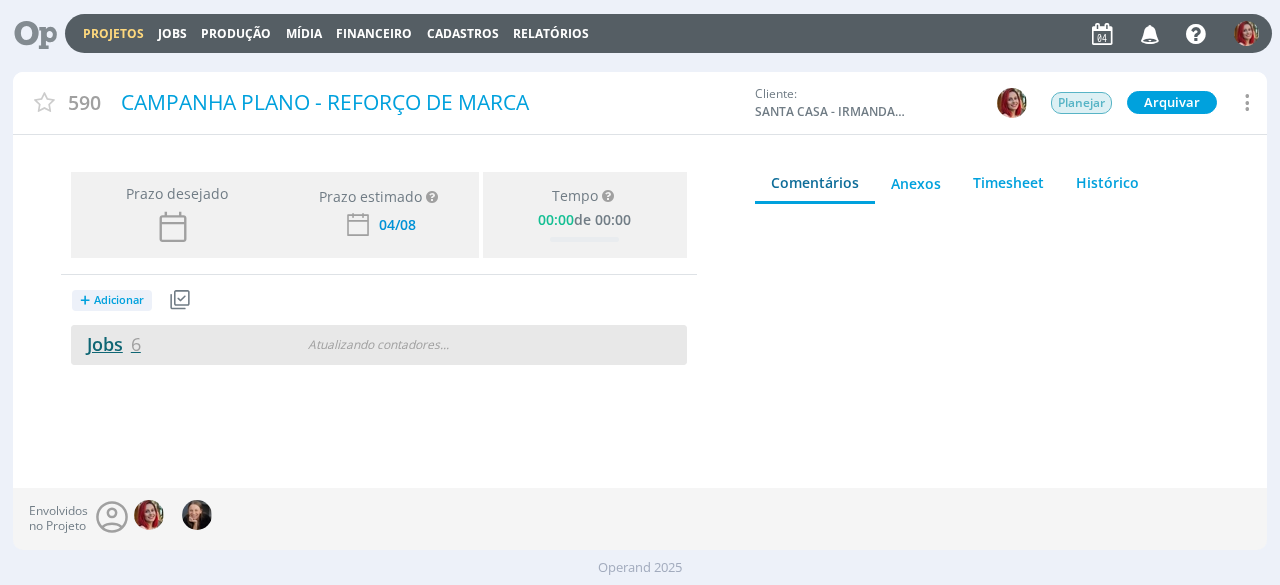 click on "Jobs 6" at bounding box center (106, 344) 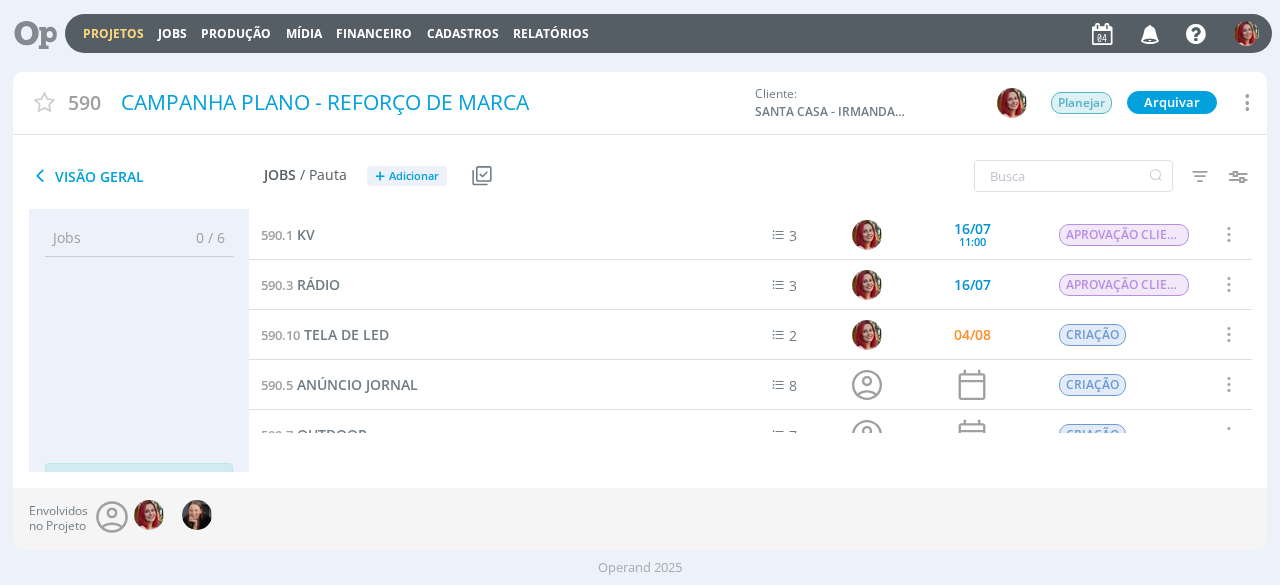 scroll, scrollTop: 76, scrollLeft: 0, axis: vertical 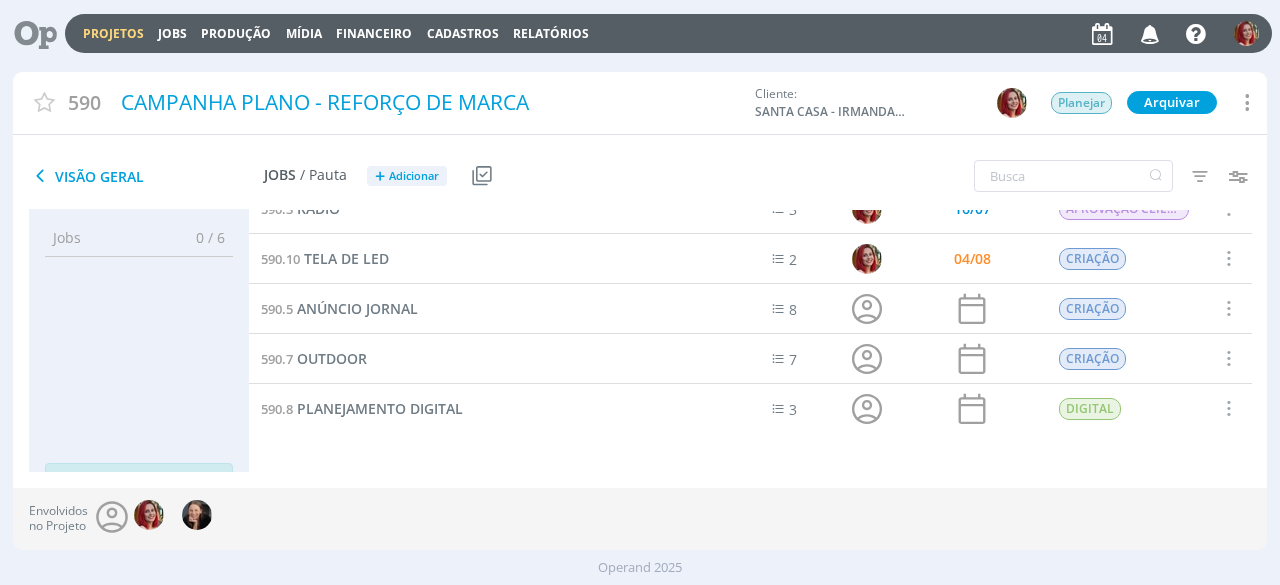 click on "Visão Geral" at bounding box center [146, 176] 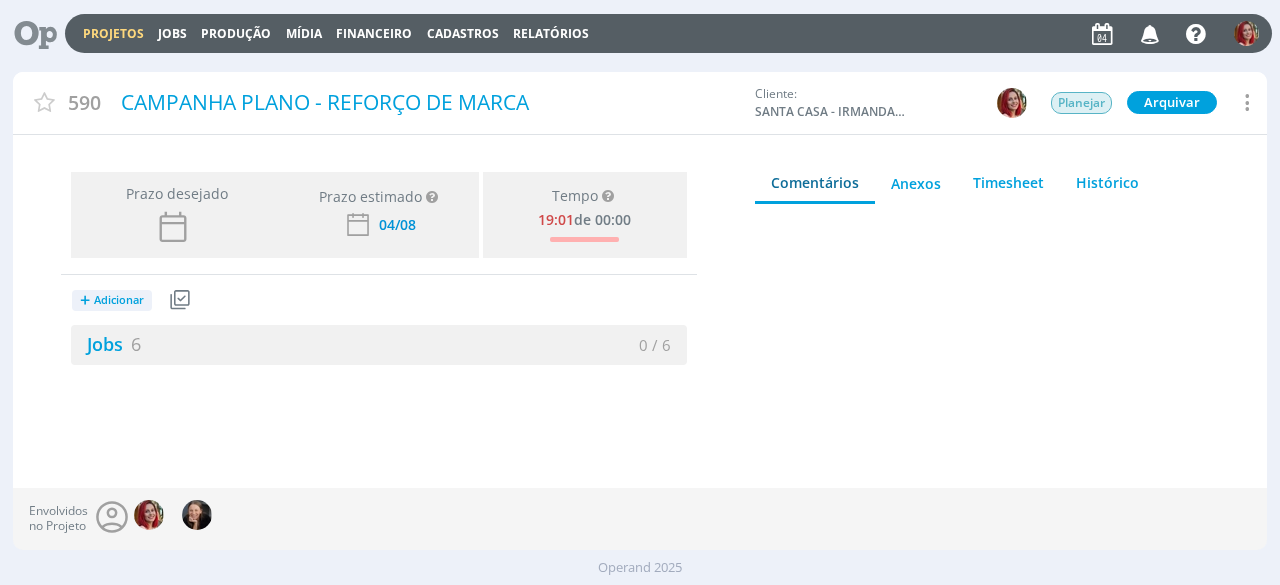 click on "Projetos" at bounding box center (113, 33) 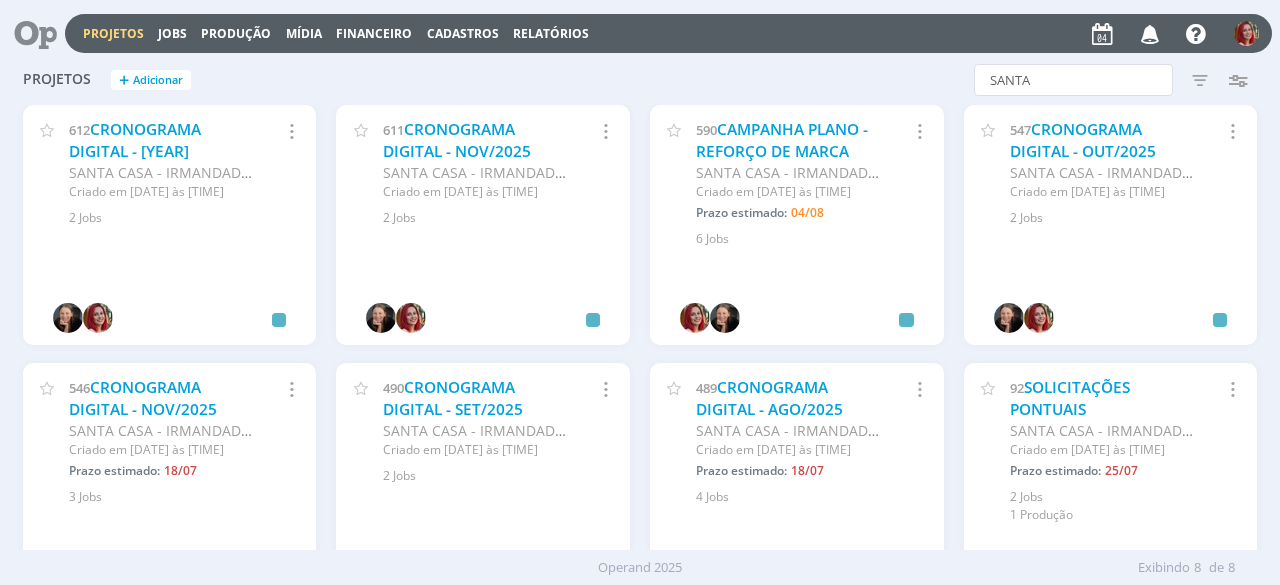 click on "Projetos" at bounding box center (113, 33) 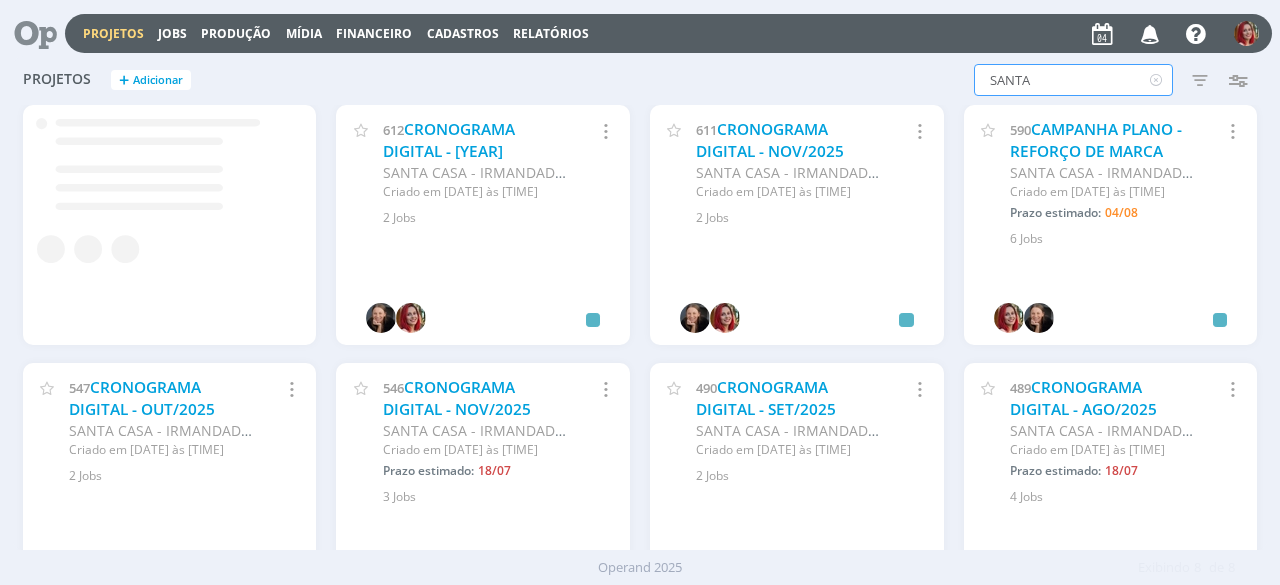 click on "SANTA" at bounding box center (1073, 80) 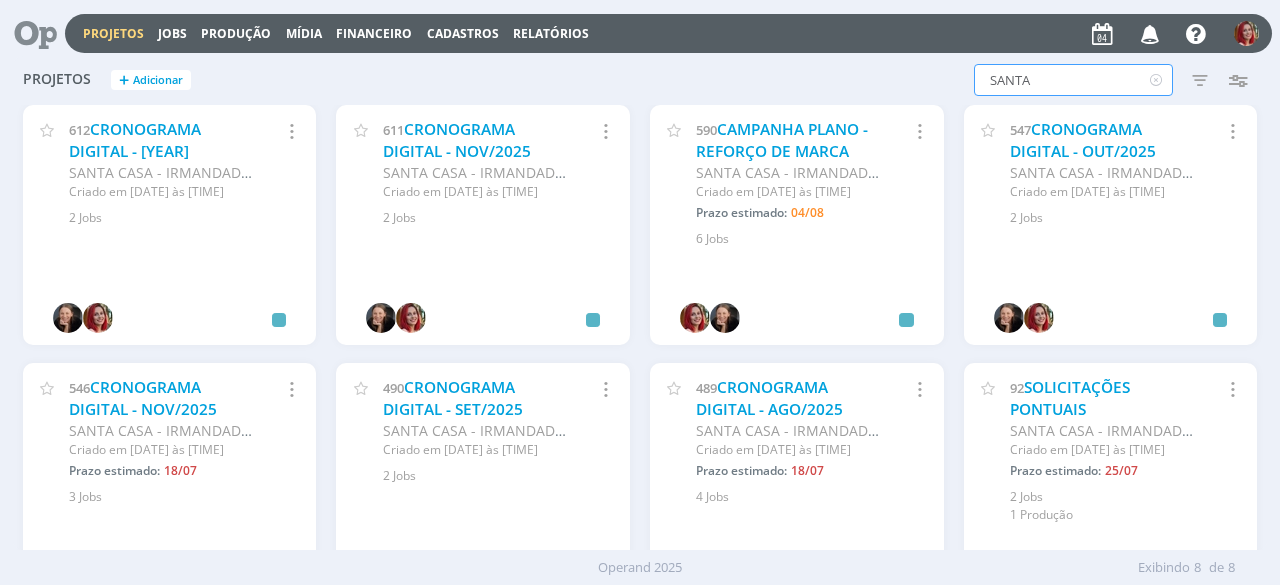 click on "SANTA" at bounding box center (1073, 80) 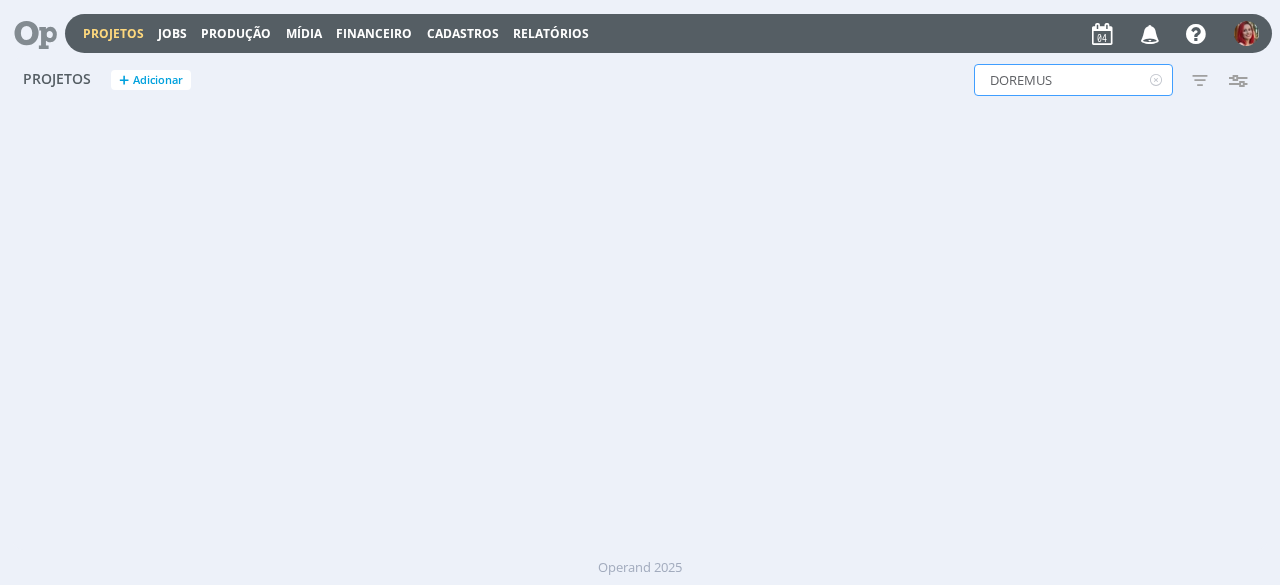 type on "DOREMUS" 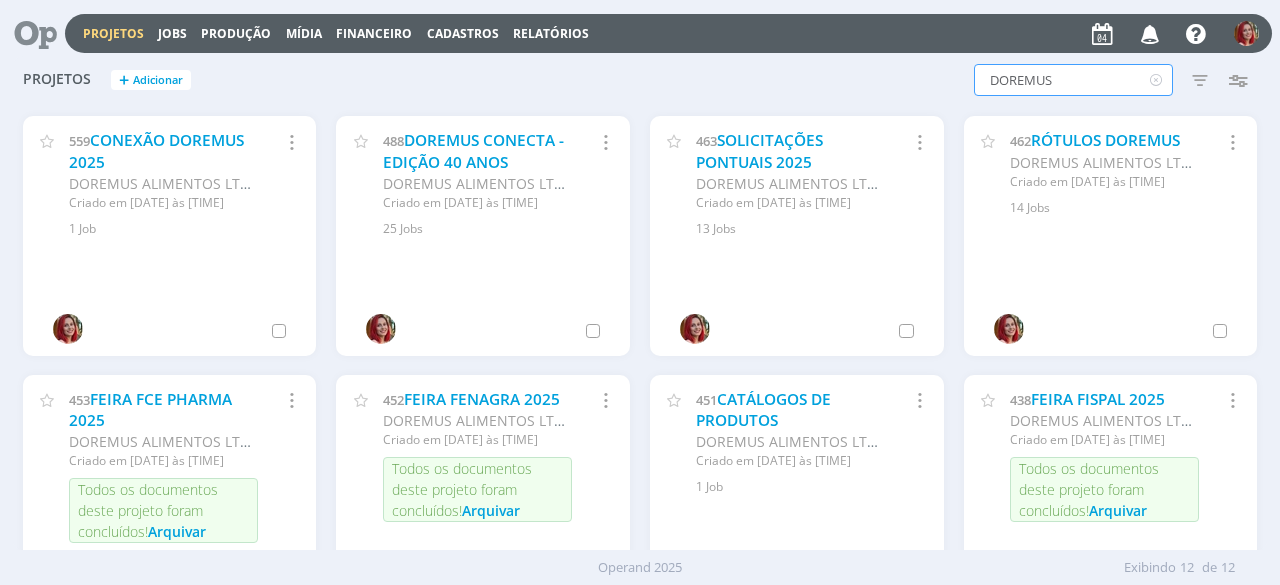 scroll, scrollTop: 158, scrollLeft: 0, axis: vertical 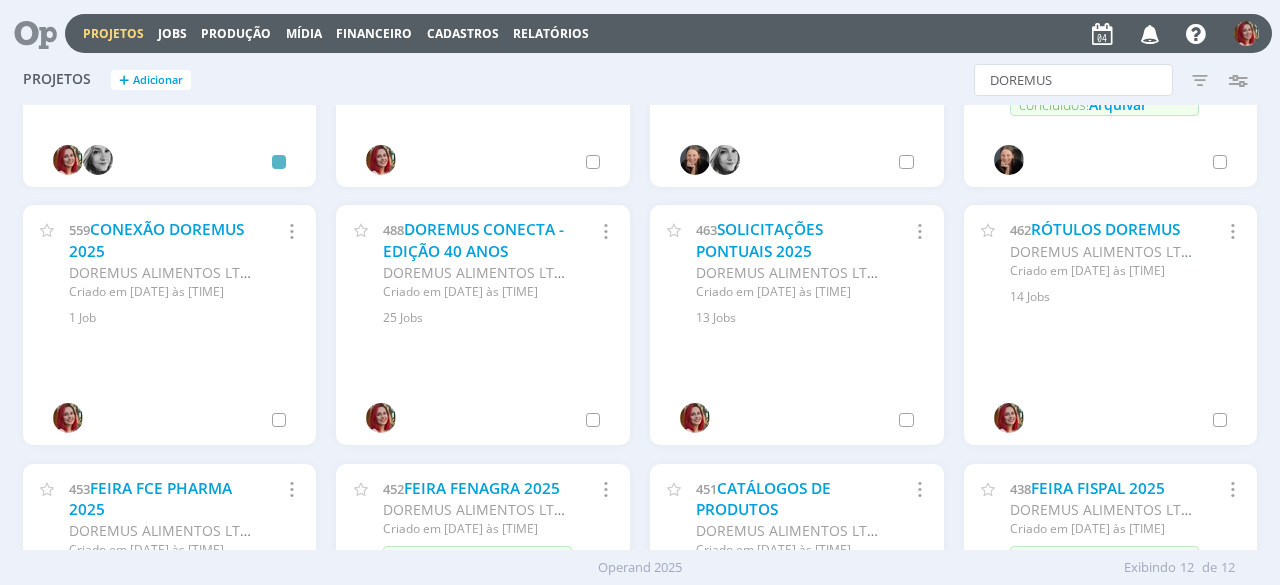 click on "463
SOLICITAÇÕES PONTUAIS 2025
DOREMUS ALIMENTOS LTDA Criado em 03/04 às 16:13
Selecionar projeto
Arquivar
Cancelar
13 Jobs" at bounding box center (797, 266) 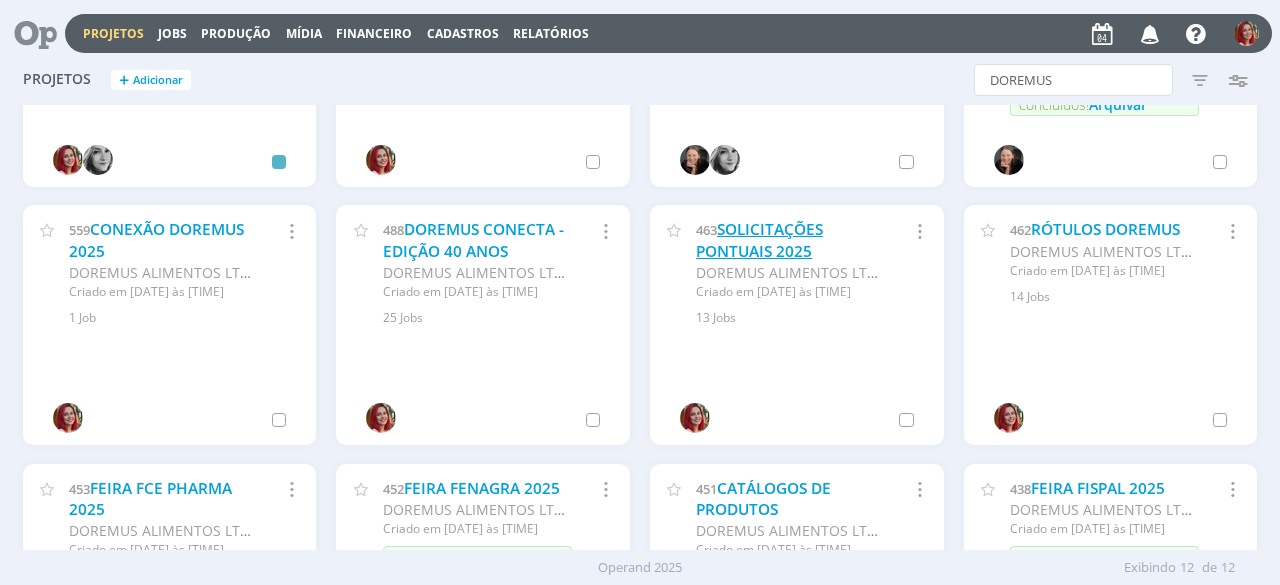click on "SOLICITAÇÕES PONTUAIS 2025" at bounding box center (759, 240) 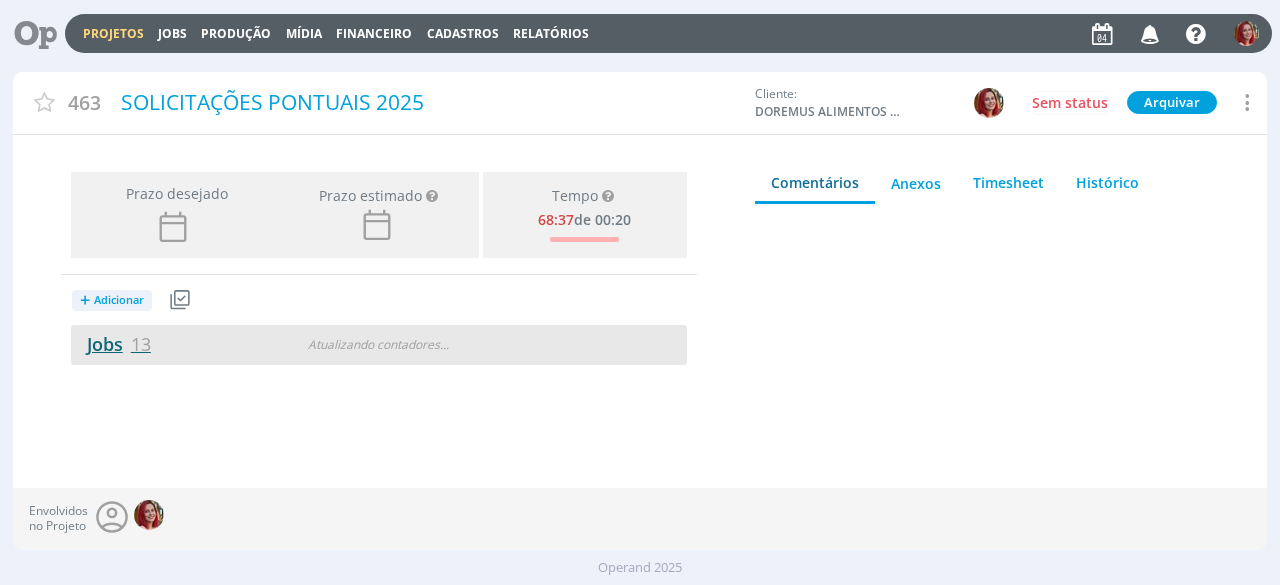 click on "Jobs 13" at bounding box center [111, 344] 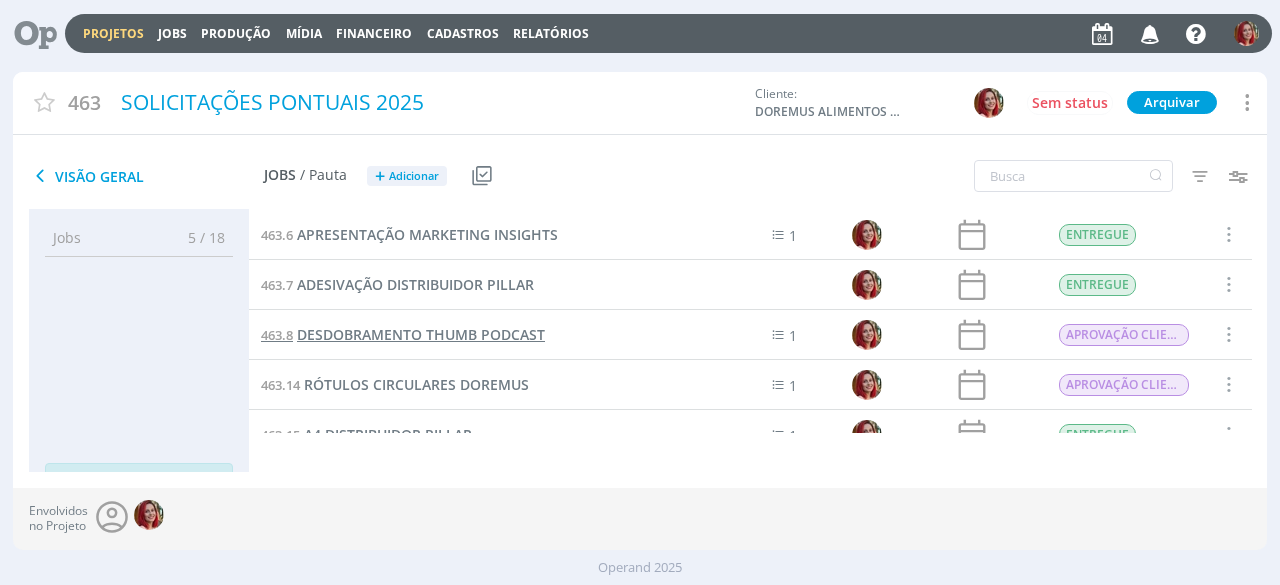 scroll, scrollTop: 300, scrollLeft: 0, axis: vertical 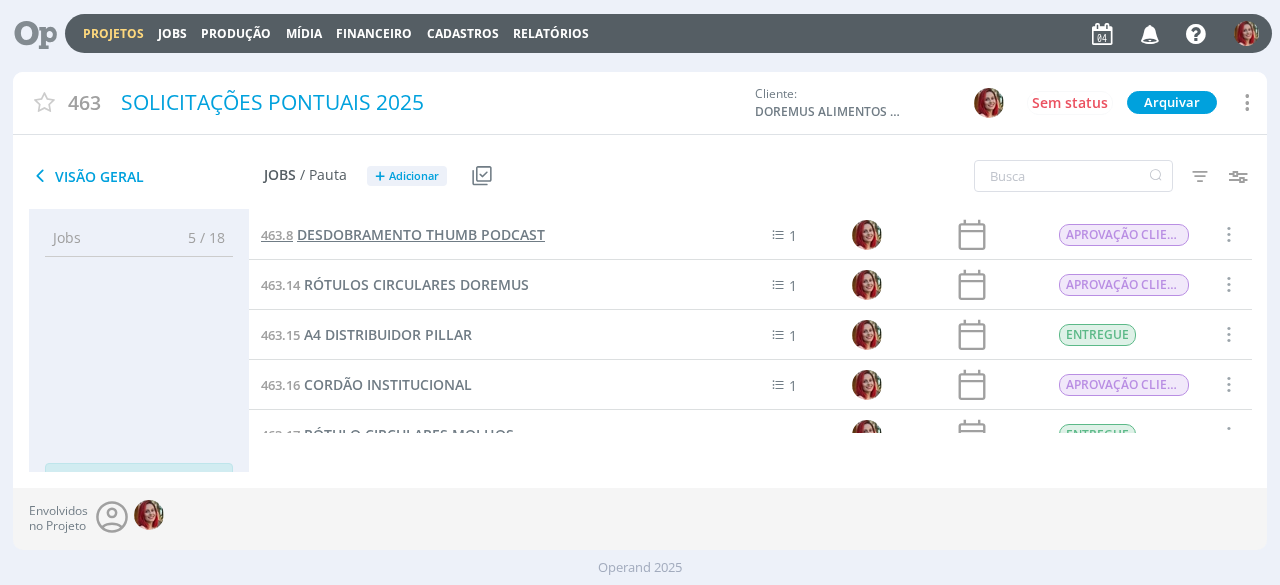 click on "A4 DISTRIBUIDOR PILLAR" at bounding box center [388, 334] 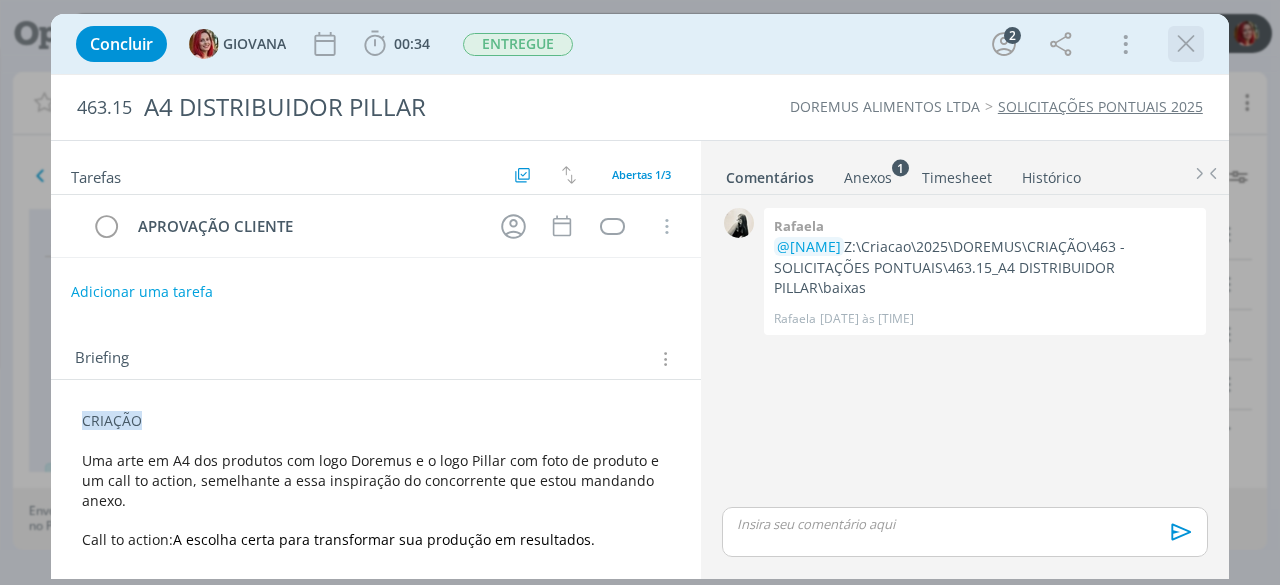 click at bounding box center [1186, 44] 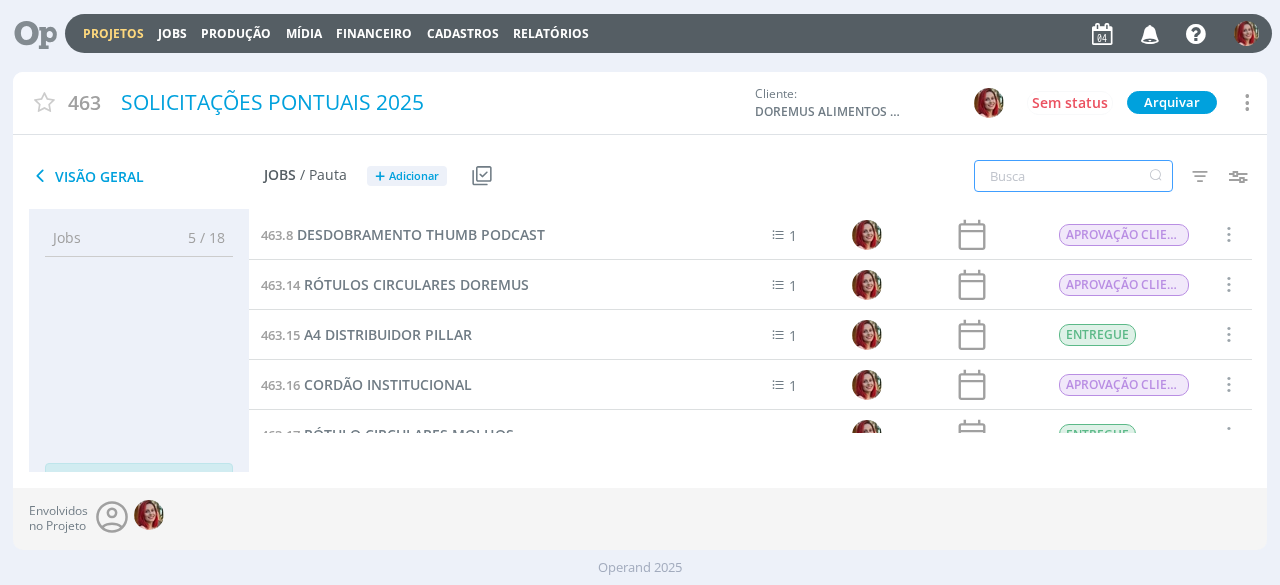 click at bounding box center [1073, 176] 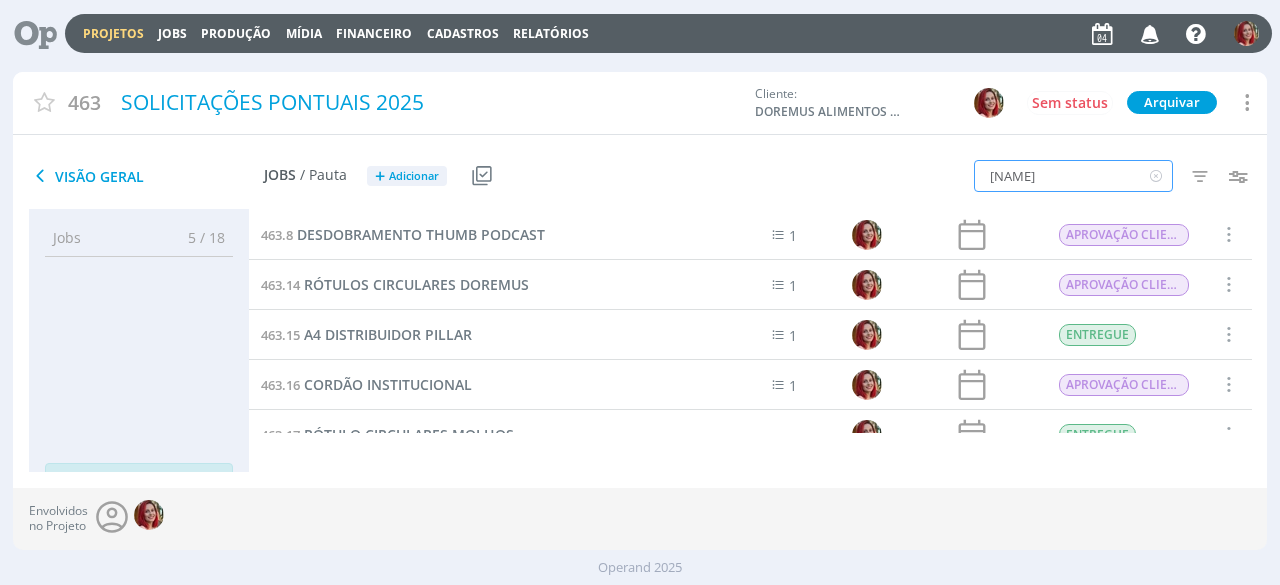 type on "Fiorino" 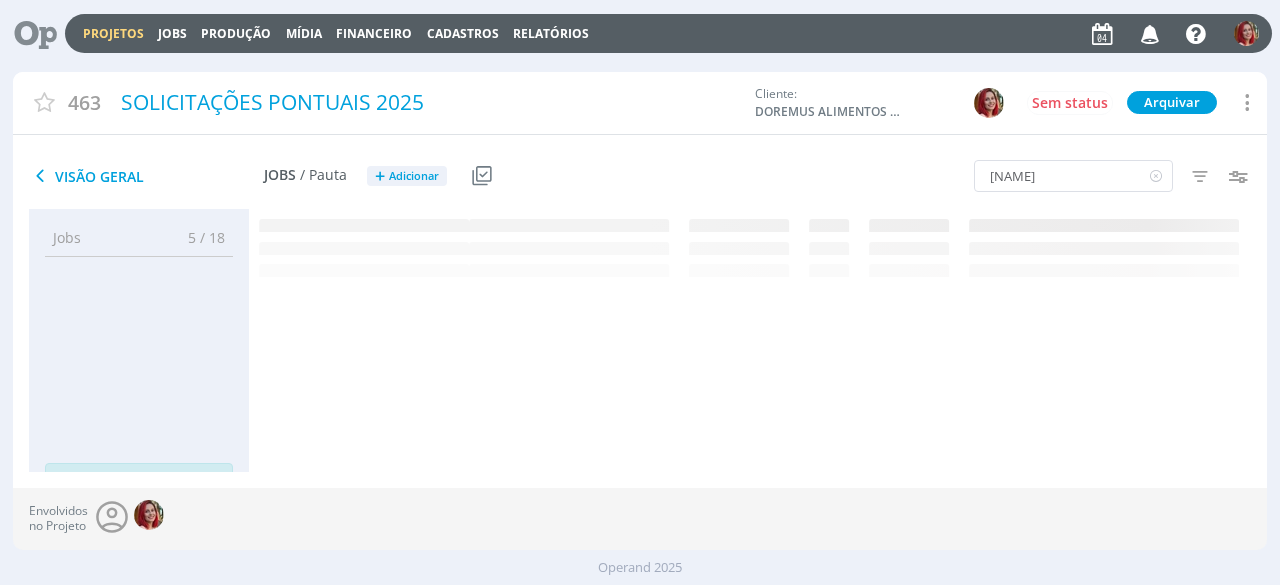 click on "Visão Geral" at bounding box center [146, 176] 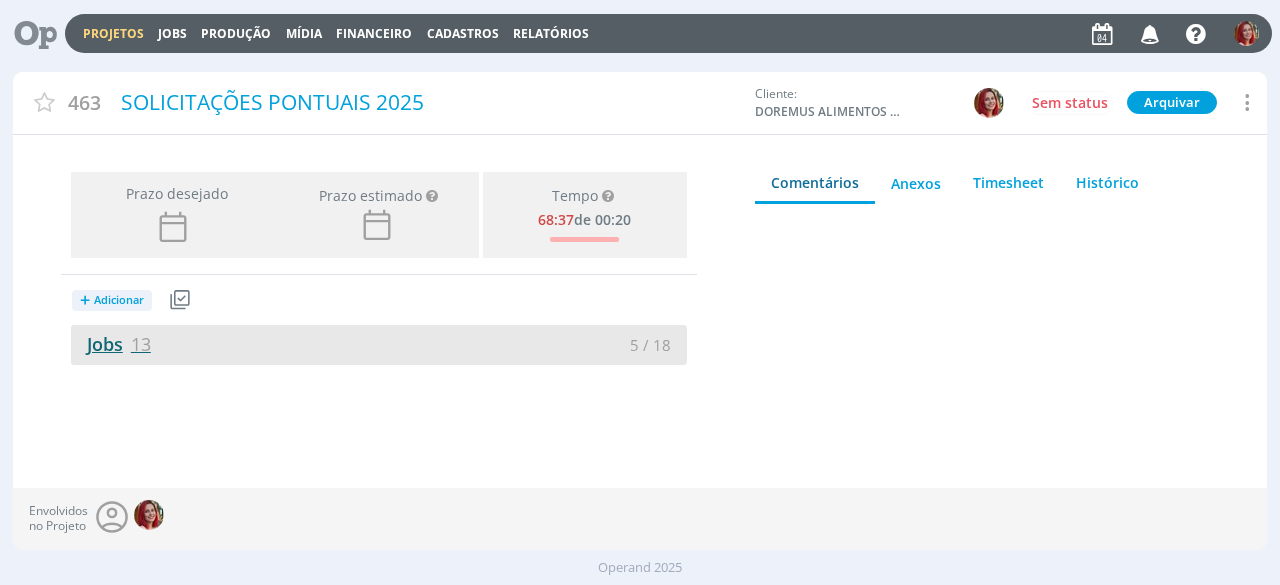 click on "Jobs 13" at bounding box center [111, 344] 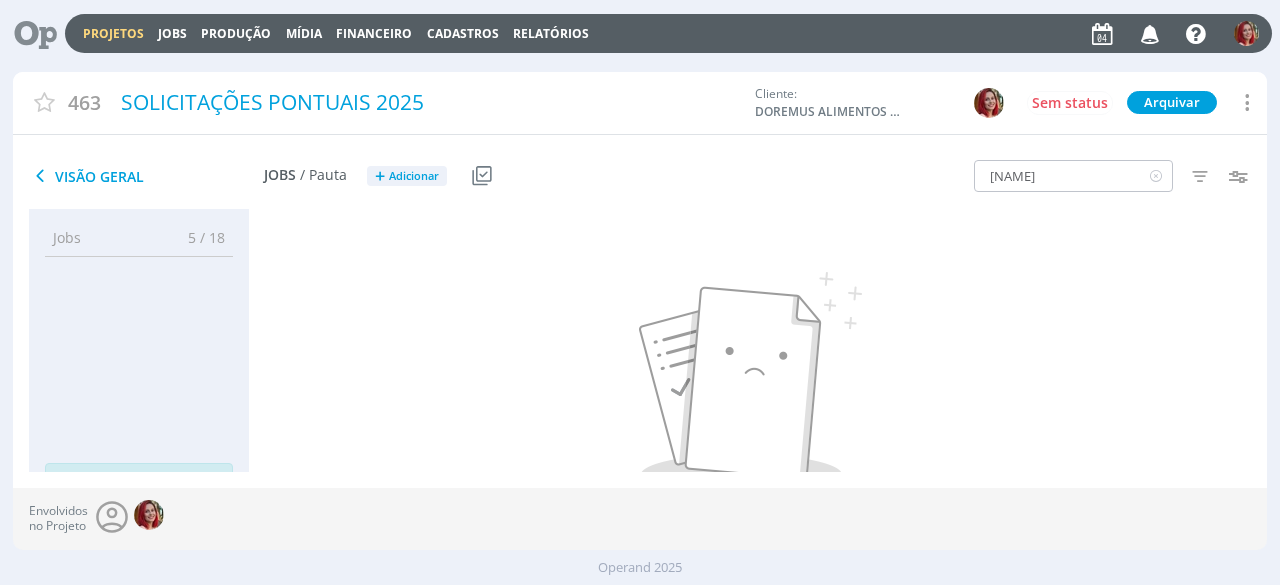 click at bounding box center [1155, 176] 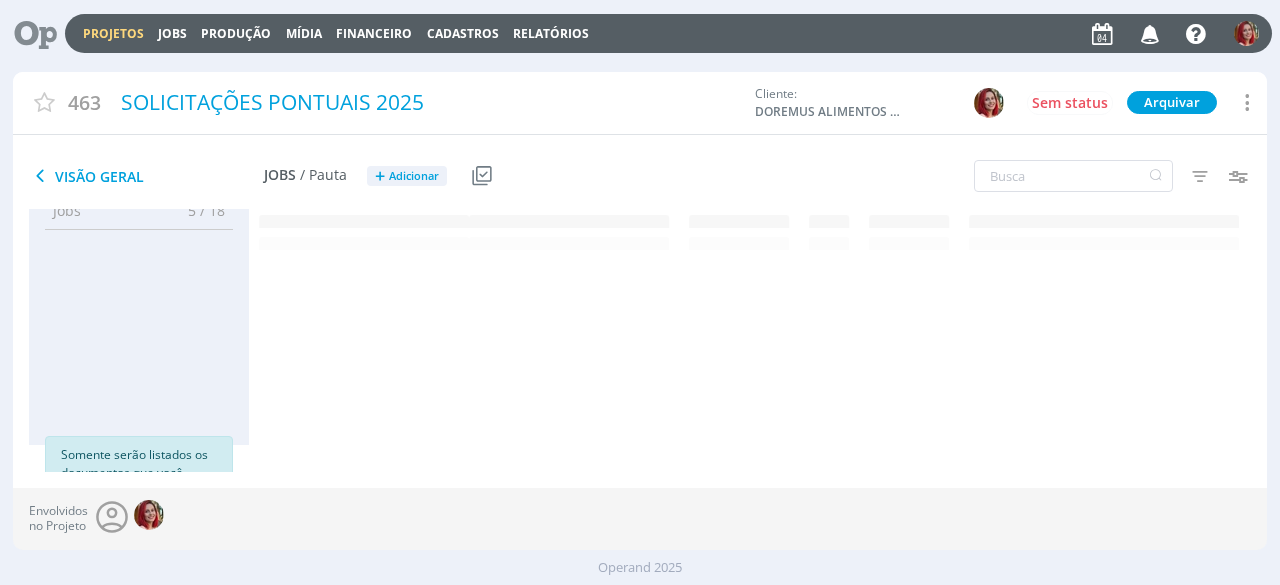 scroll, scrollTop: 0, scrollLeft: 0, axis: both 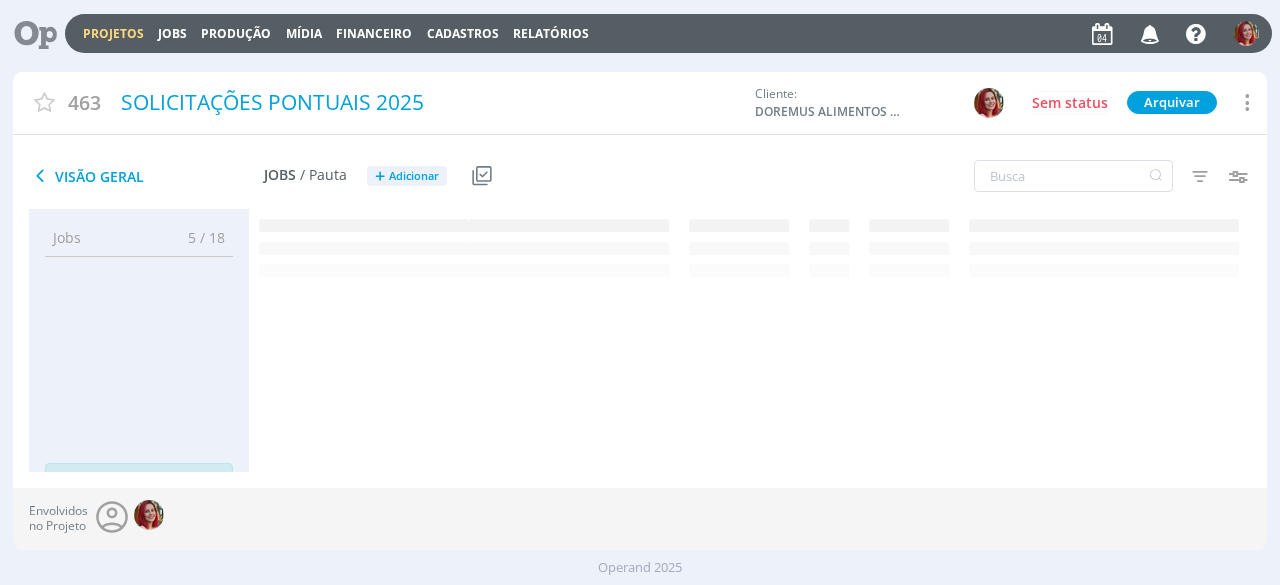 click on "Visão Geral" at bounding box center (146, 176) 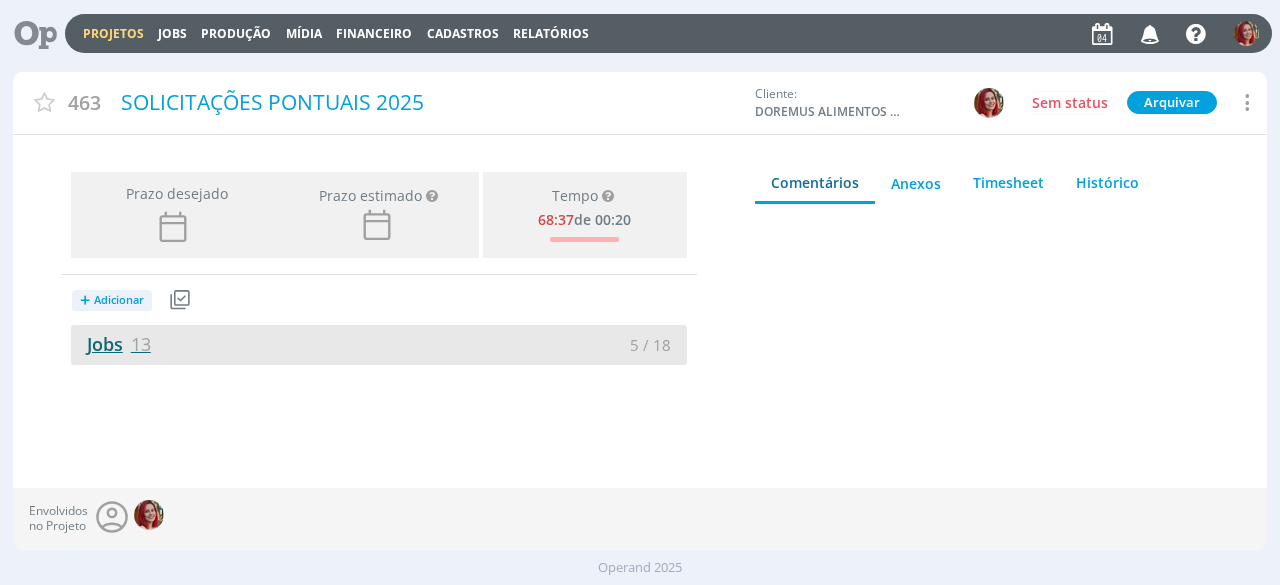 click on "Jobs 13" at bounding box center [111, 344] 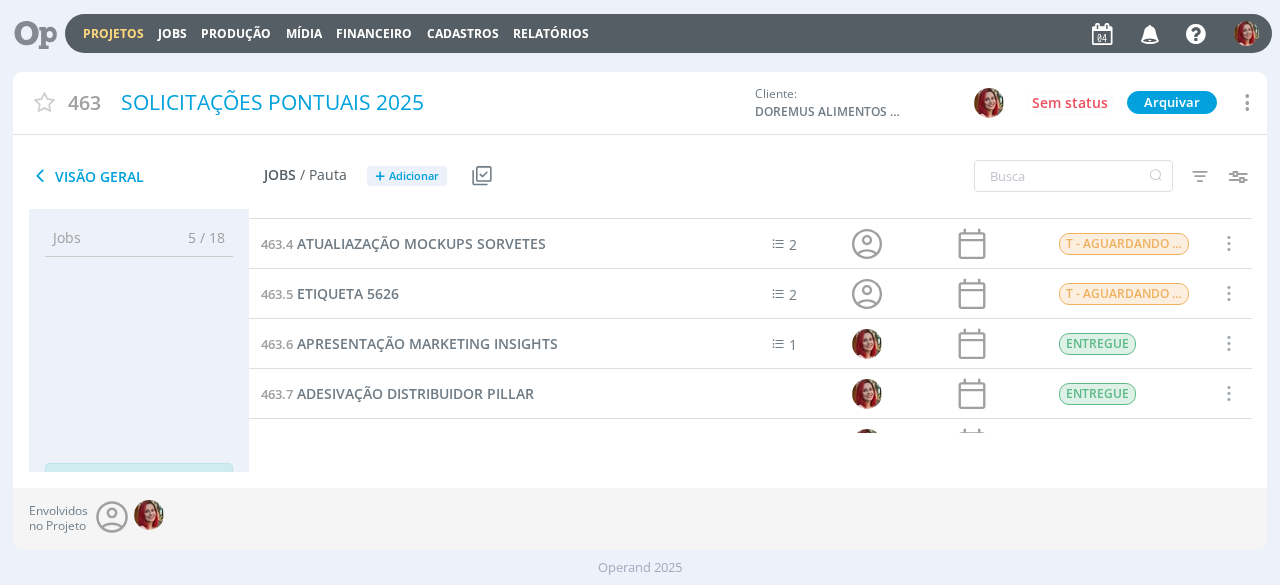 scroll, scrollTop: 0, scrollLeft: 0, axis: both 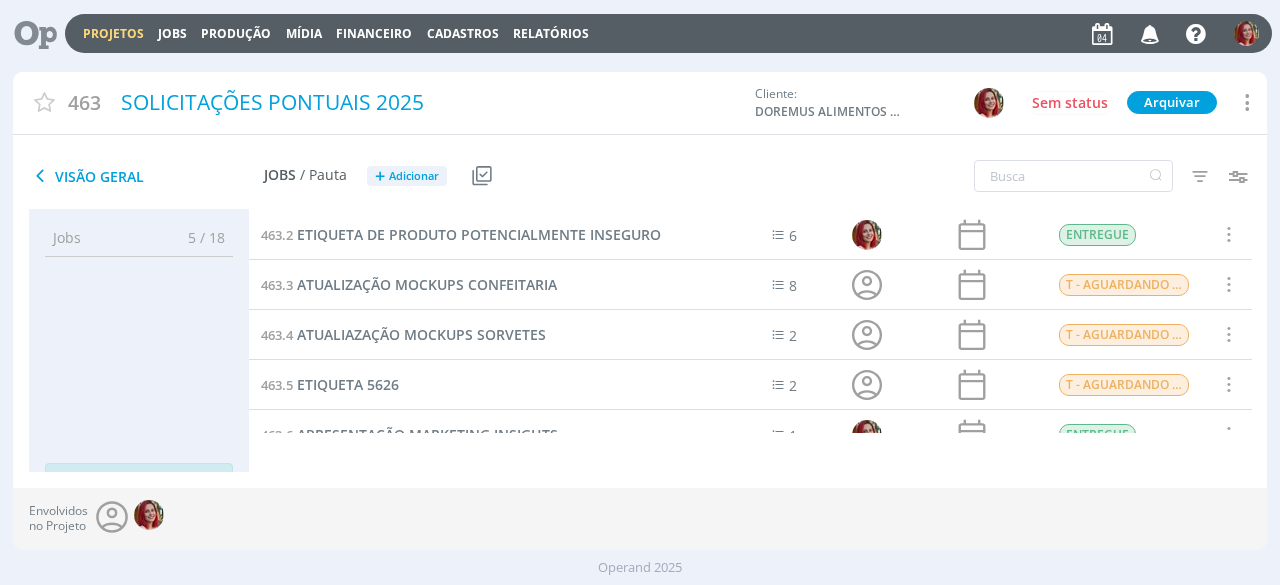 click on "Visão Geral" at bounding box center (146, 176) 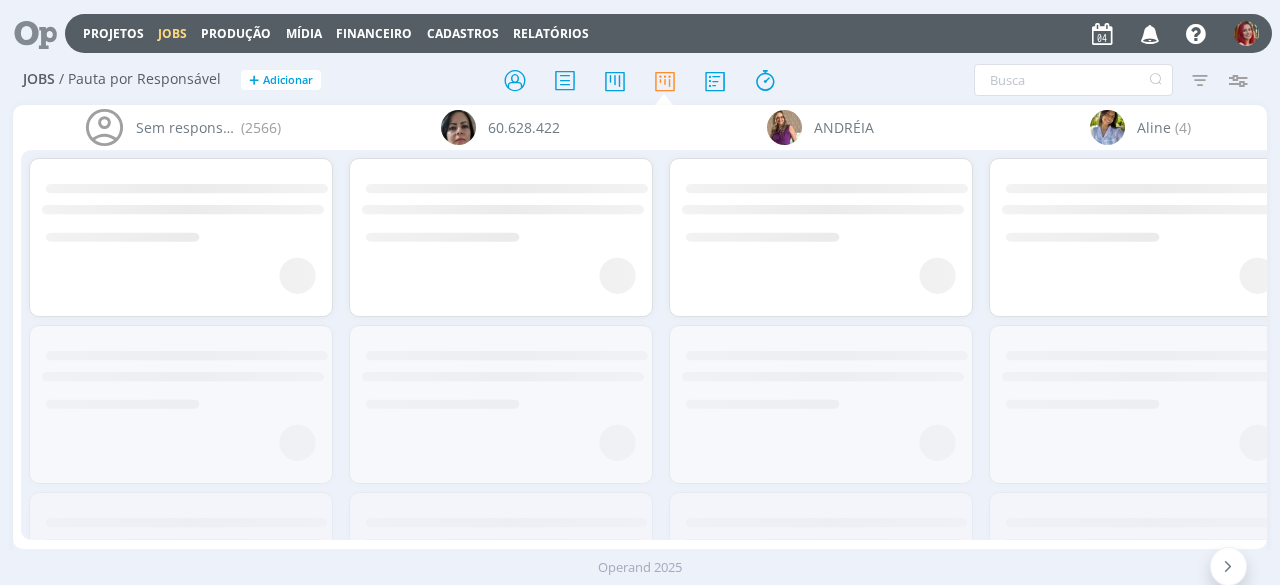scroll, scrollTop: 0, scrollLeft: 0, axis: both 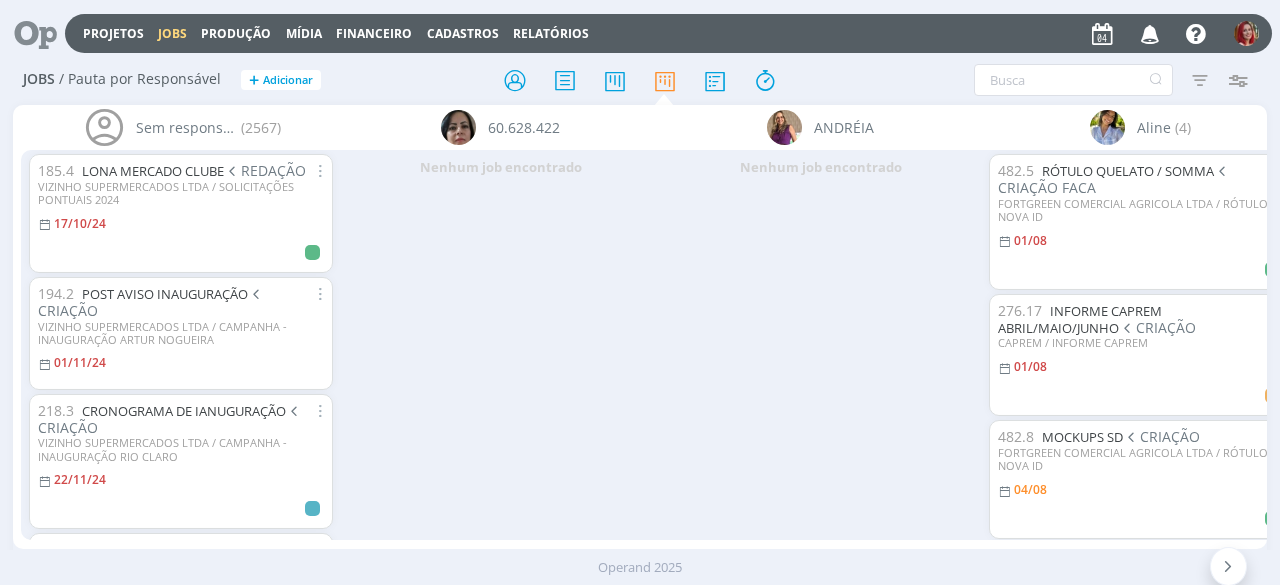 click at bounding box center (1150, 33) 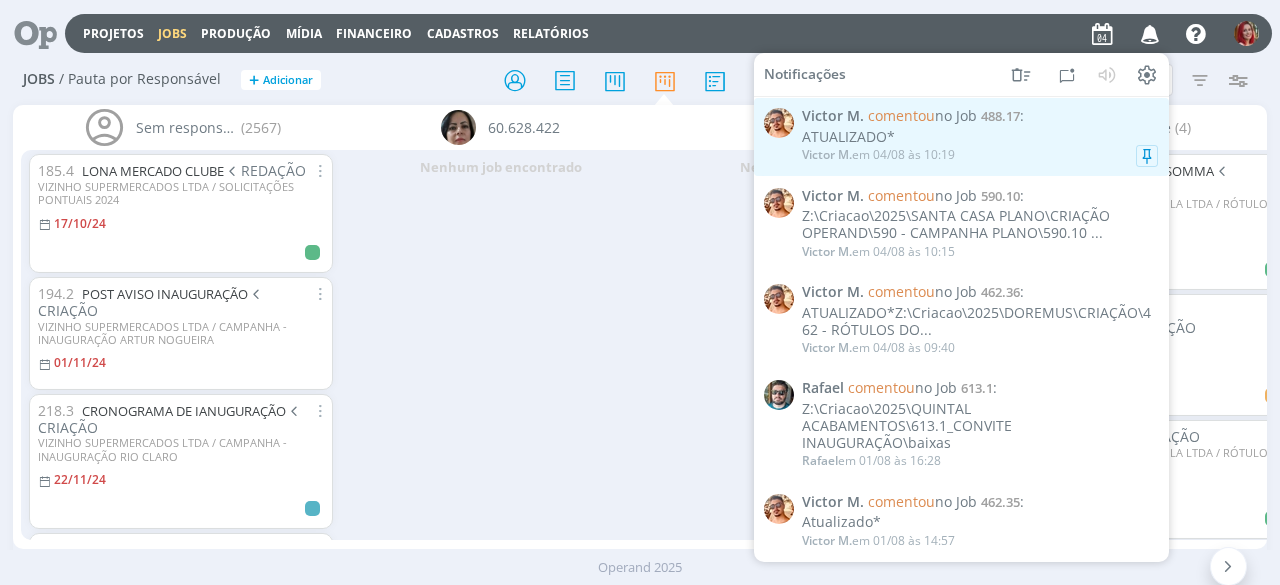 click on "ATUALIZADO*" at bounding box center [980, 137] 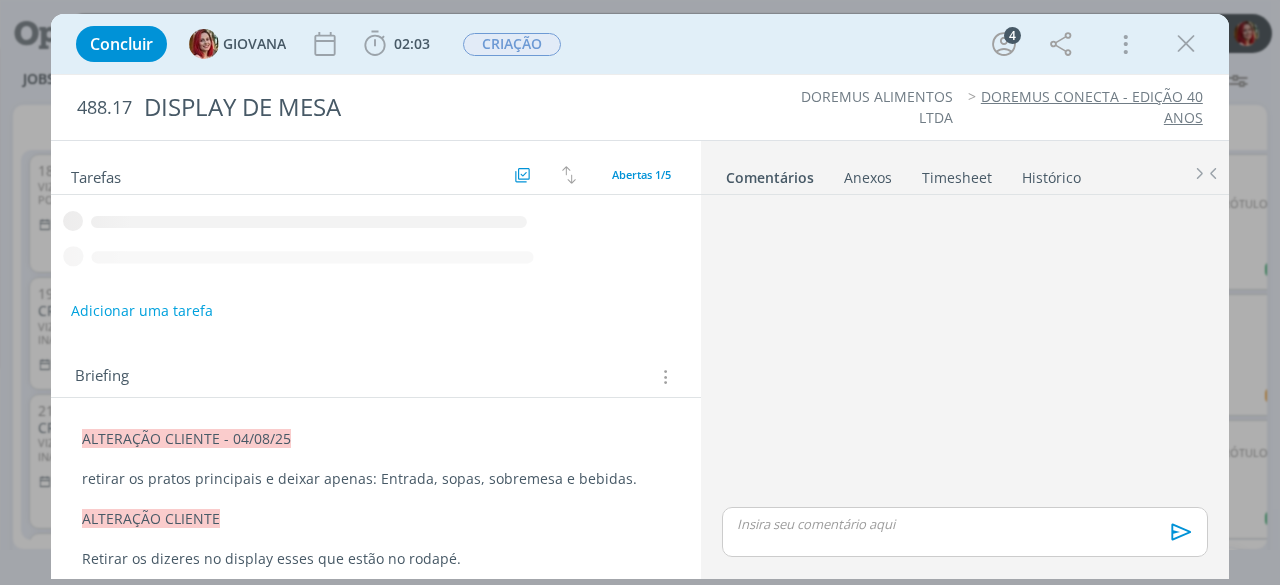 scroll, scrollTop: 7, scrollLeft: 0, axis: vertical 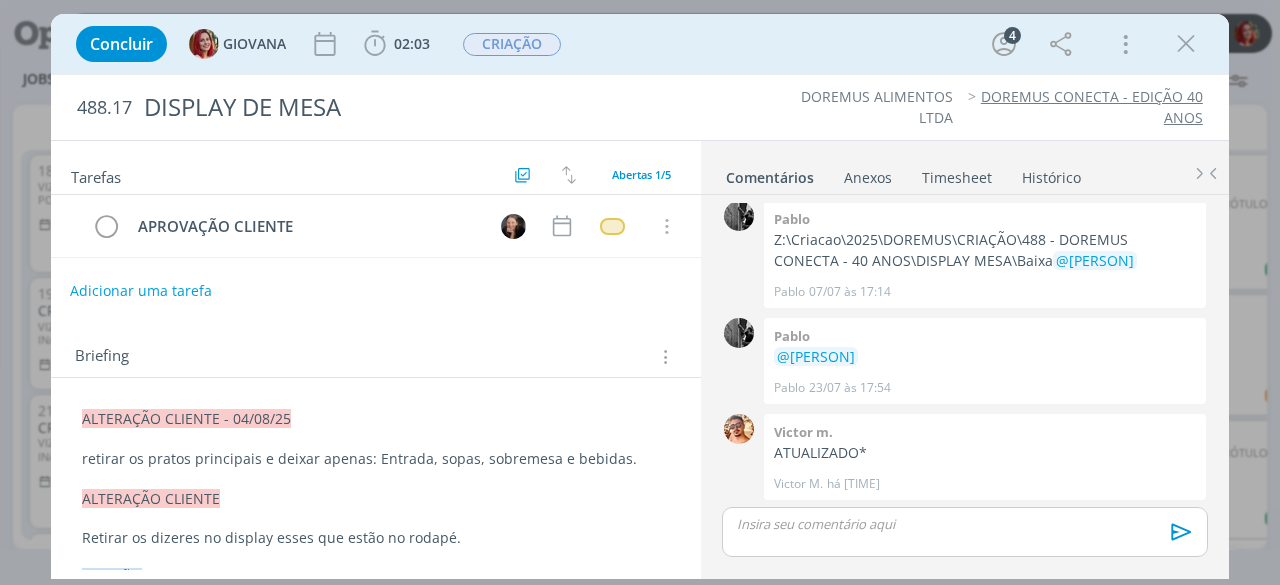click on "Adicionar uma tarefa" at bounding box center (141, 291) 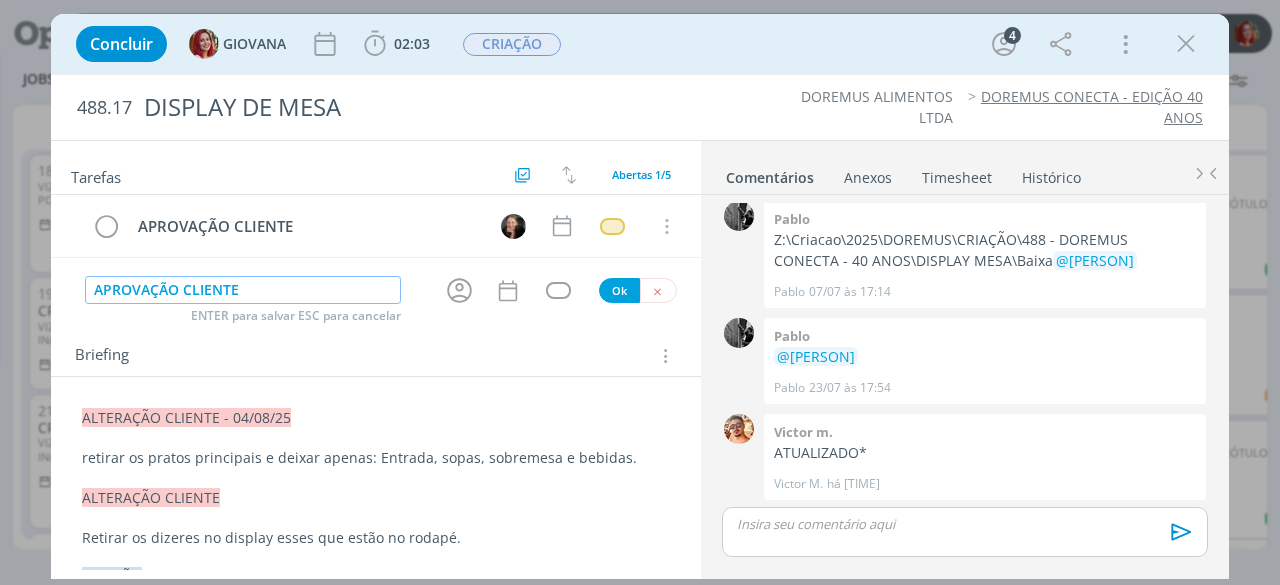 type on "APROVAÇÃO CLIENTE" 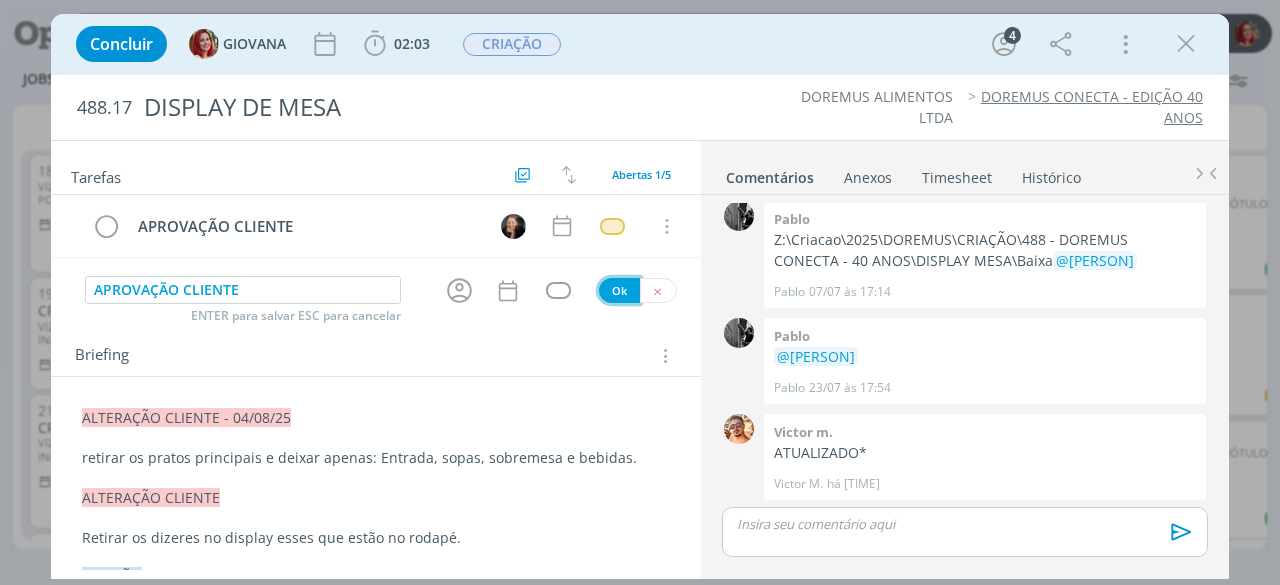 click on "Ok" at bounding box center [619, 290] 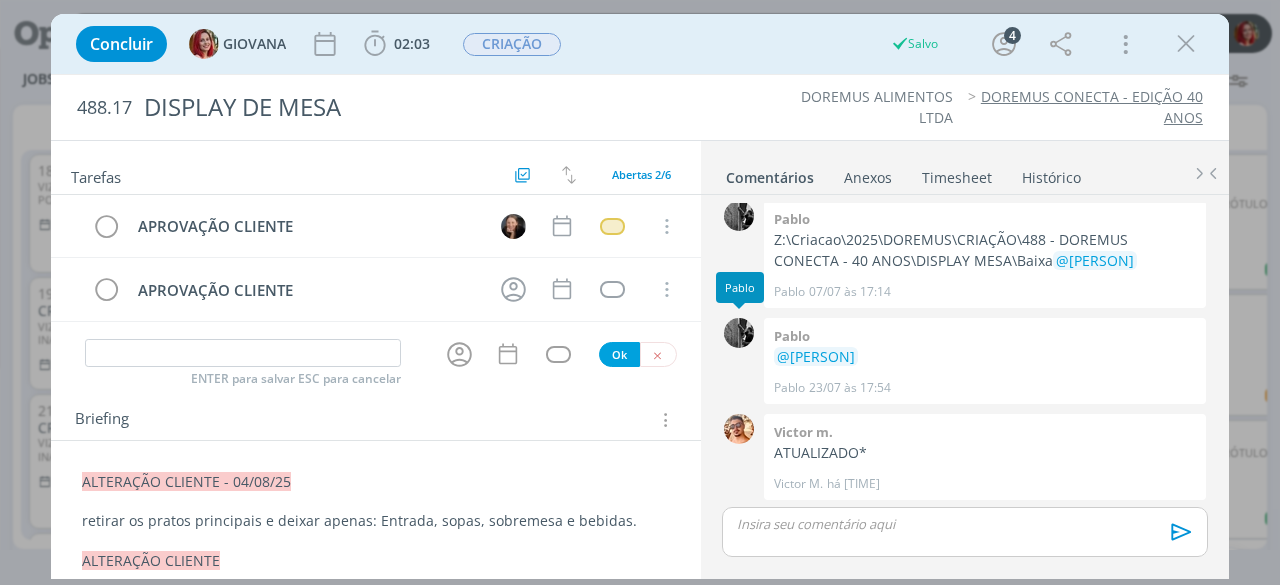 click on "APROVAÇÃO CLIENTE Cancelar APROVAÇÃO CLIENTE Cancelar" at bounding box center (376, 266) 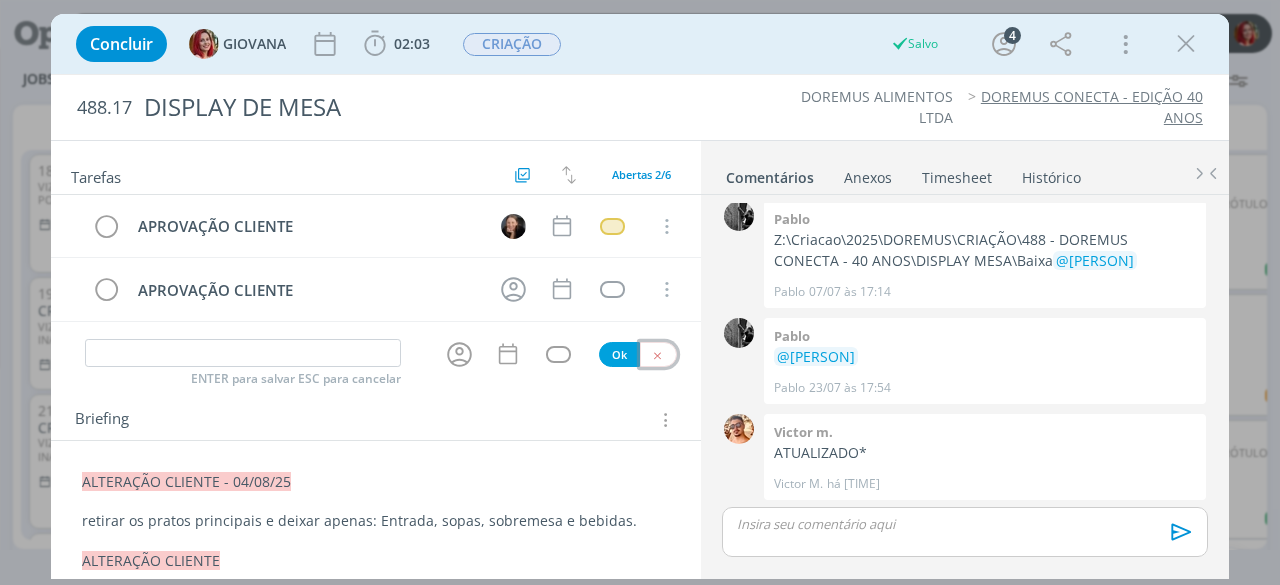 click at bounding box center (657, 355) 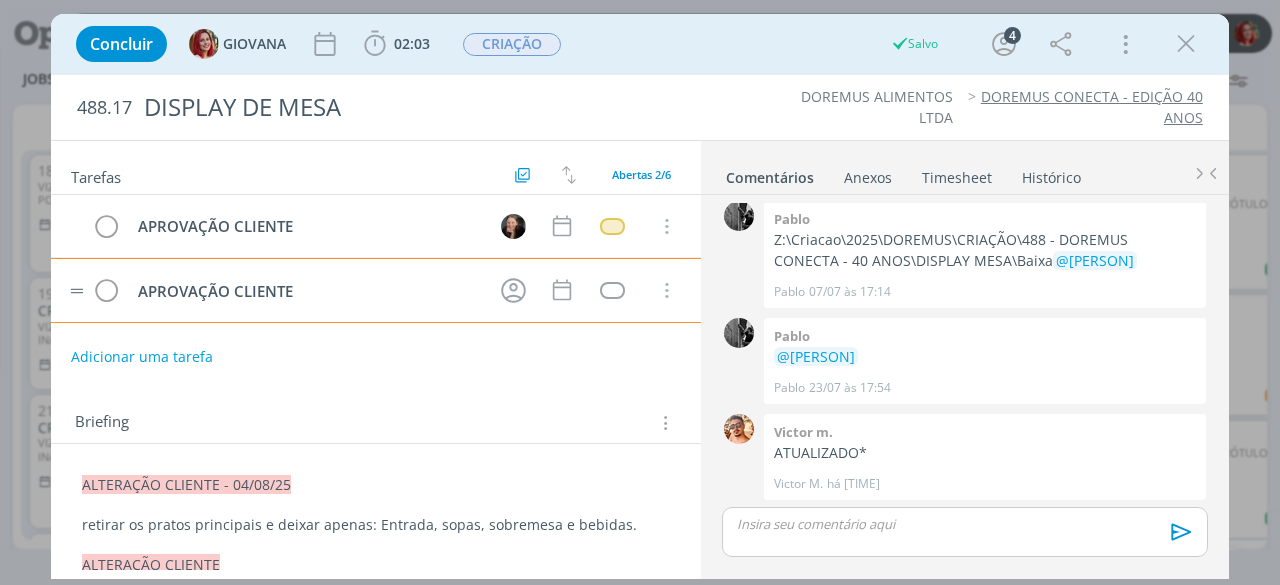 type 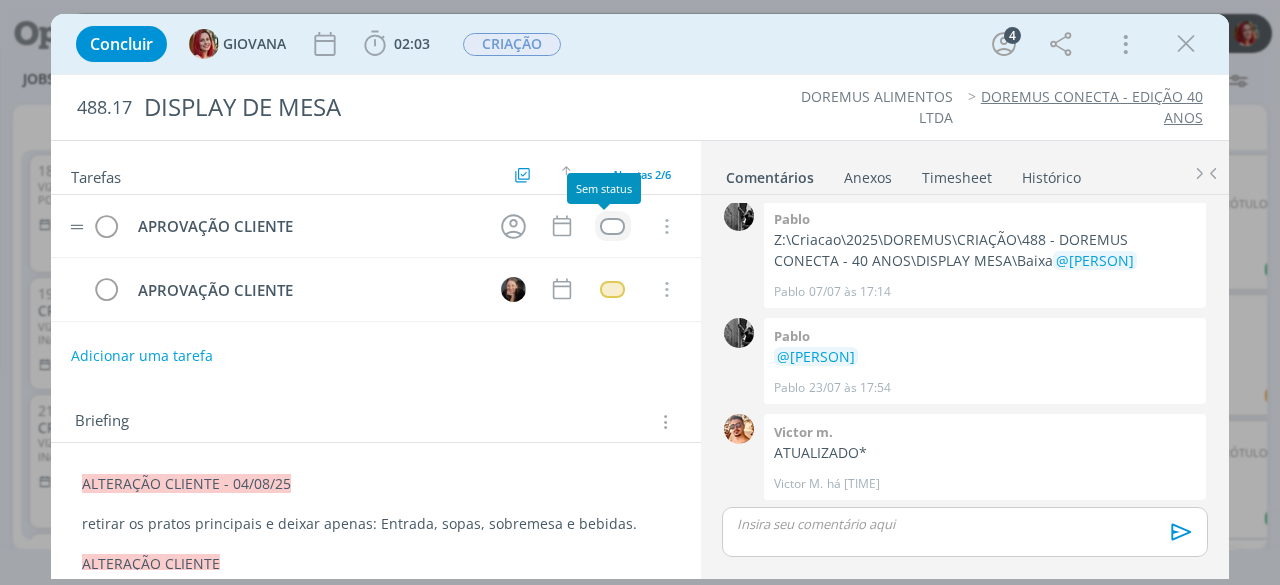 click at bounding box center (612, 226) 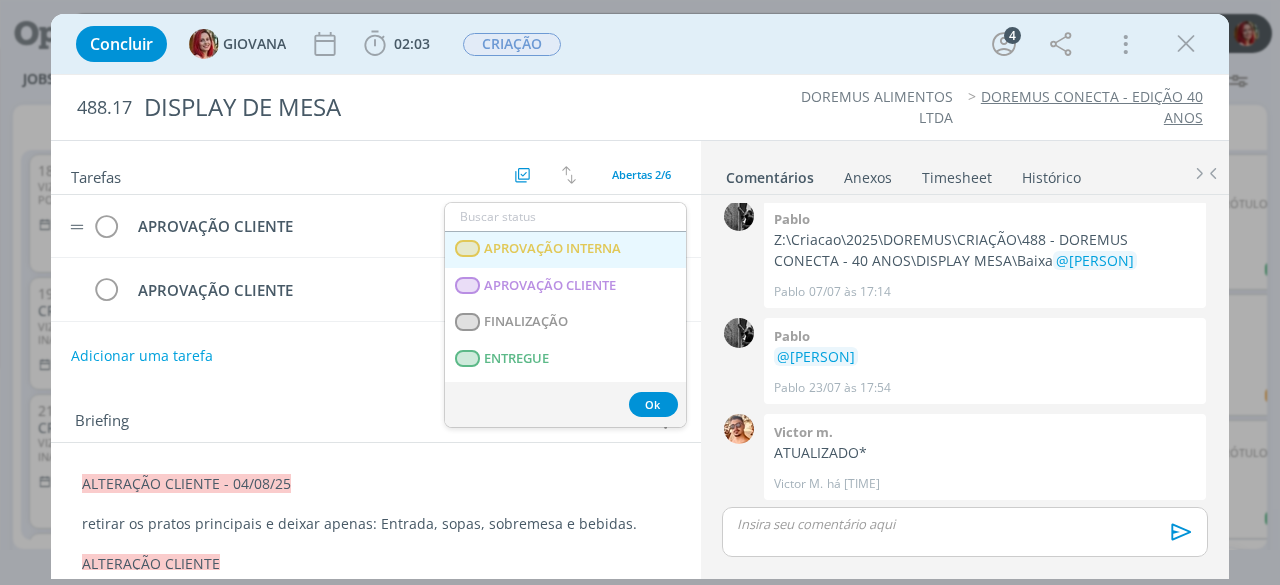 scroll, scrollTop: 300, scrollLeft: 0, axis: vertical 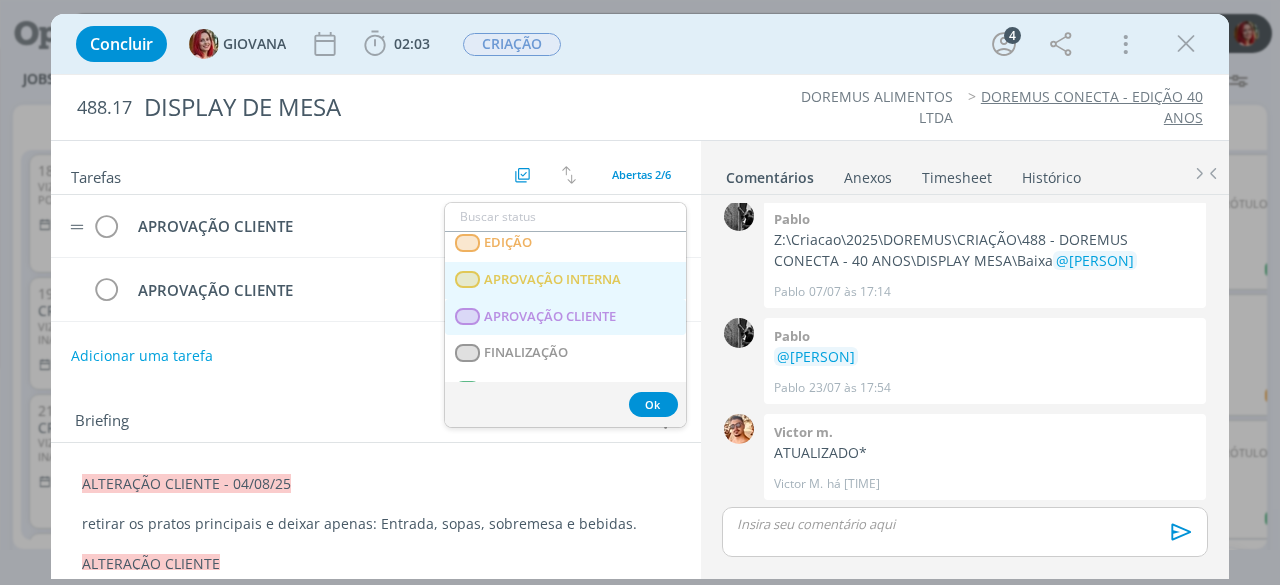 click on "APROVAÇÃO CLIENTE" at bounding box center [551, 317] 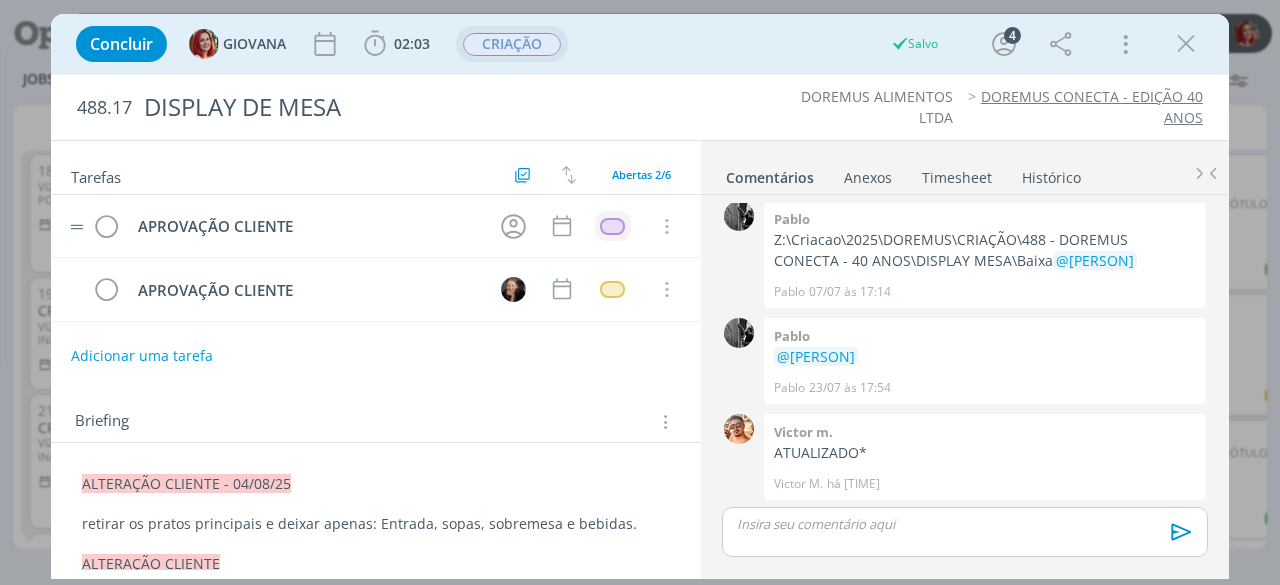 click on "CRIAÇÃO" at bounding box center (512, 44) 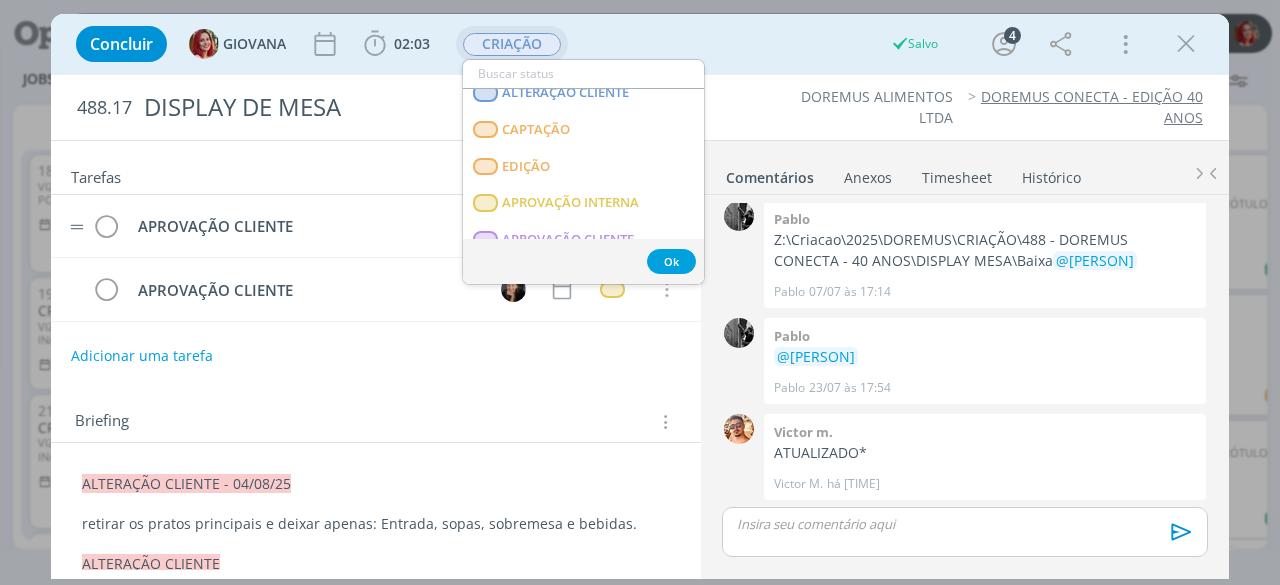 scroll, scrollTop: 200, scrollLeft: 0, axis: vertical 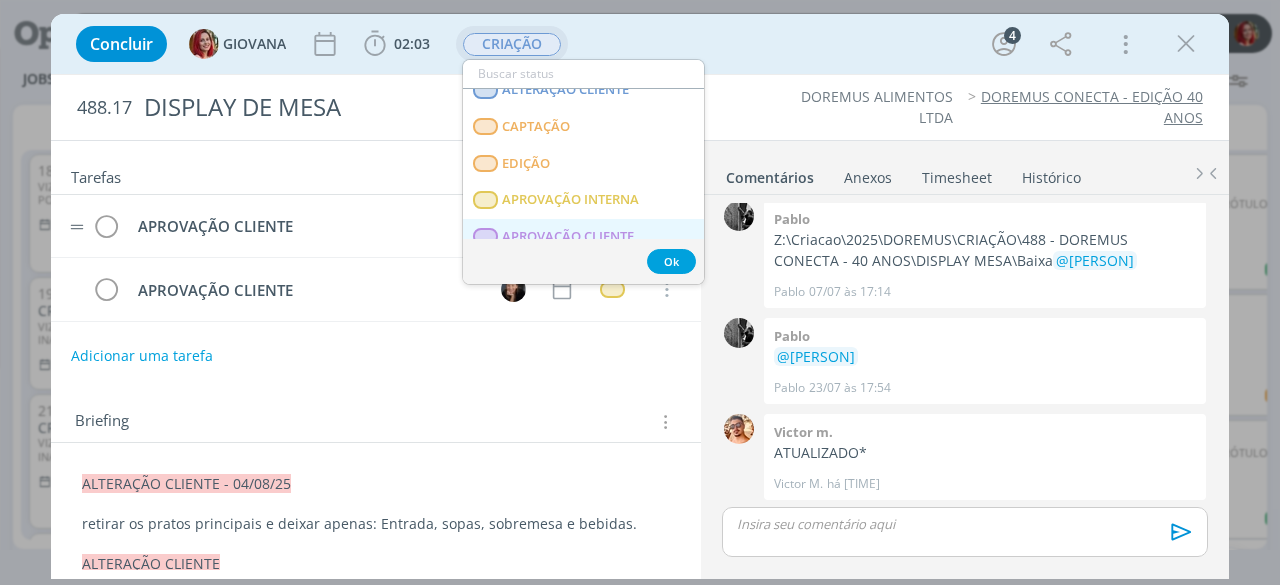 click on "APROVAÇÃO CLIENTE" at bounding box center [569, 237] 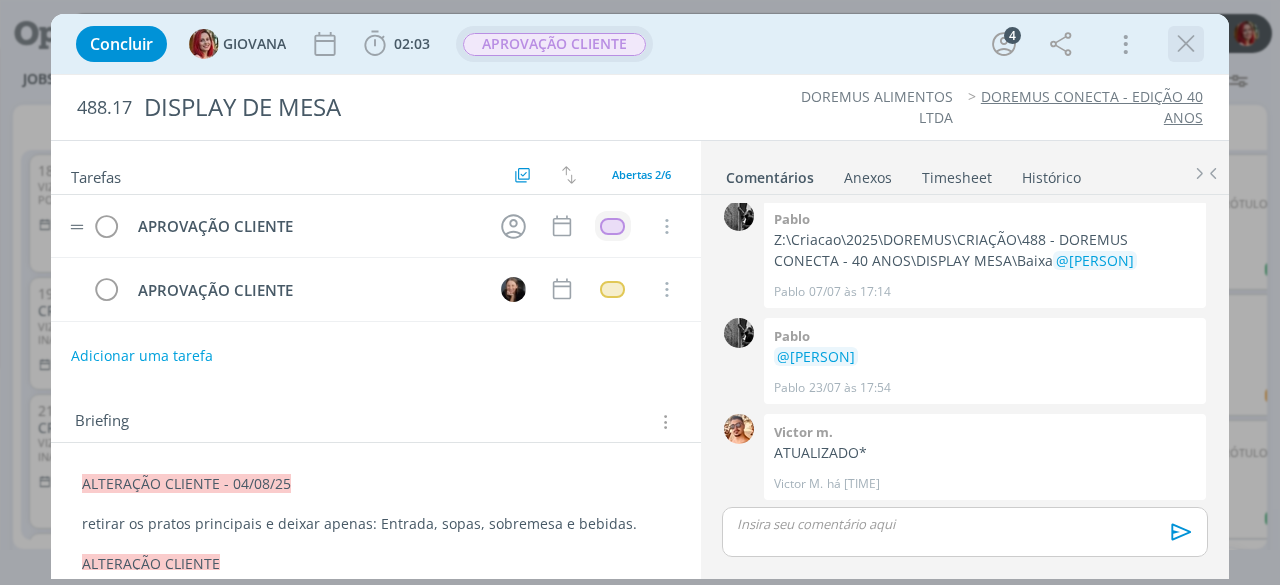 click at bounding box center (1186, 44) 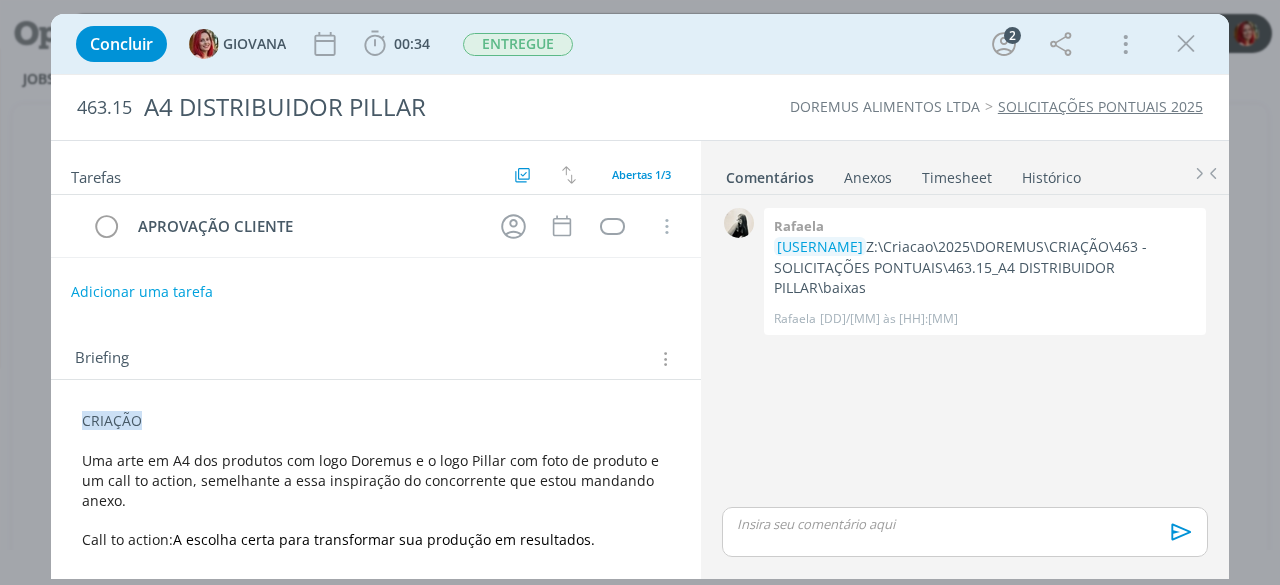 scroll, scrollTop: 0, scrollLeft: 0, axis: both 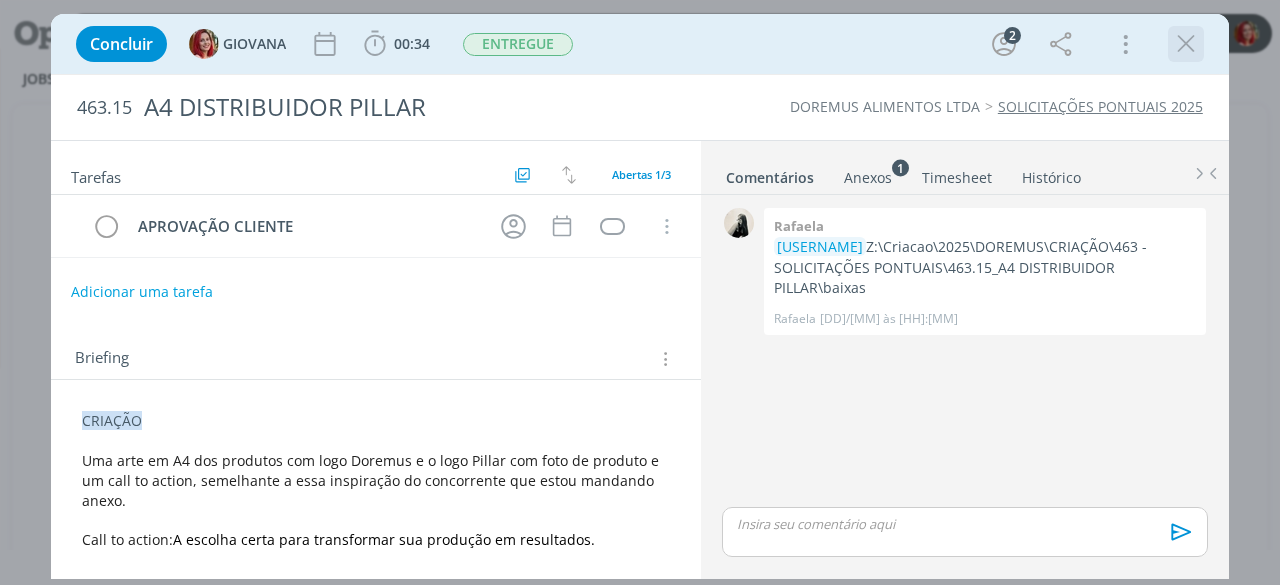click at bounding box center [1186, 44] 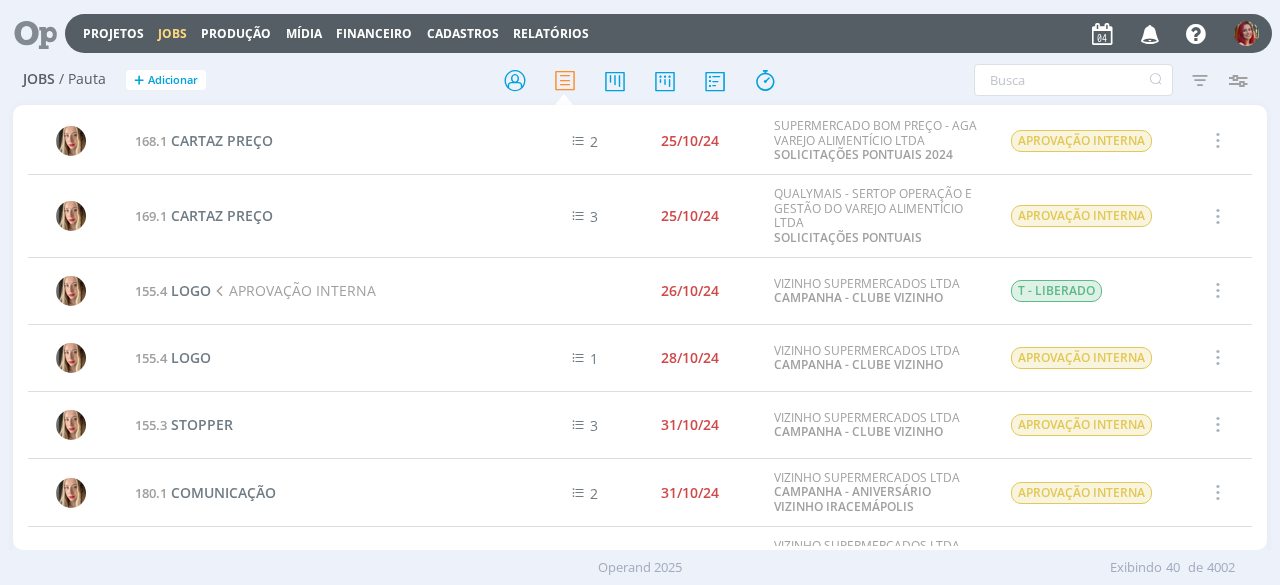scroll, scrollTop: 0, scrollLeft: 0, axis: both 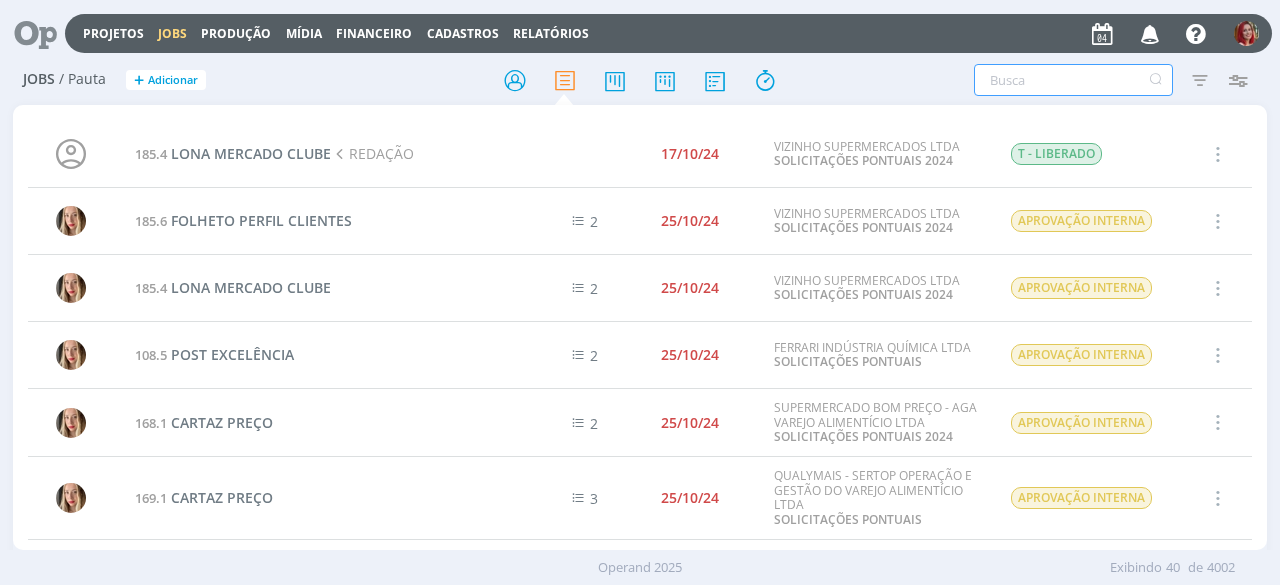 click at bounding box center [1073, 80] 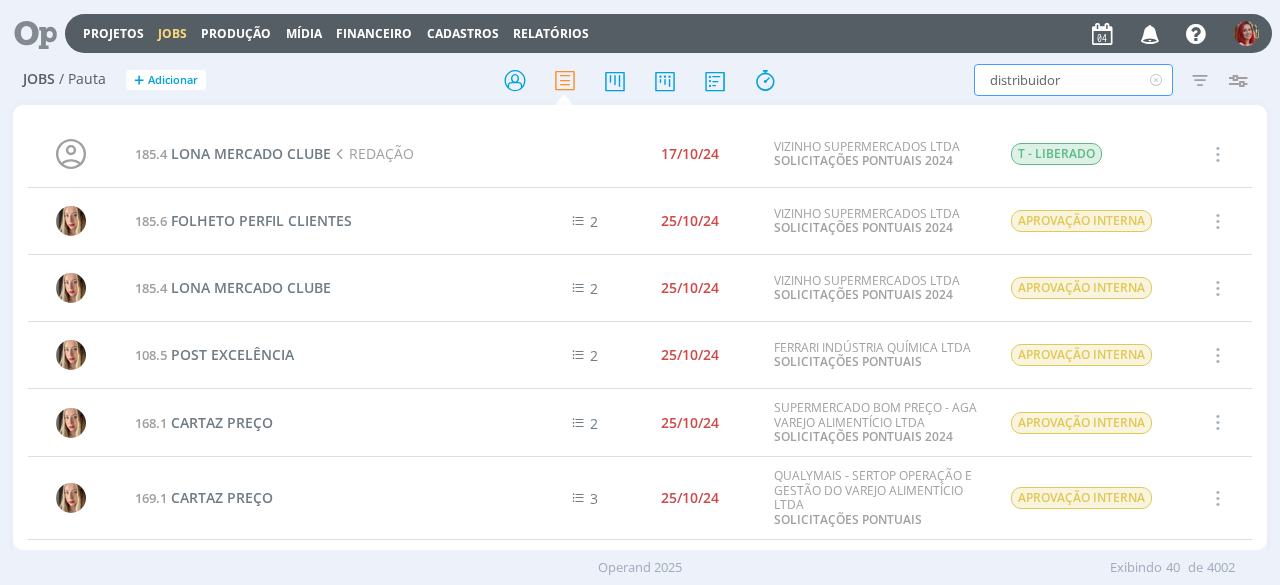 type on "distribuidor" 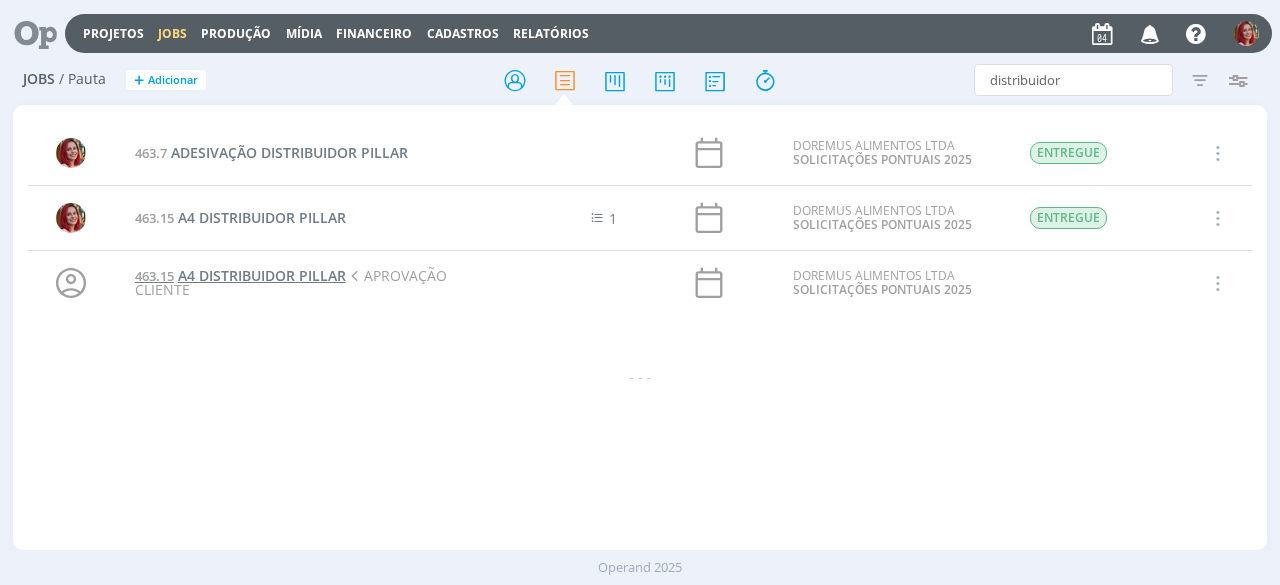click on "A4 DISTRIBUIDOR PILLAR" at bounding box center [262, 275] 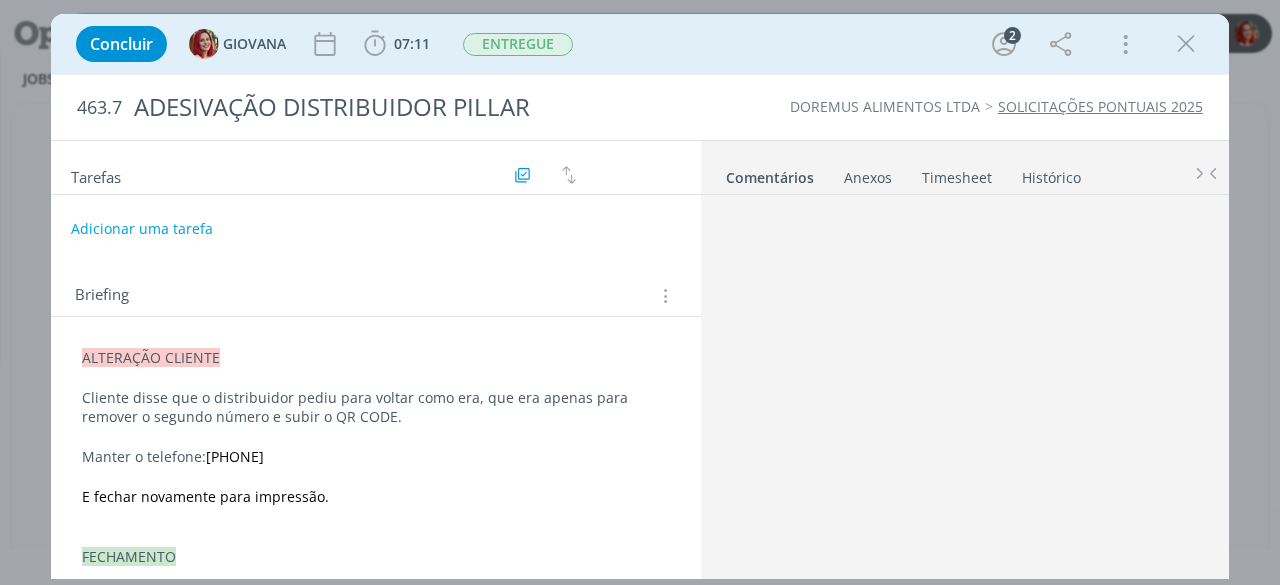 scroll, scrollTop: 0, scrollLeft: 0, axis: both 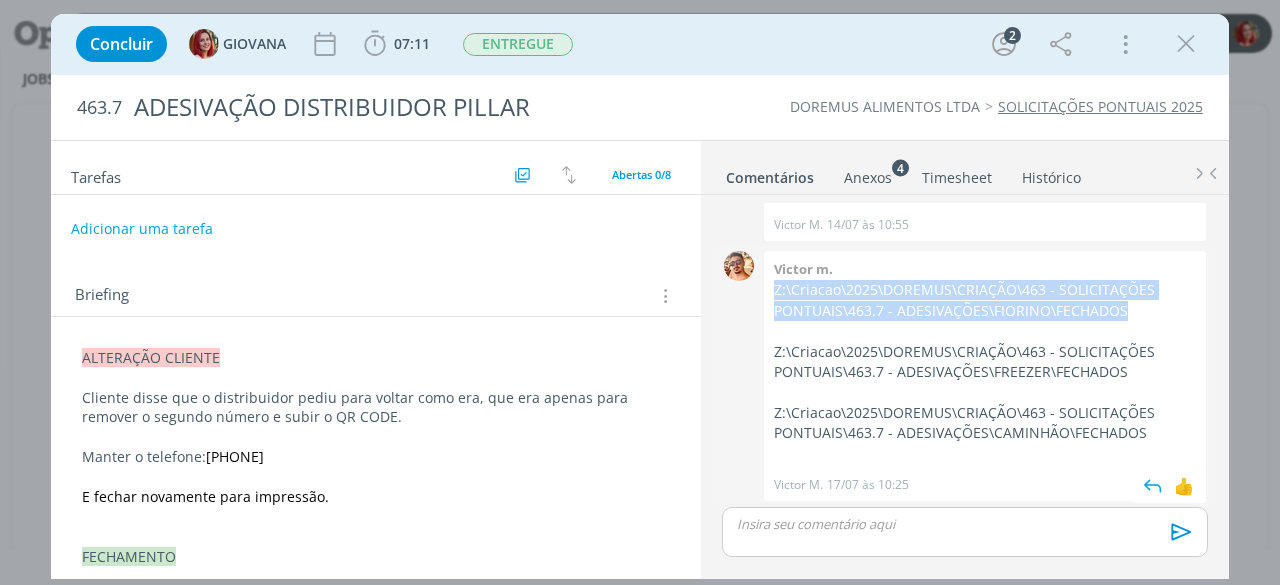 drag, startPoint x: 1129, startPoint y: 311, endPoint x: 765, endPoint y: 284, distance: 365 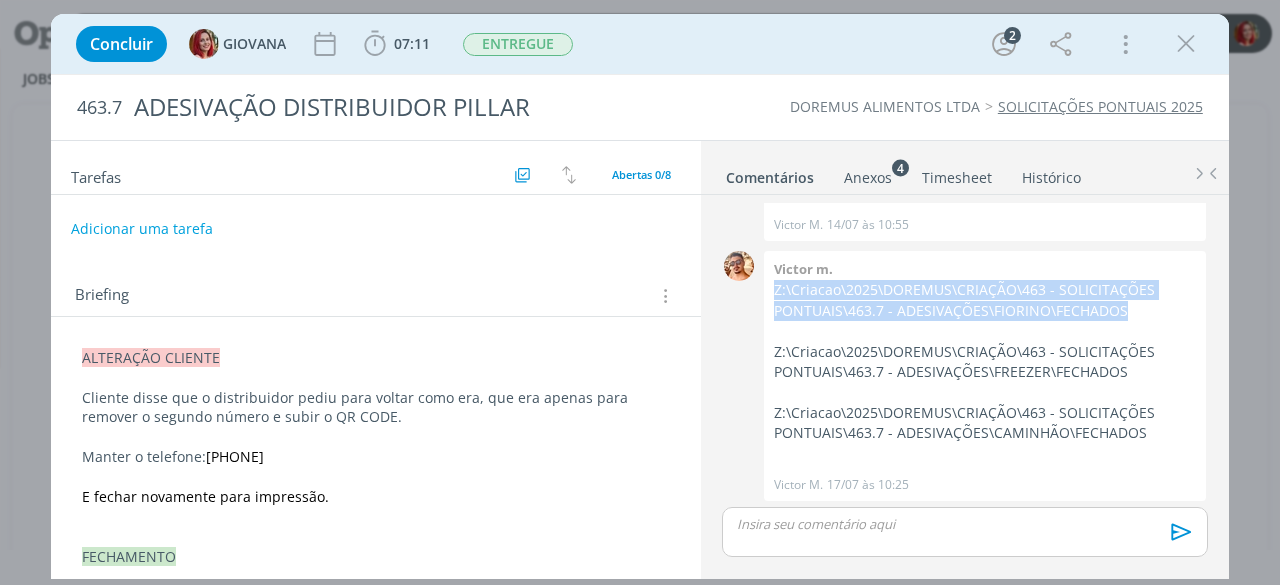 scroll, scrollTop: 348, scrollLeft: 0, axis: vertical 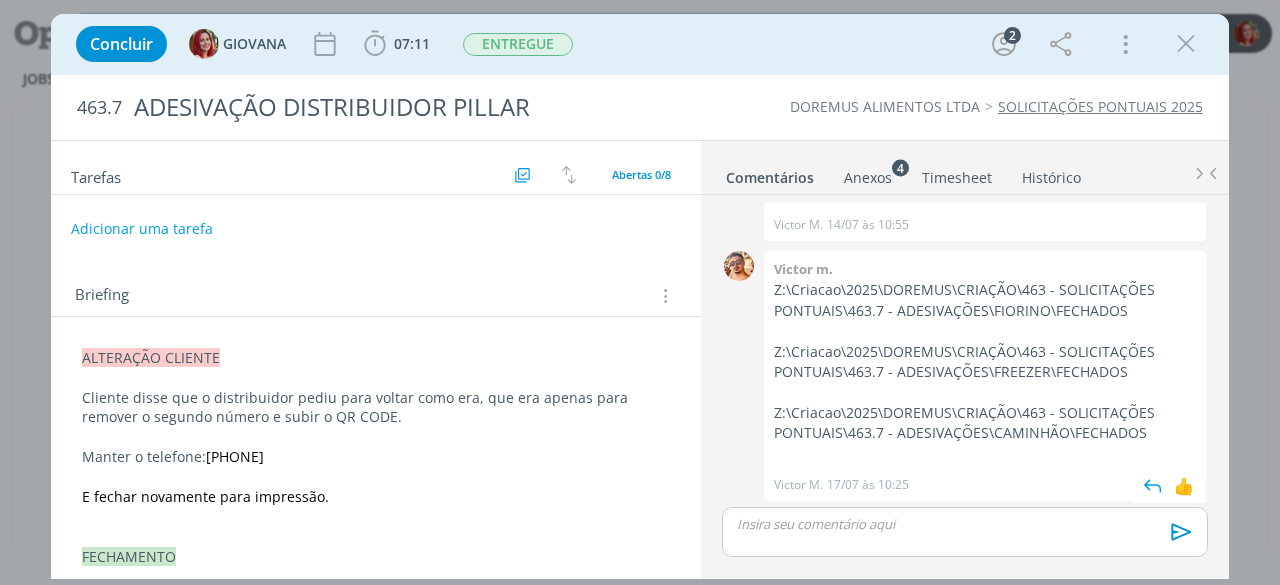 click on "0" at bounding box center [739, 376] 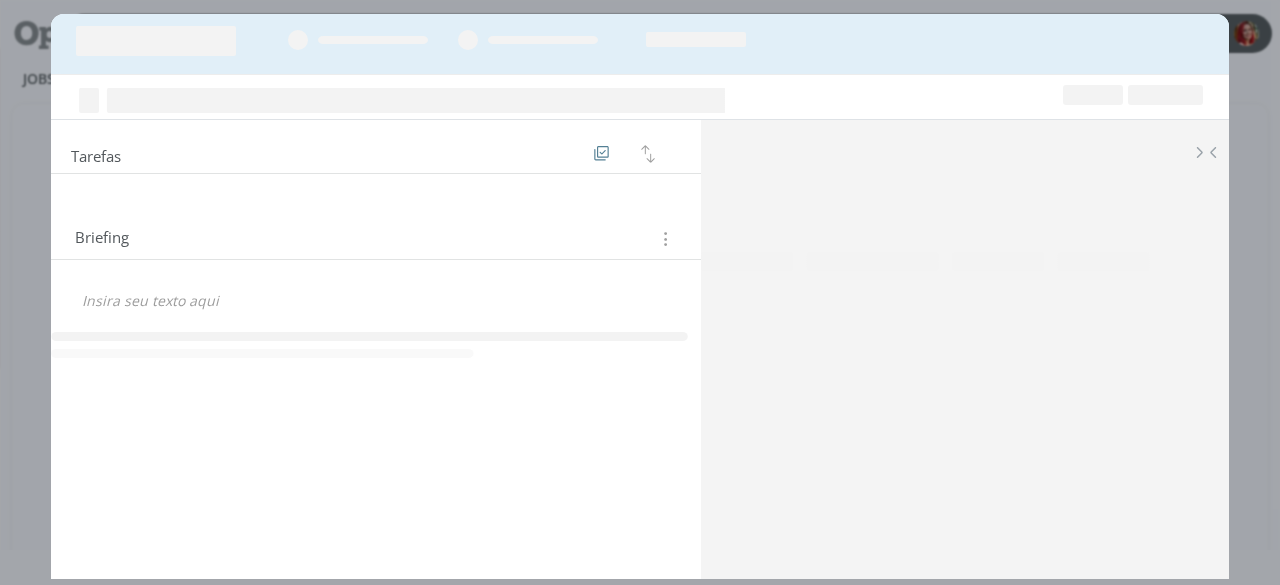 scroll, scrollTop: 0, scrollLeft: 0, axis: both 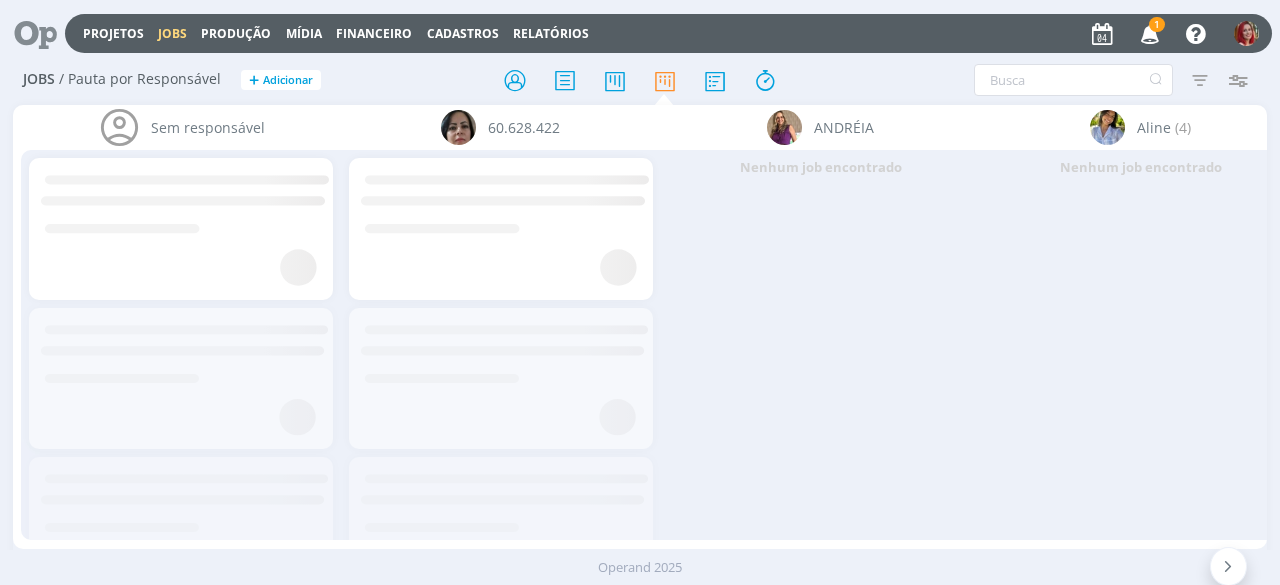 click on "1" at bounding box center (1157, 24) 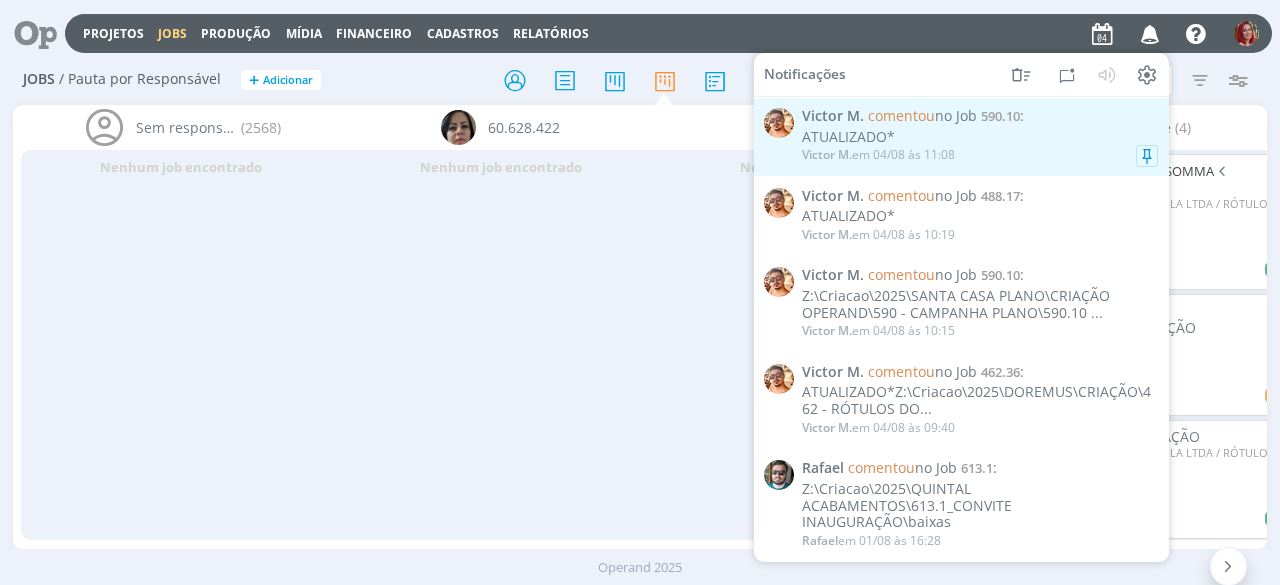 click on "comentou" at bounding box center (901, 115) 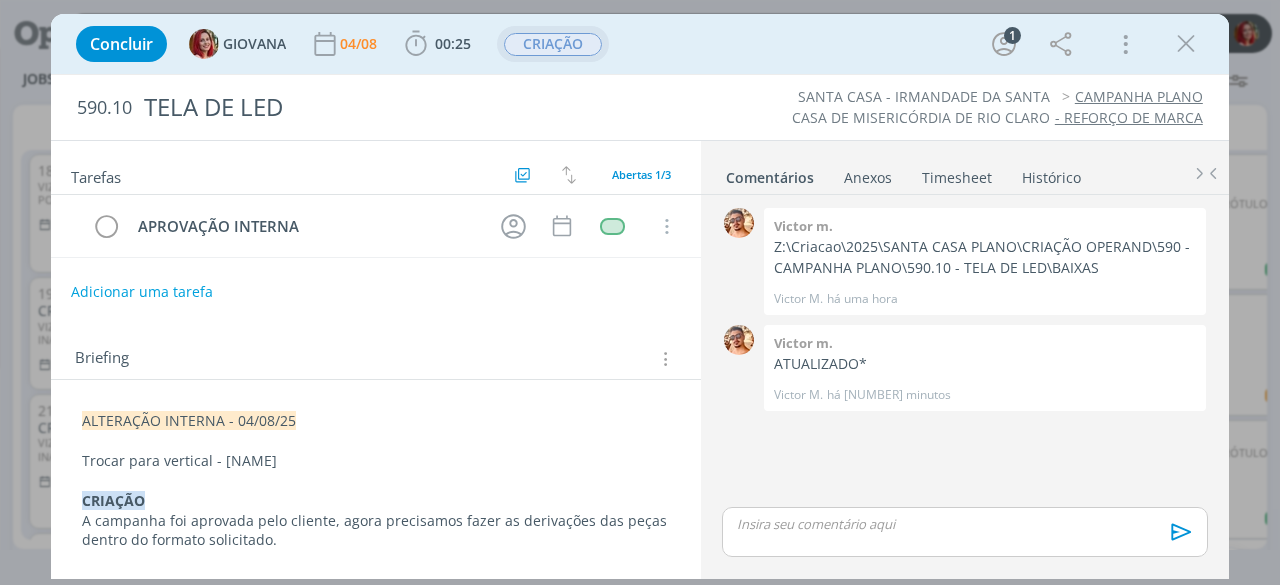 click on "CRIAÇÃO" at bounding box center (553, 44) 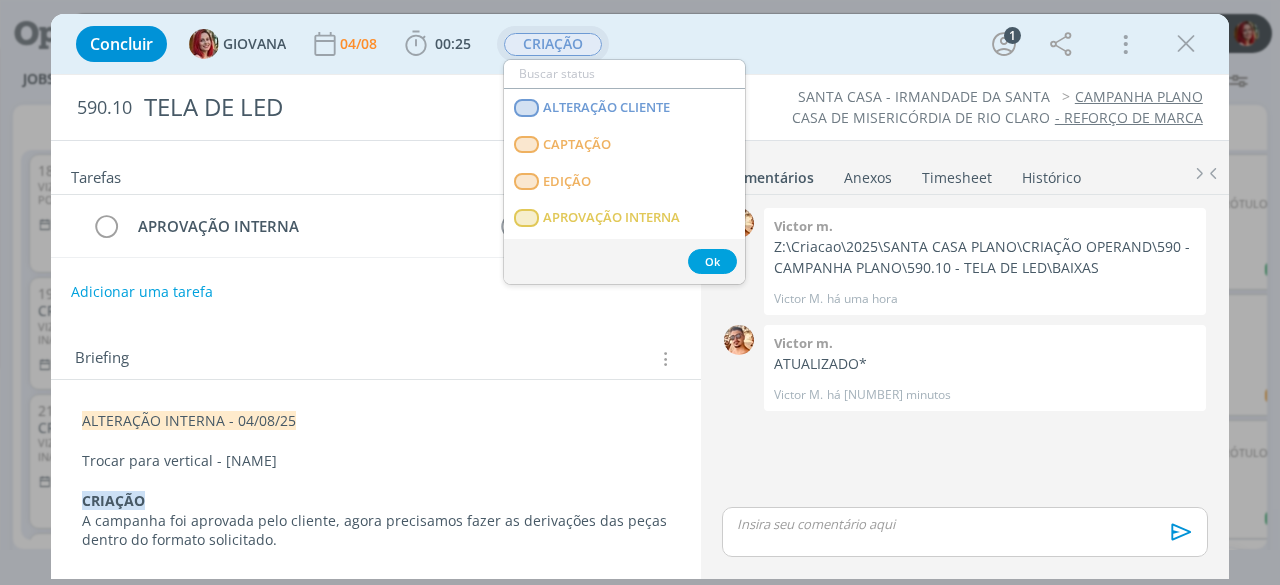 scroll, scrollTop: 200, scrollLeft: 0, axis: vertical 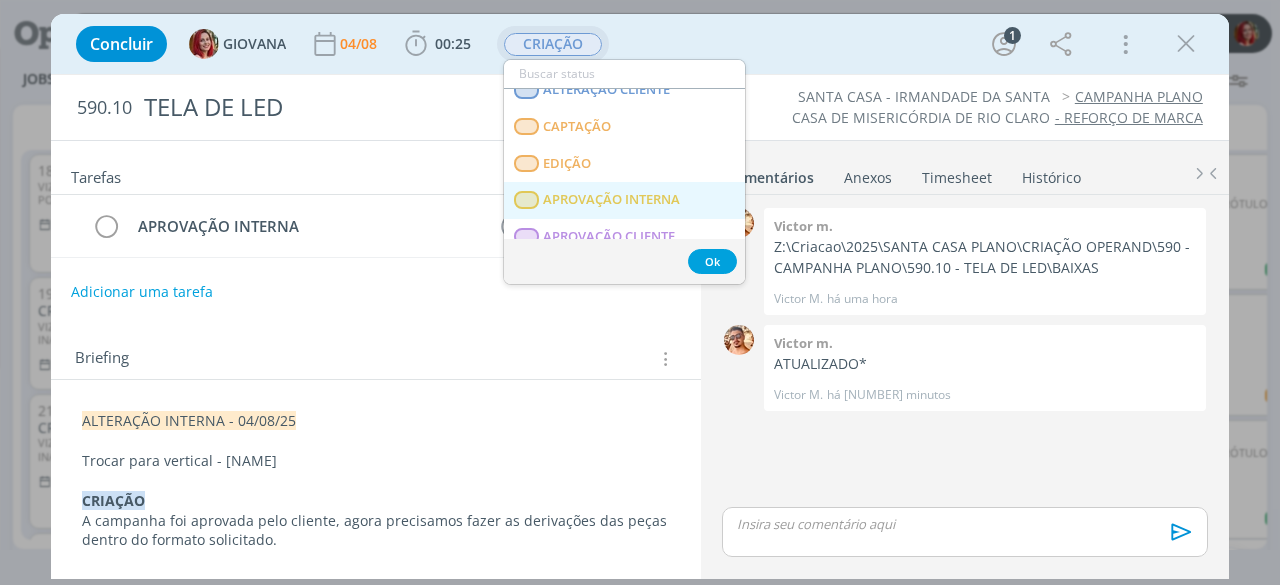 click on "APROVAÇÃO INTERNA" at bounding box center (612, 200) 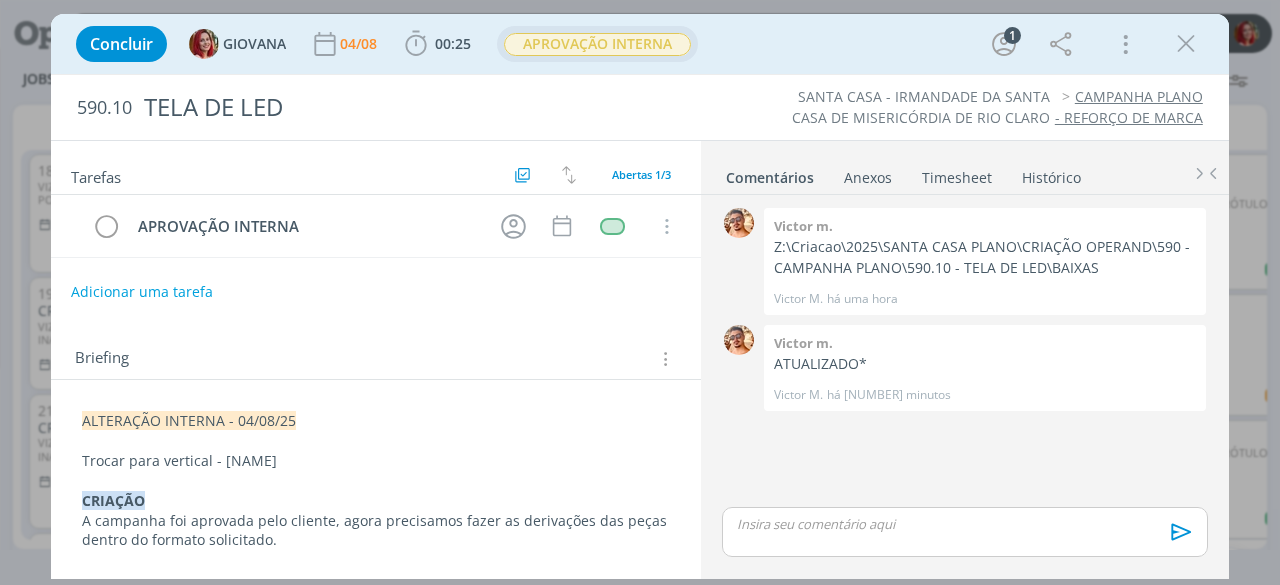 click at bounding box center [1186, 44] 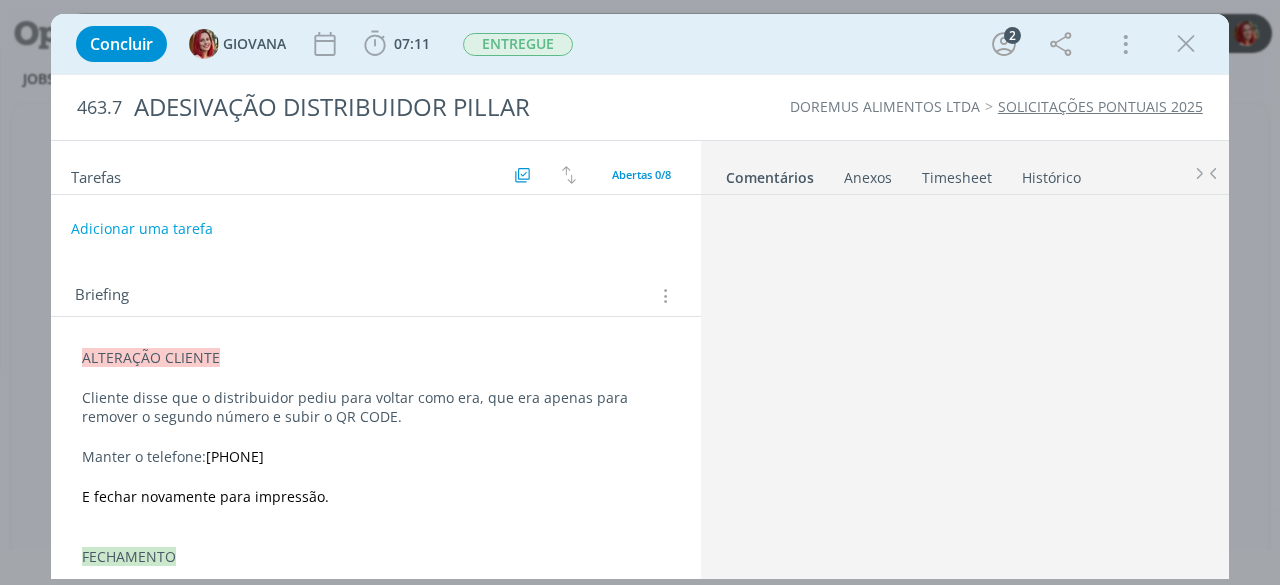 scroll, scrollTop: 0, scrollLeft: 0, axis: both 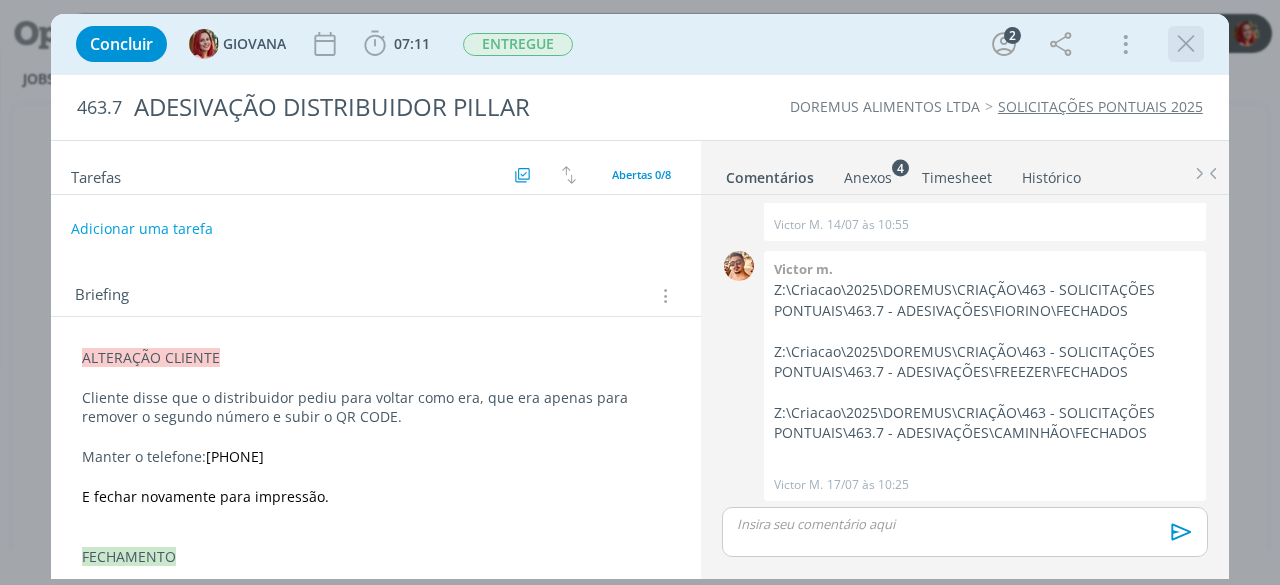 click at bounding box center (1186, 44) 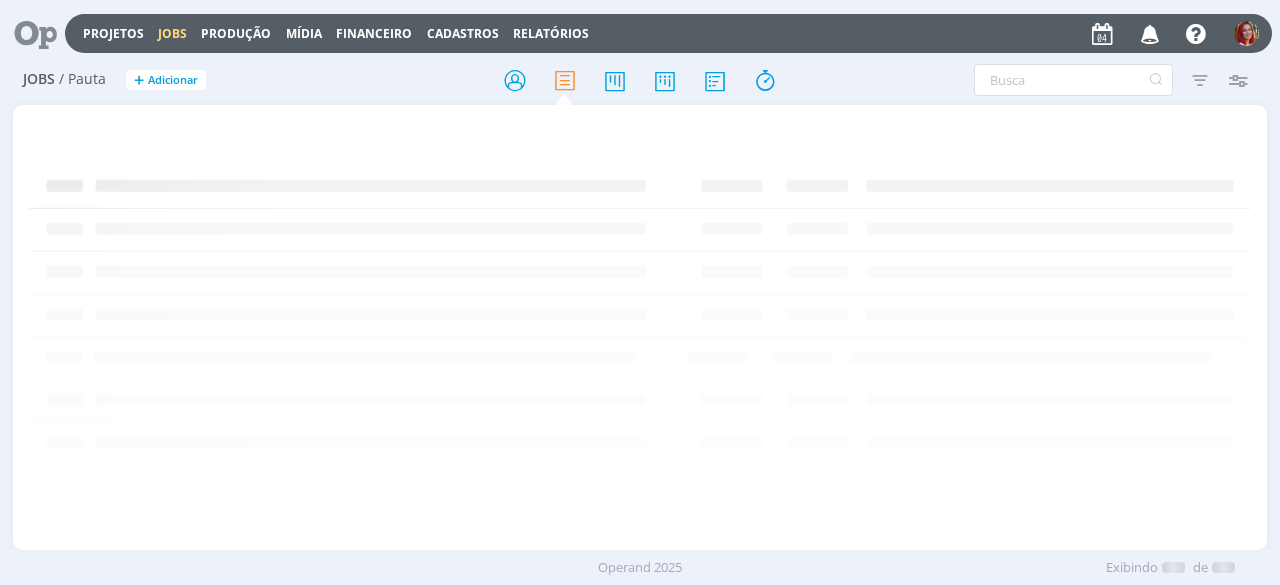 click at bounding box center (28, 33) 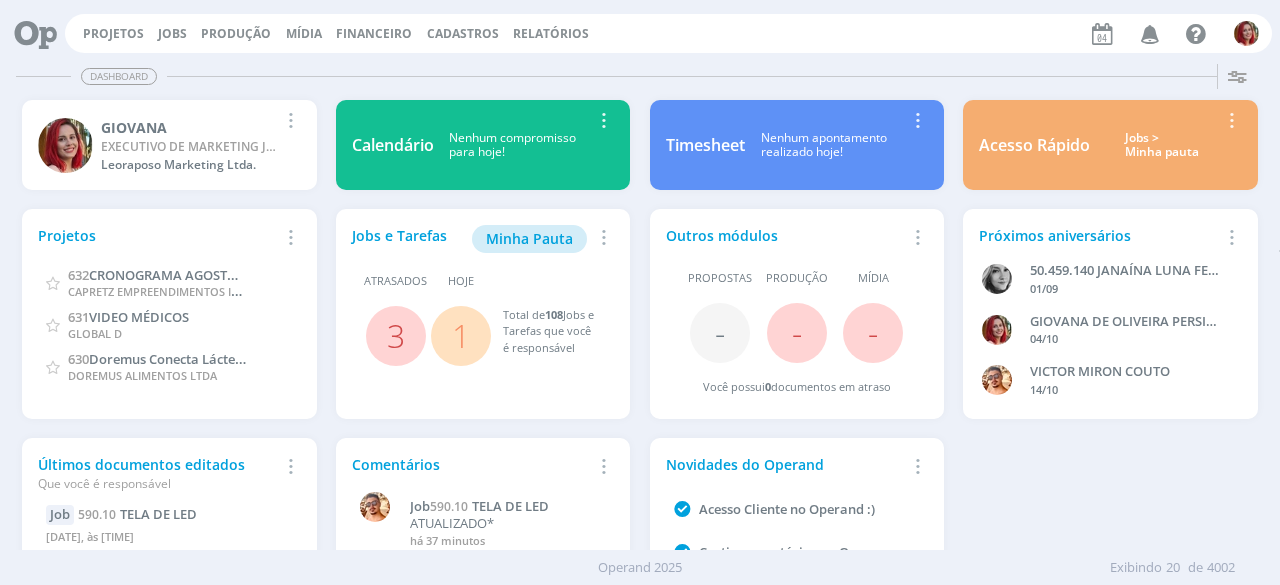 click at bounding box center [1150, 33] 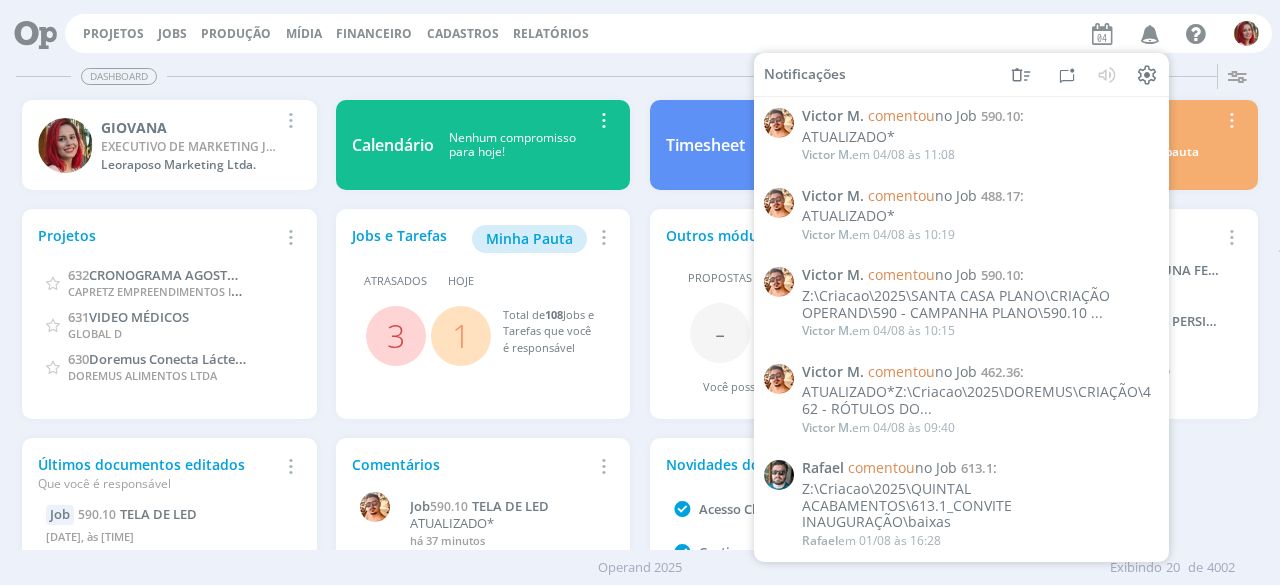 click on "Projetos
Jobs
Produção
Mídia
Financeiro
Cadastros
Relatórios
Notificações Victor M. comentou  no Job 590.10 :
ATUALIZADO* Victor M.
em 04/08 às 11:08
Victor M. comentou  no Job 488.17 :
ATUALIZADO* Victor M.
em 04/08 às 10:19
Victor M. comentou  no Job 590.10 :
Z:\Criacao\2025\SANTA CASA PLANO\CRIAÇÃO OPERAND\590 - CAMPANHA PLANO\590.10 ... Victor M.
em 04/08 às 10:15
Victor M. comentou  no Job 462.36 :
ATUALIZADO*Z:\Criacao\2025\DOREMUS\CRIAÇÃO\462 - RÓTULOS DO... Victor M. Rafael comentou  no Job 613.1 B B" at bounding box center (668, 33) 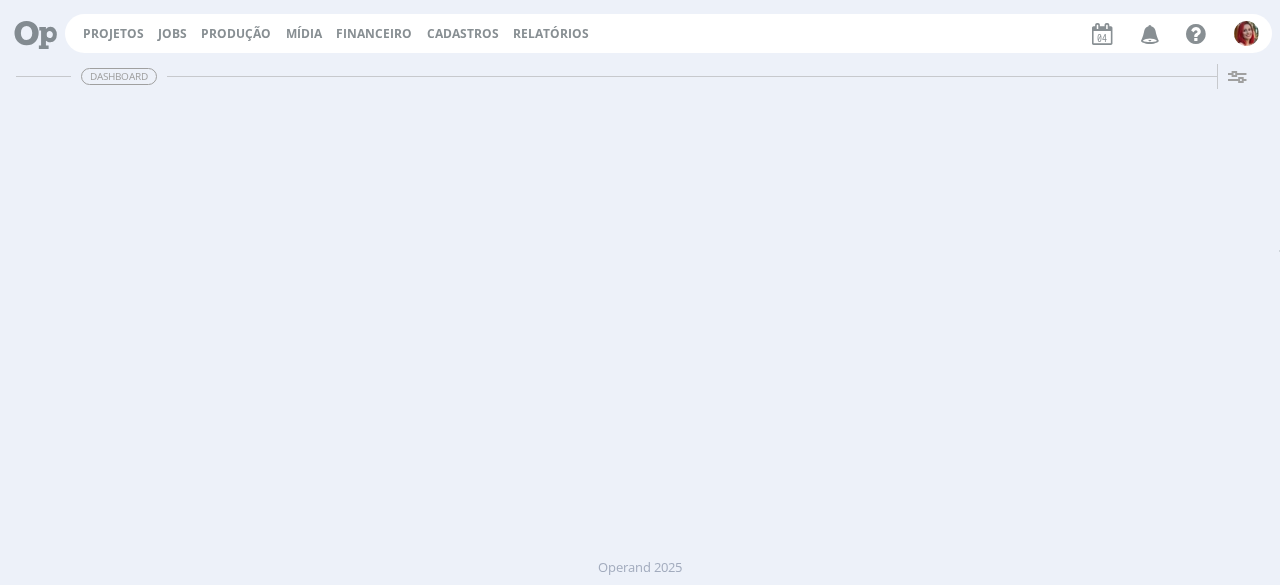 scroll, scrollTop: 0, scrollLeft: 0, axis: both 